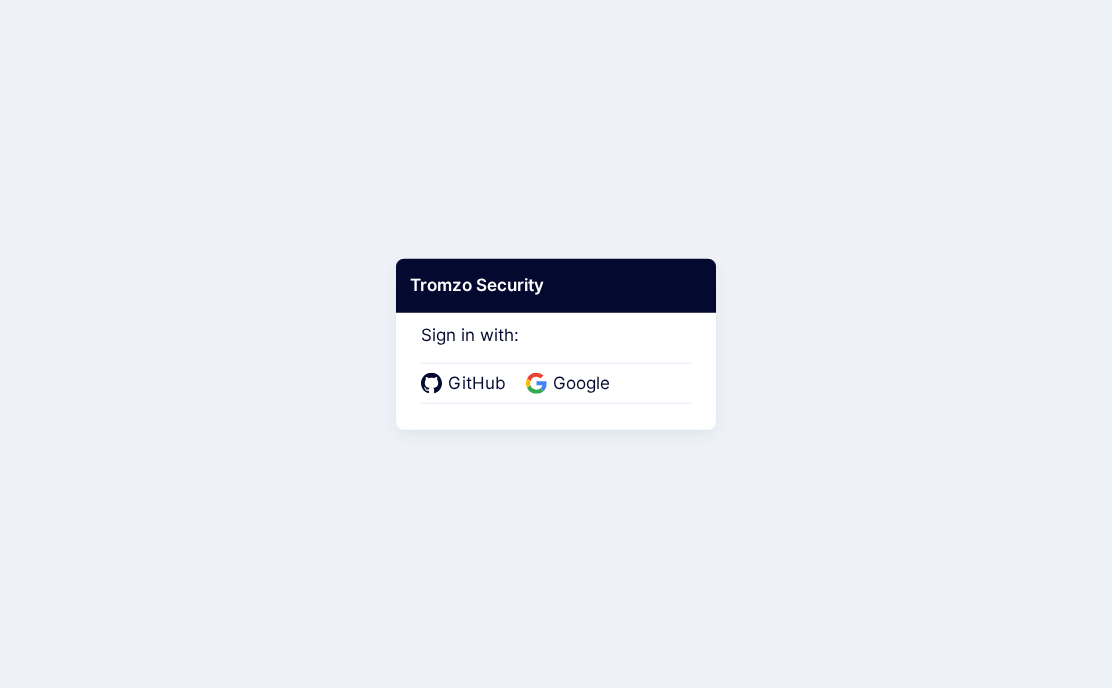scroll, scrollTop: 0, scrollLeft: 0, axis: both 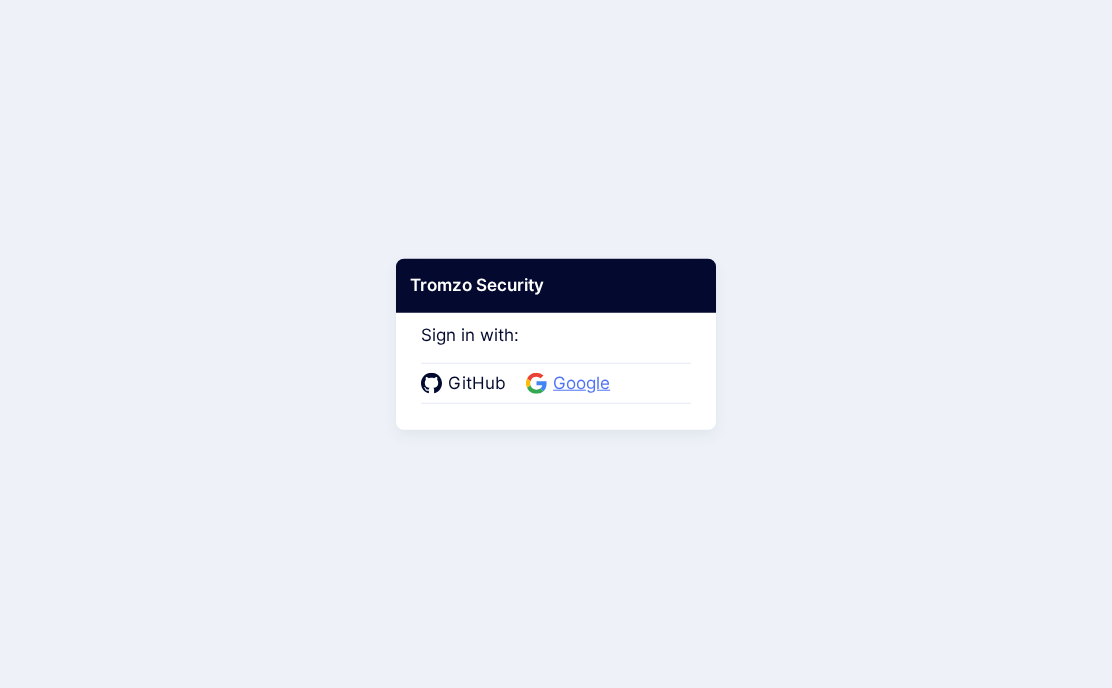 click on "Google" at bounding box center (581, 384) 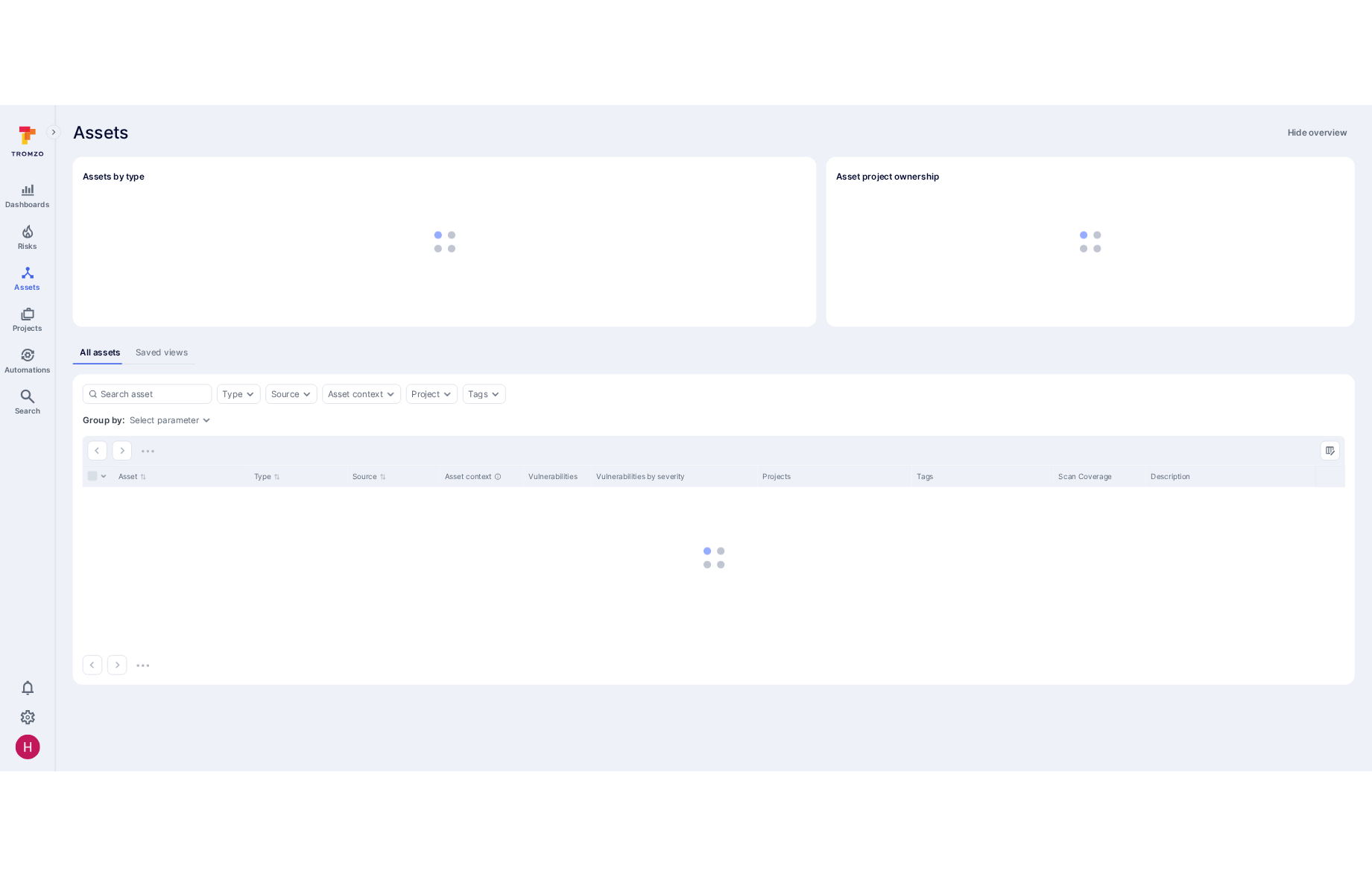 scroll, scrollTop: 0, scrollLeft: 0, axis: both 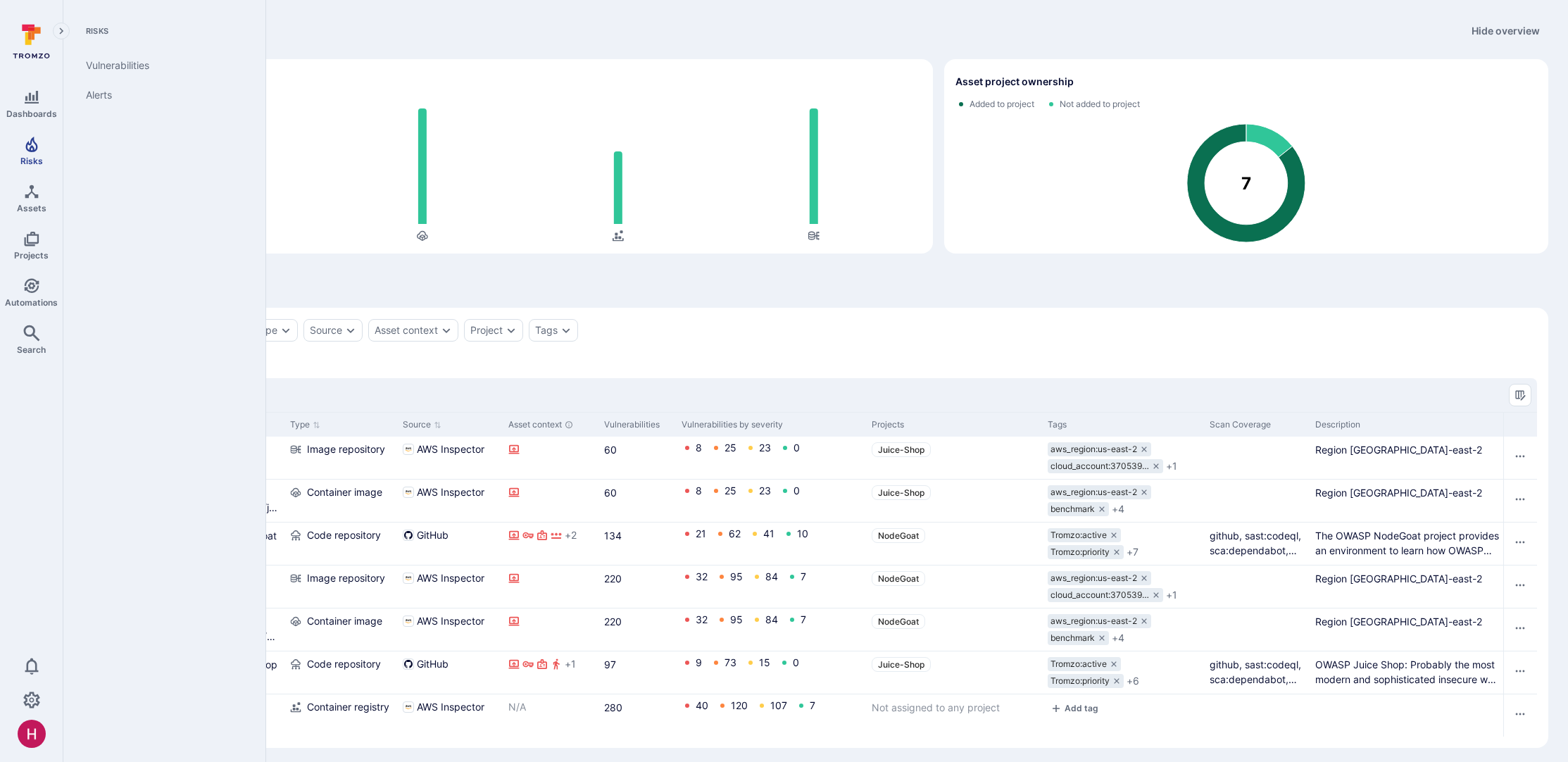 drag, startPoint x: 29, startPoint y: 154, endPoint x: 35, endPoint y: 160, distance: 8.485281 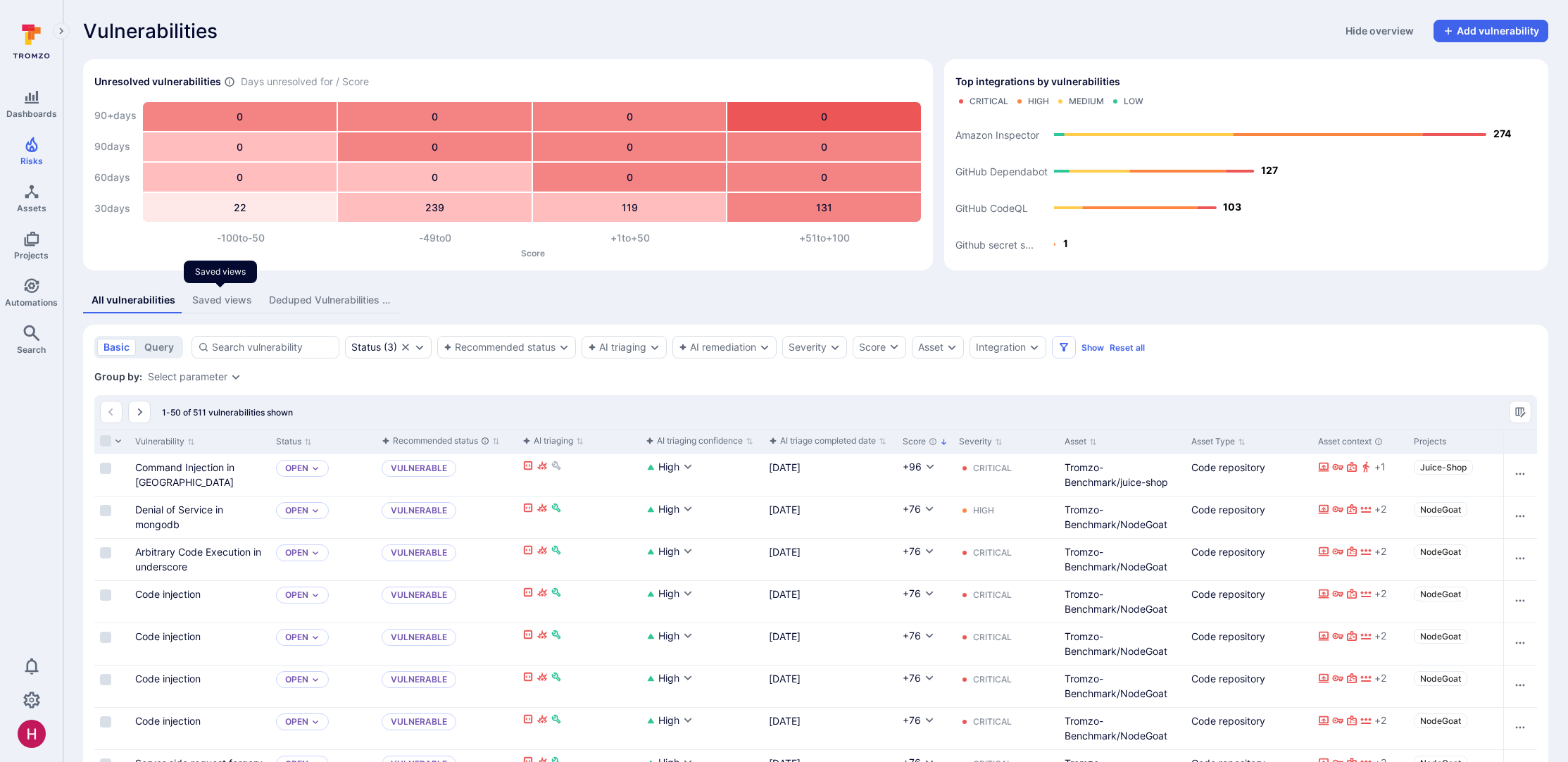 click on "Saved views" at bounding box center [222, 300] 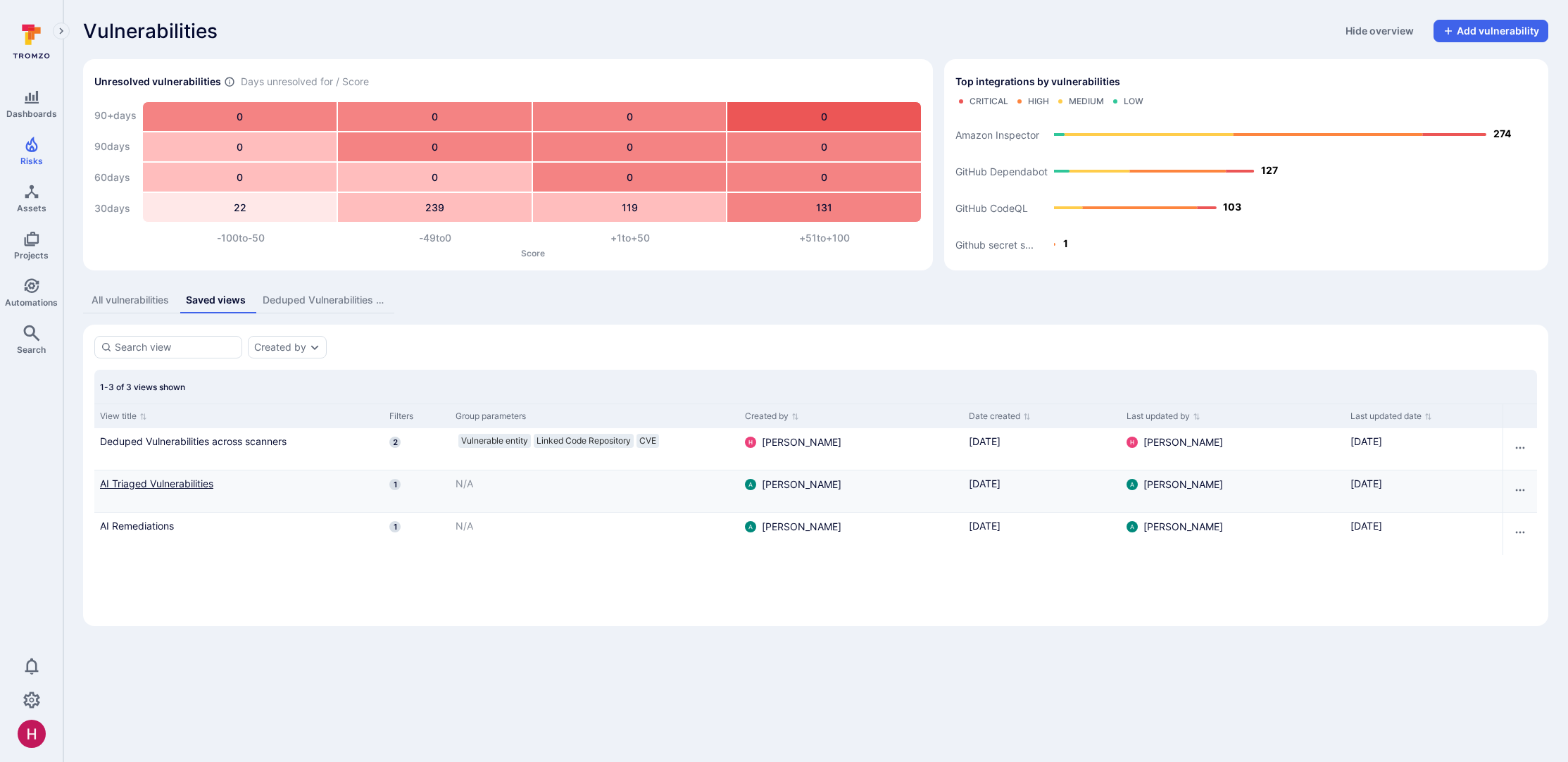 click on "AI Triaged Vulnerabilities" at bounding box center (239, 483) 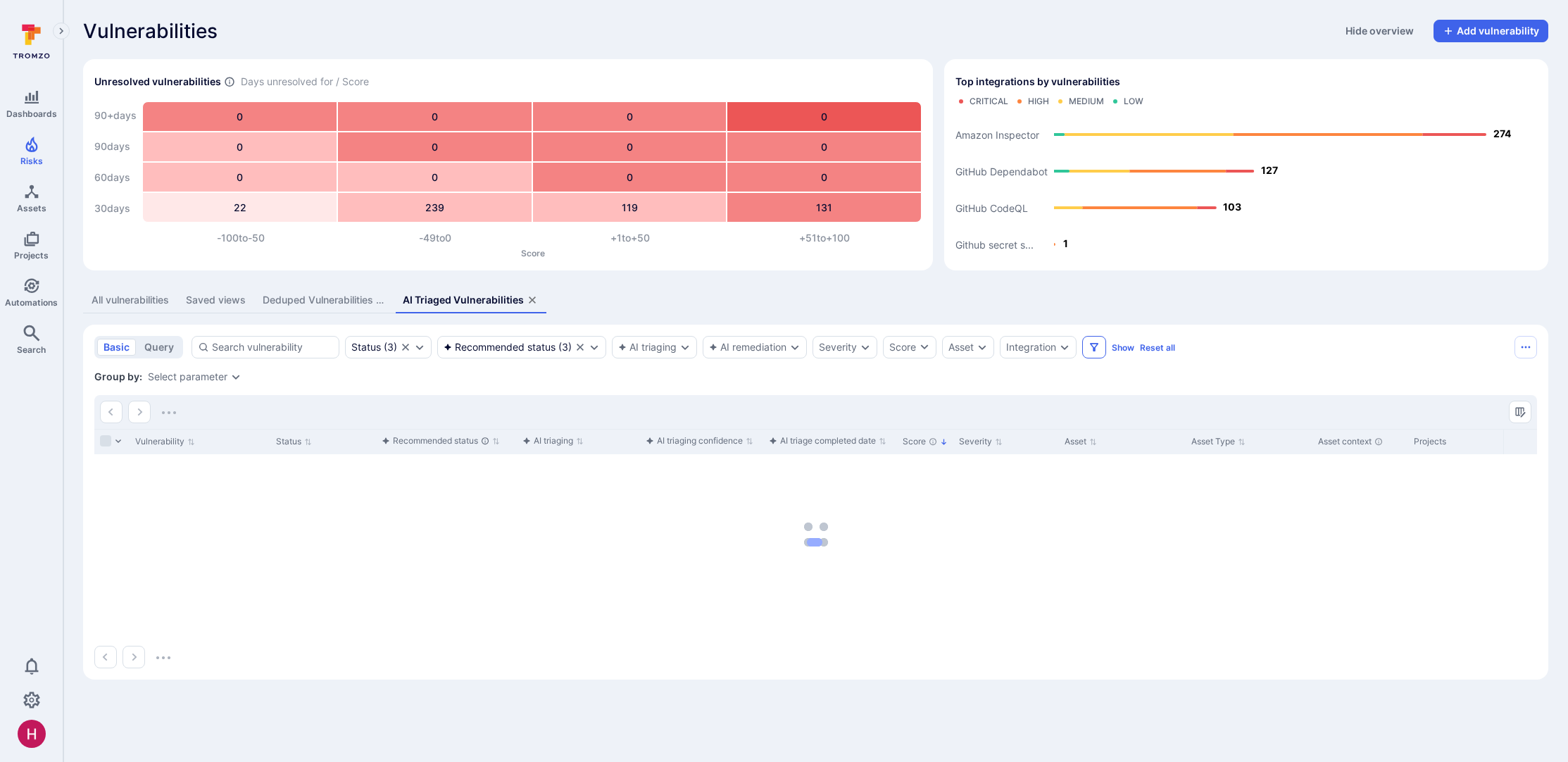 click 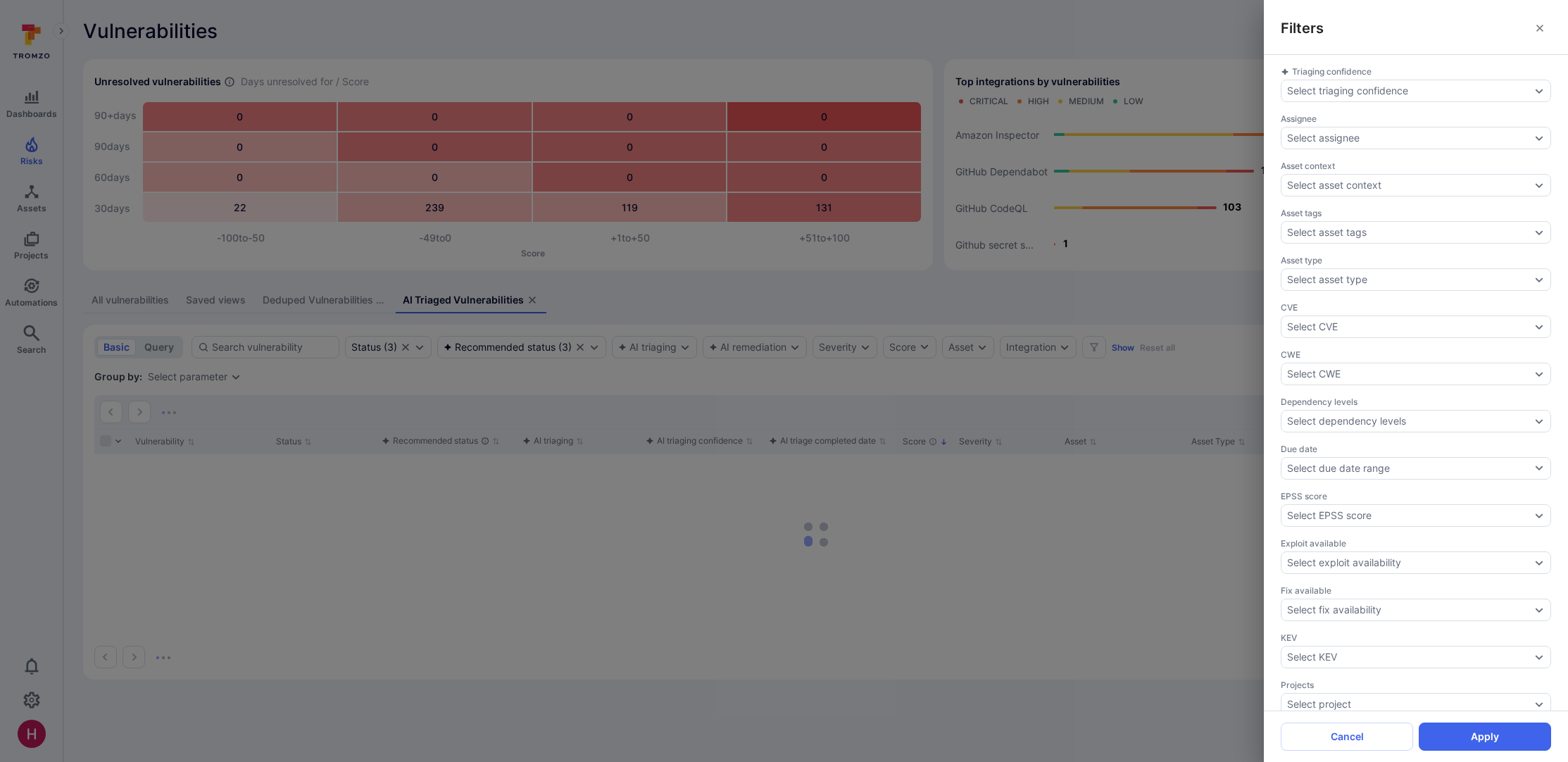 click on "Filters Triaging confidence Select triaging confidence Assignee Select assignee Asset context Select asset context Asset tags Select asset tags Asset type Select asset type CVE Select CVE CWE Select CWE Dependency levels Select dependency levels Due date Select due date range EPSS score Select EPSS score Exploit available Select exploit availability Fix available Select fix availability KEV Select KEV Projects Select project Reachability Select reachability Scanner status Select scanner status Tags Select tags Vulnerable entity Select vulnerable entity Overdue Select overdue Cancel Apply" at bounding box center [784, 381] 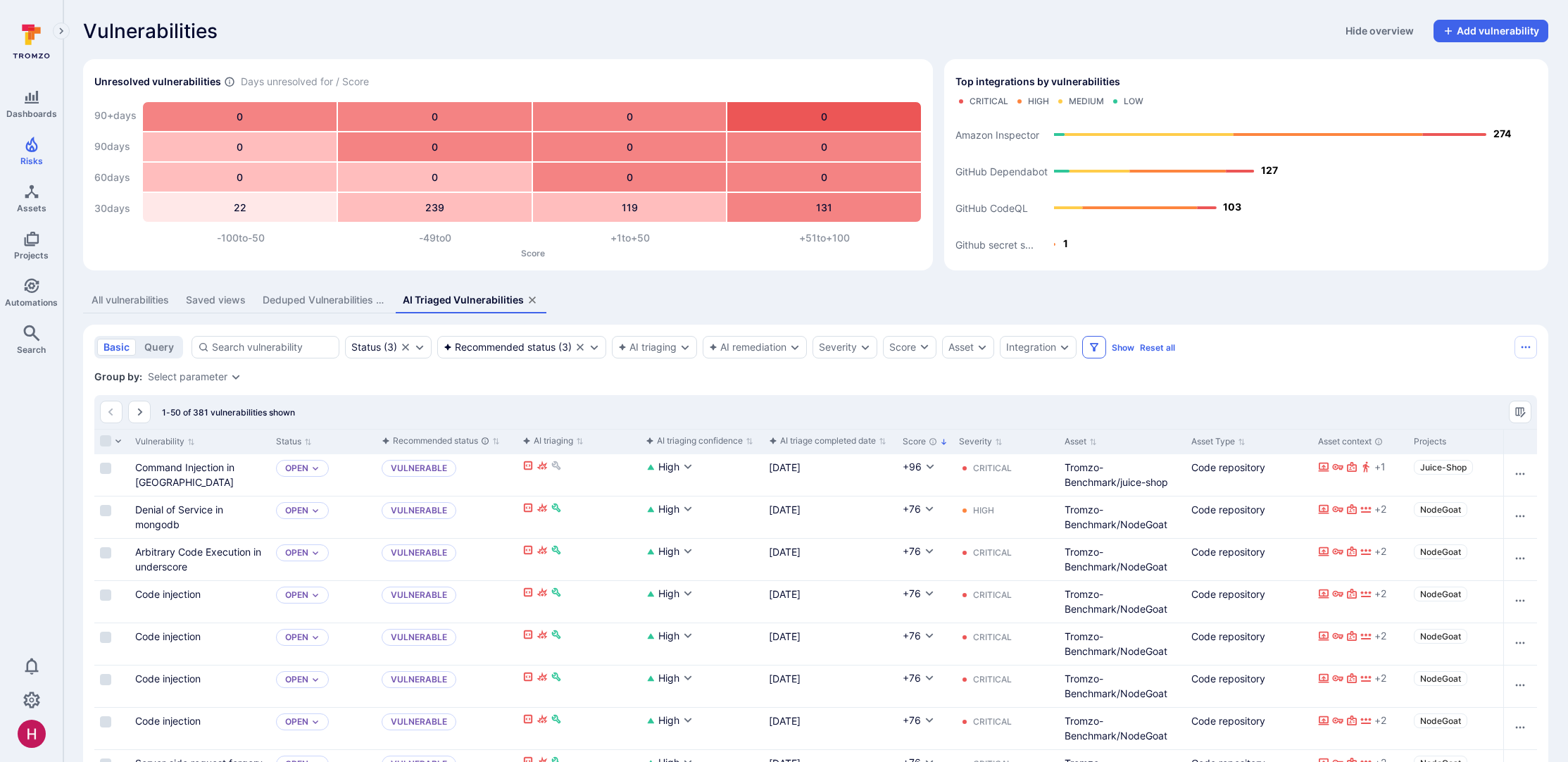 click 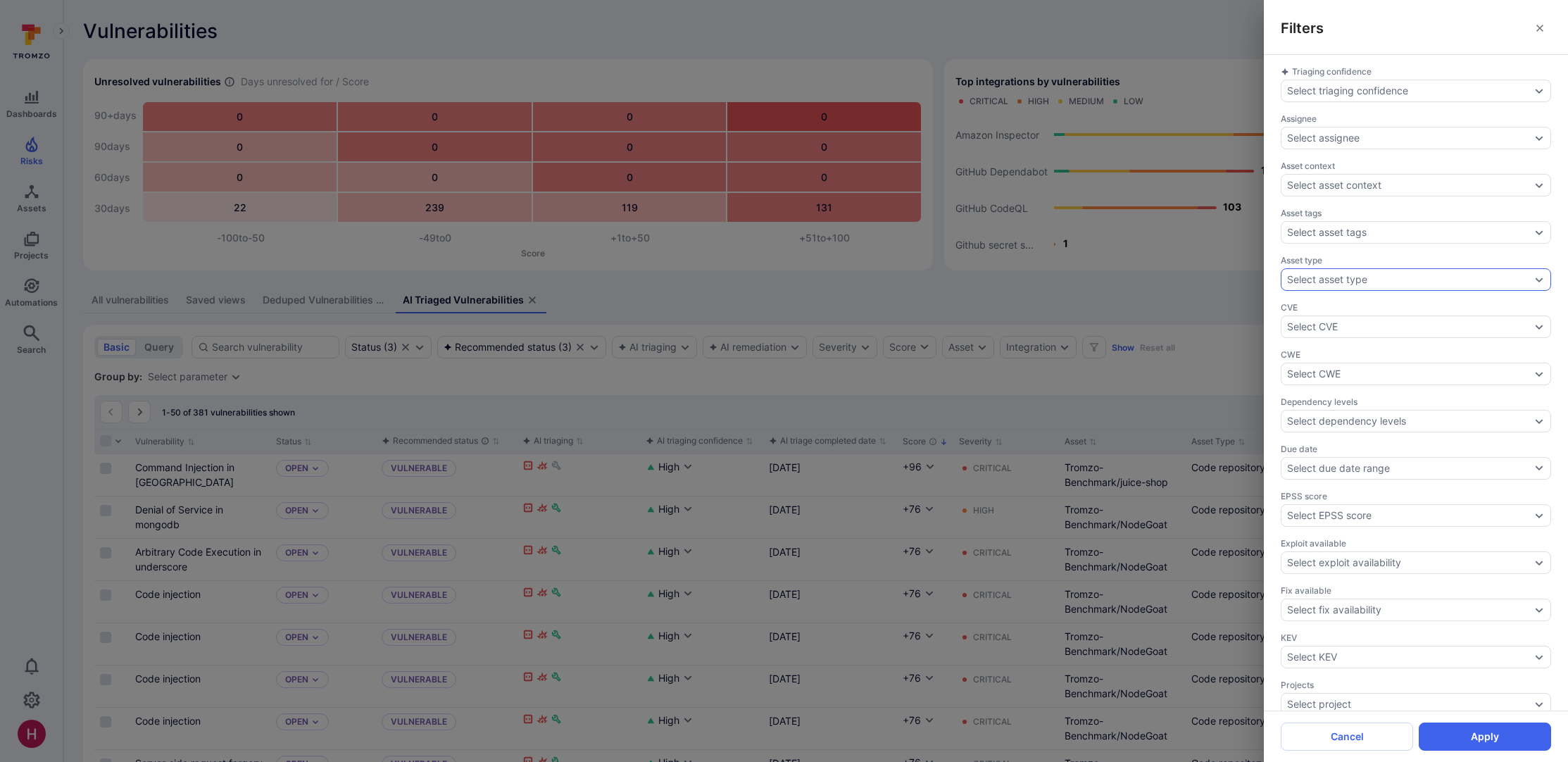 click on "Select asset type" at bounding box center [1327, 280] 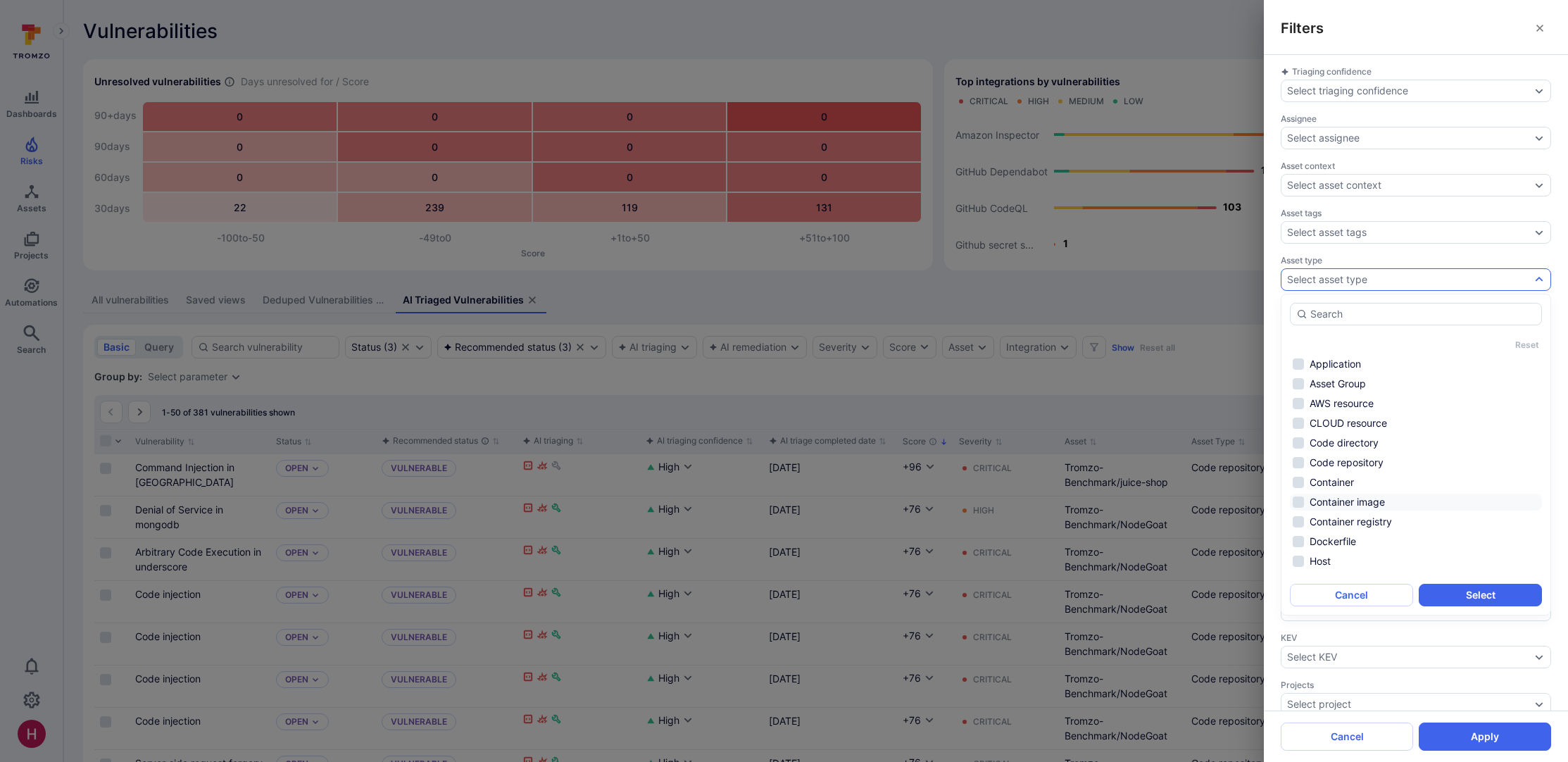 click on "Container image" at bounding box center (1416, 502) 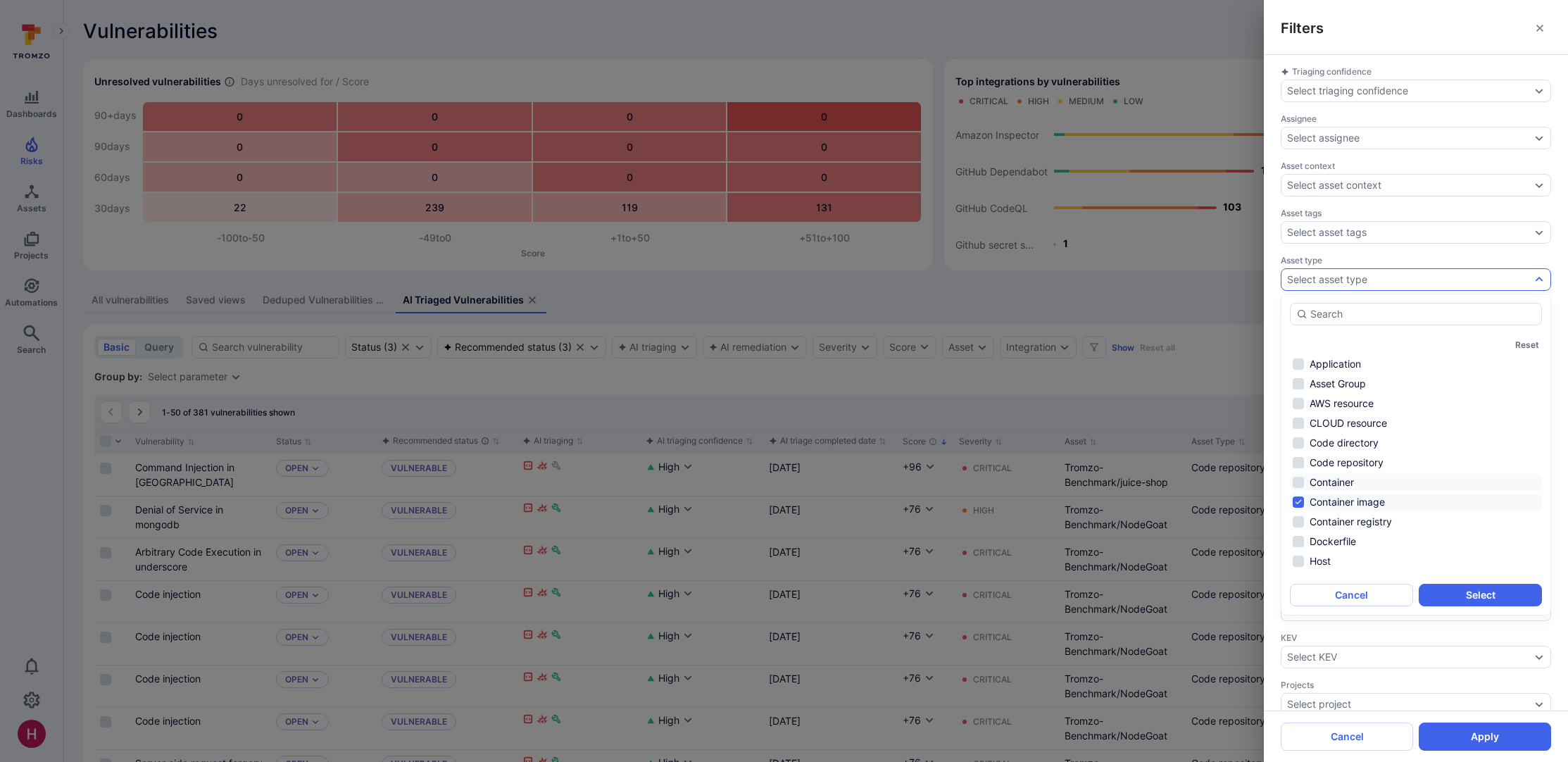 click on "Container" at bounding box center (1416, 482) 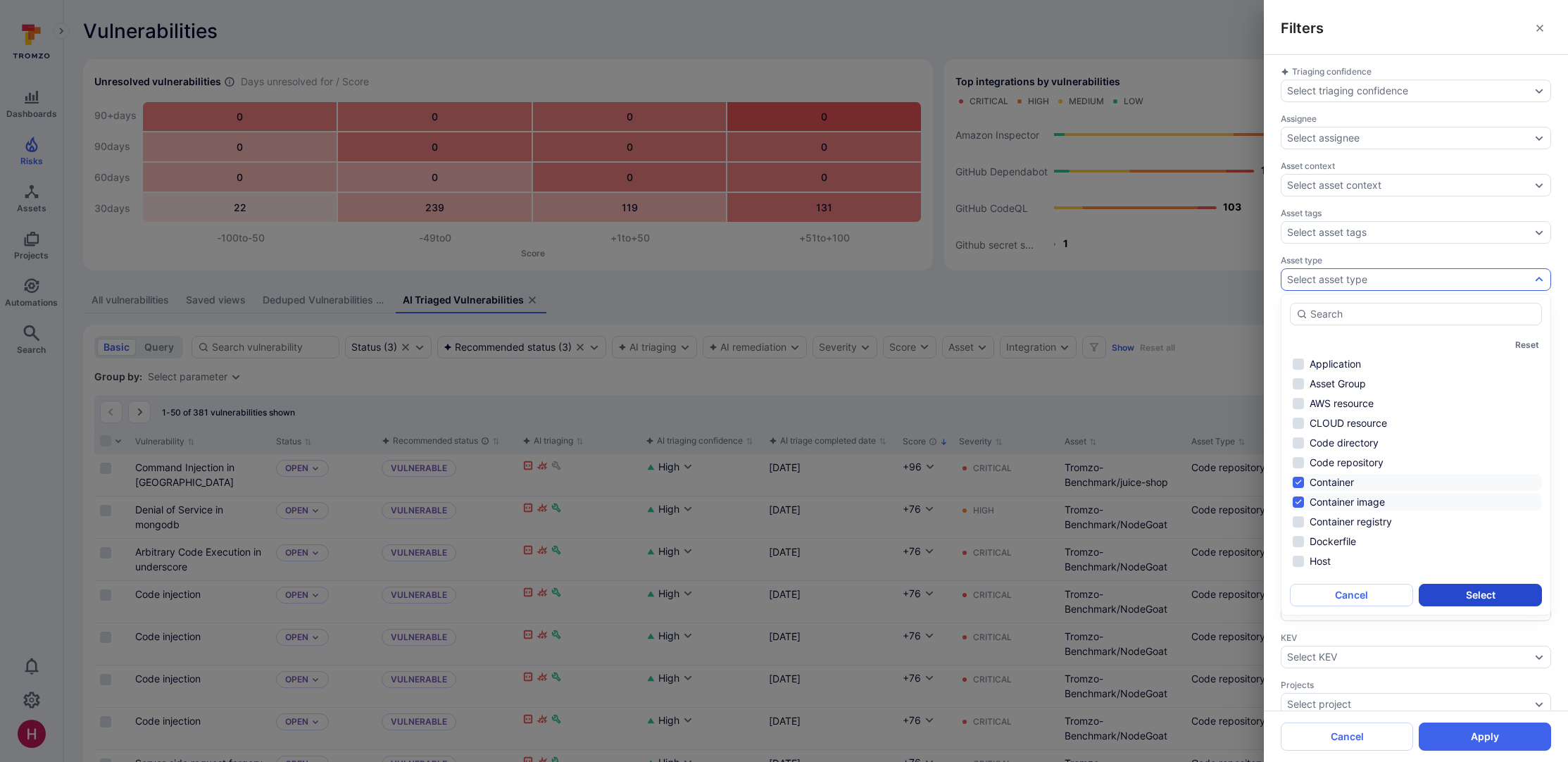 click on "Select" at bounding box center [1480, 595] 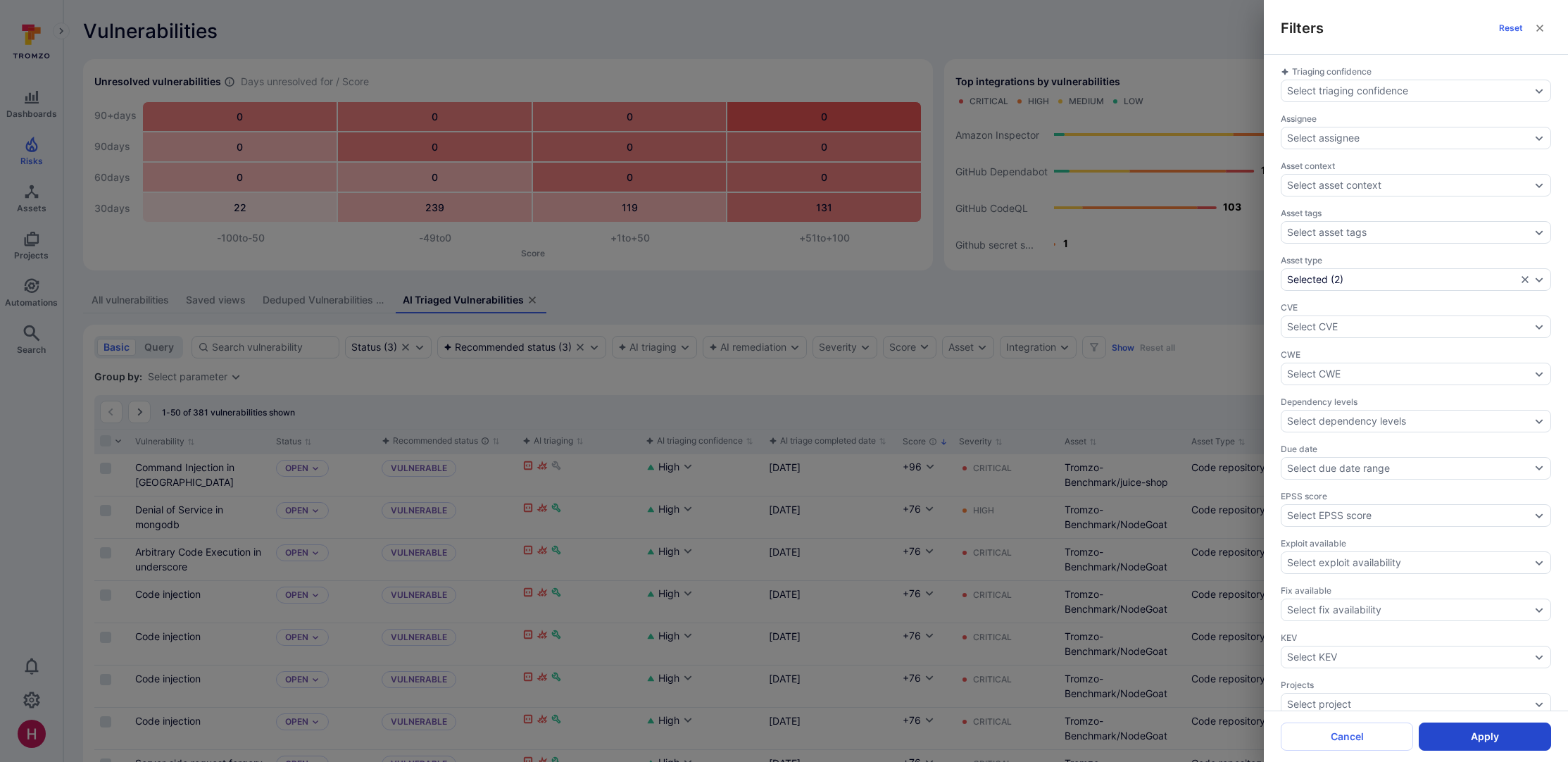 click on "Apply" at bounding box center (1485, 737) 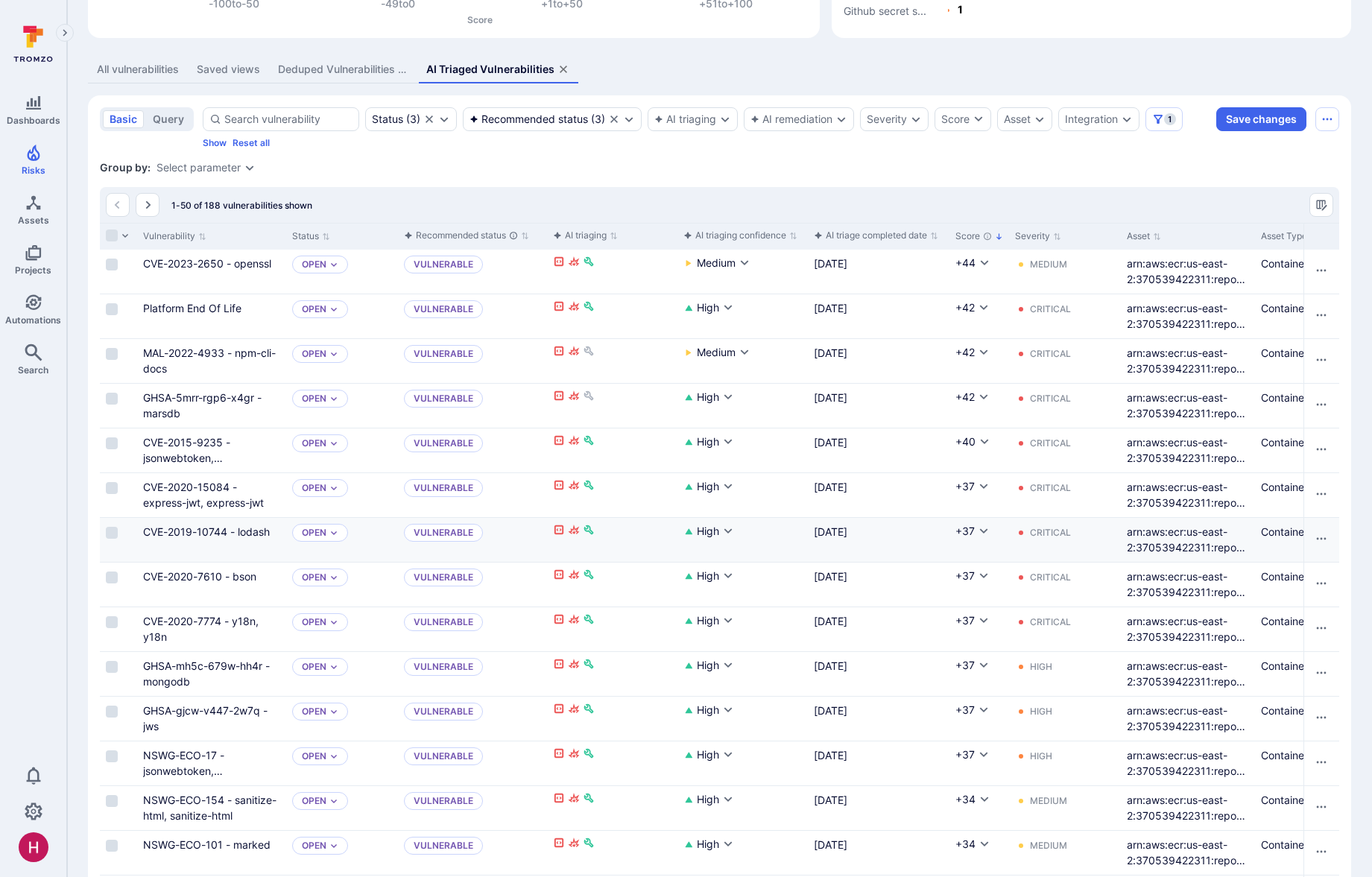 scroll, scrollTop: 250, scrollLeft: 0, axis: vertical 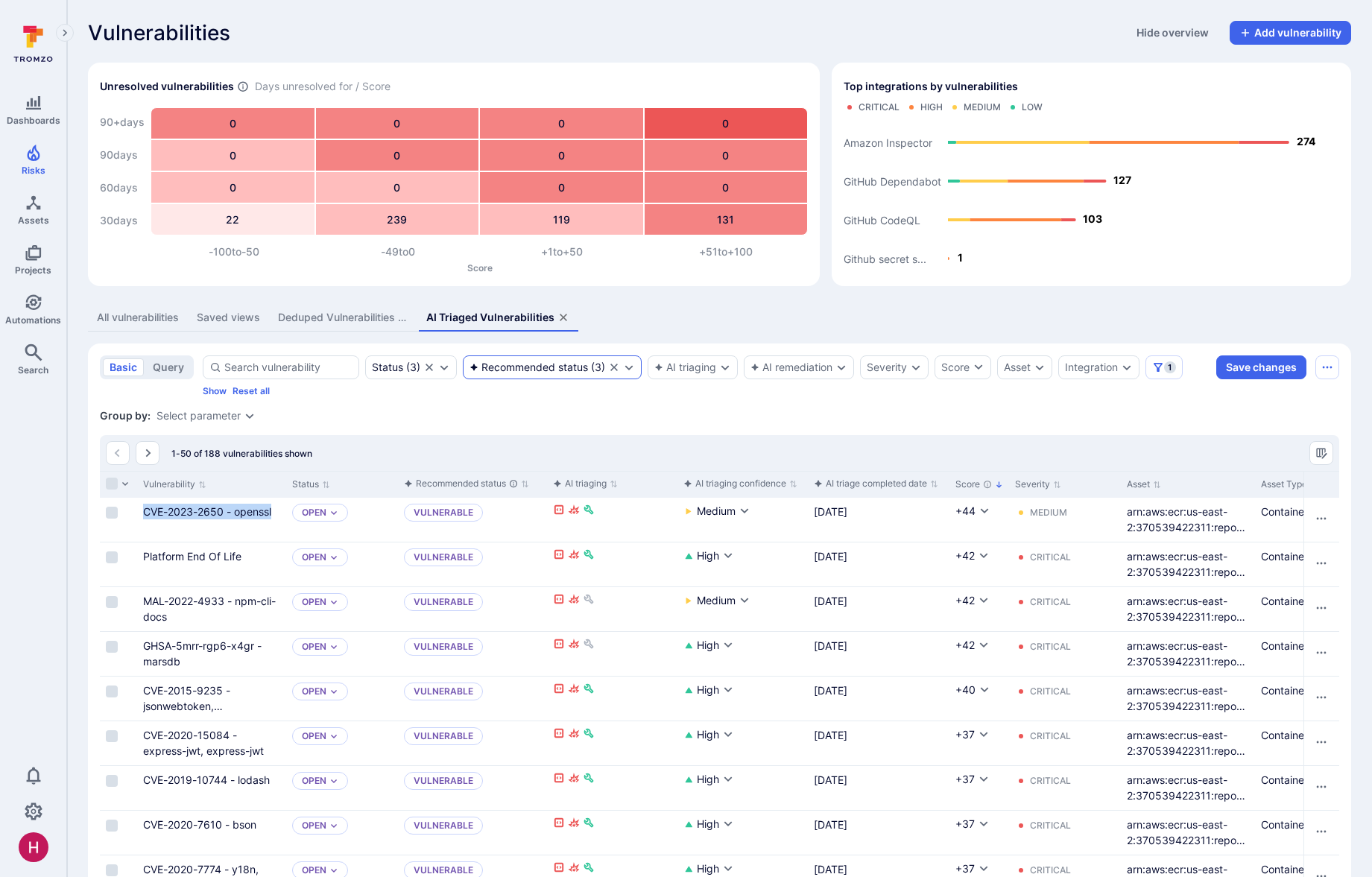 click on "Recommended status" at bounding box center [528, 367] 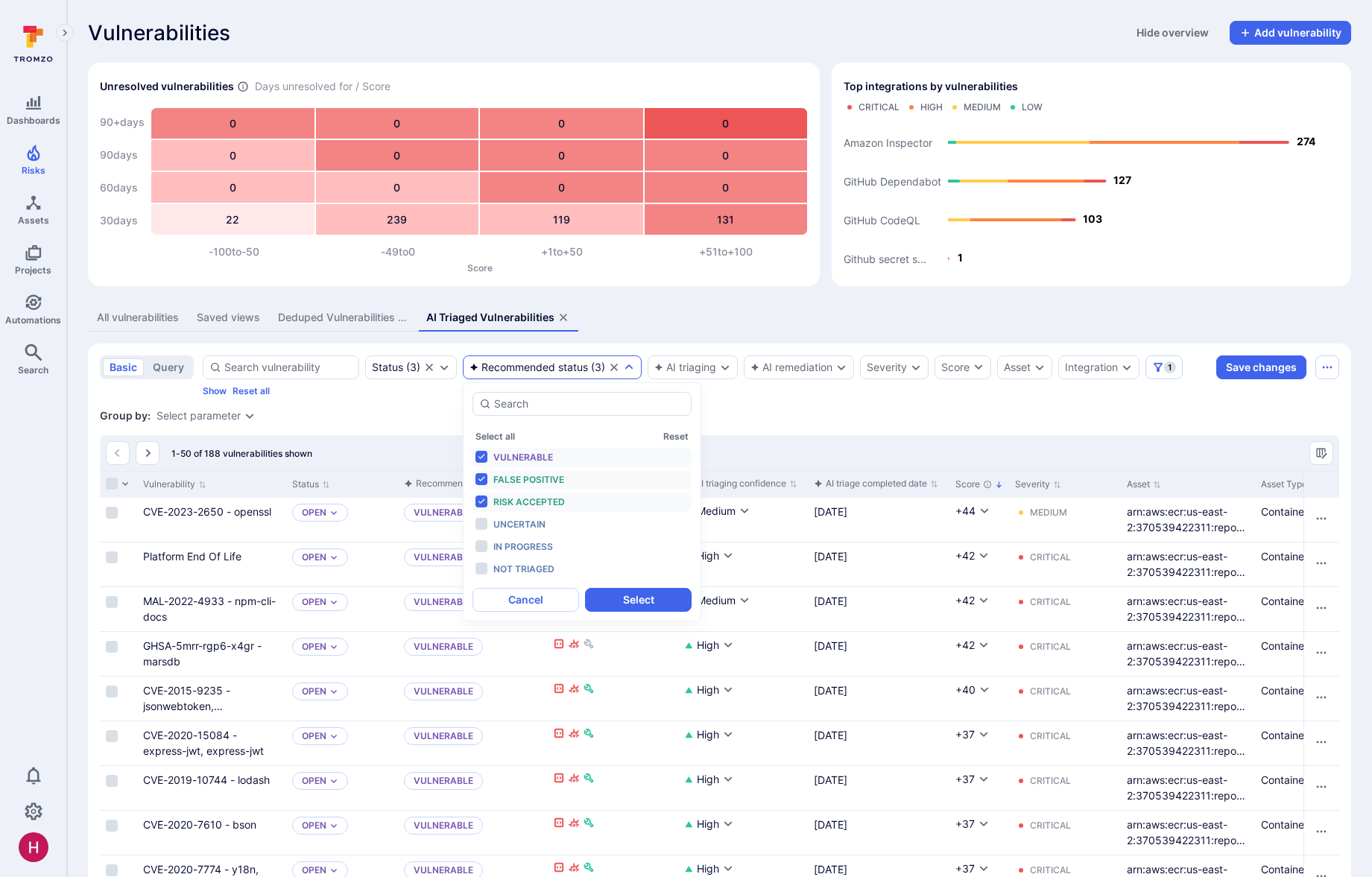 click on "Vulnerable" at bounding box center [523, 457] 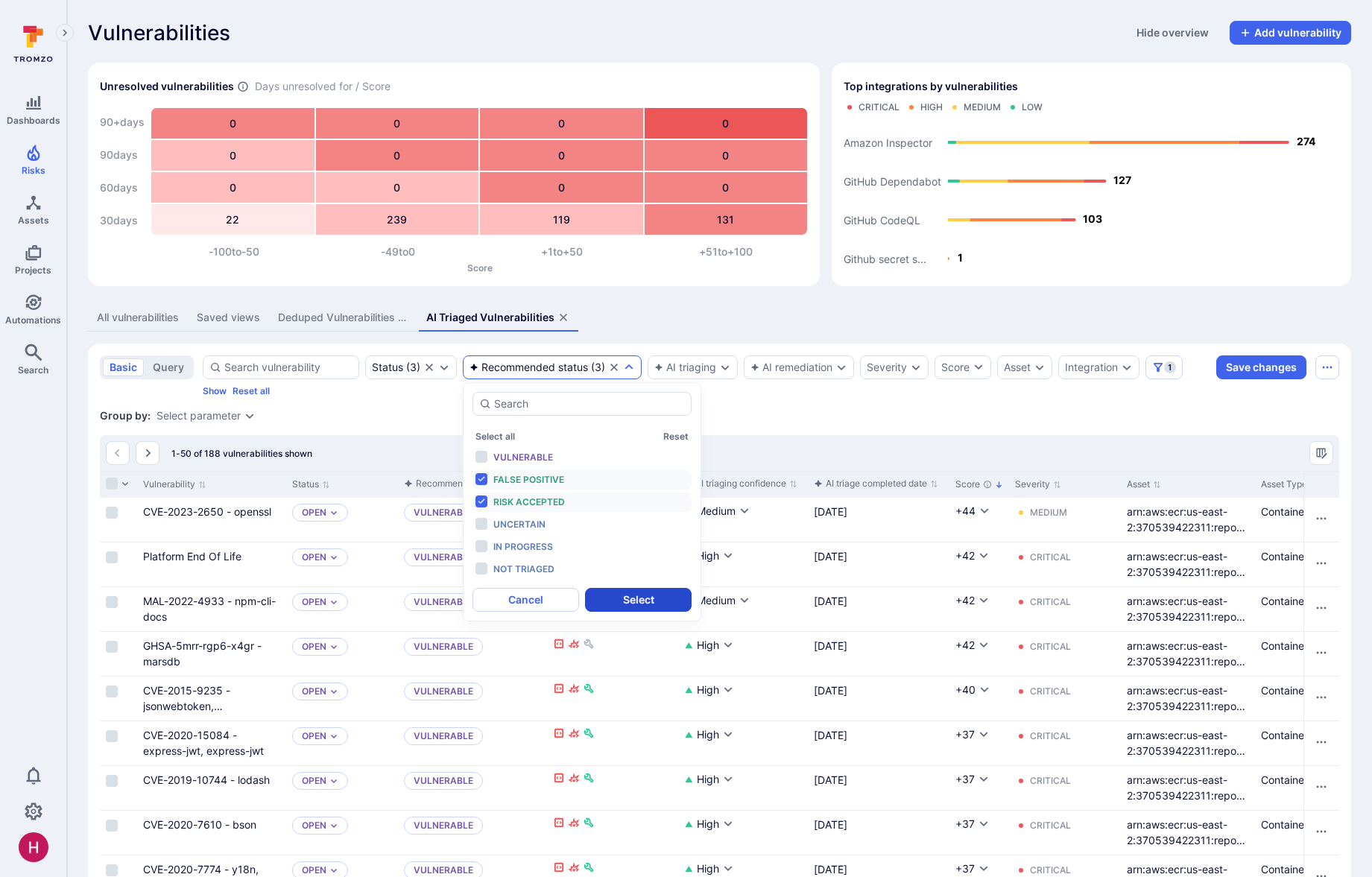click on "Select" at bounding box center [638, 600] 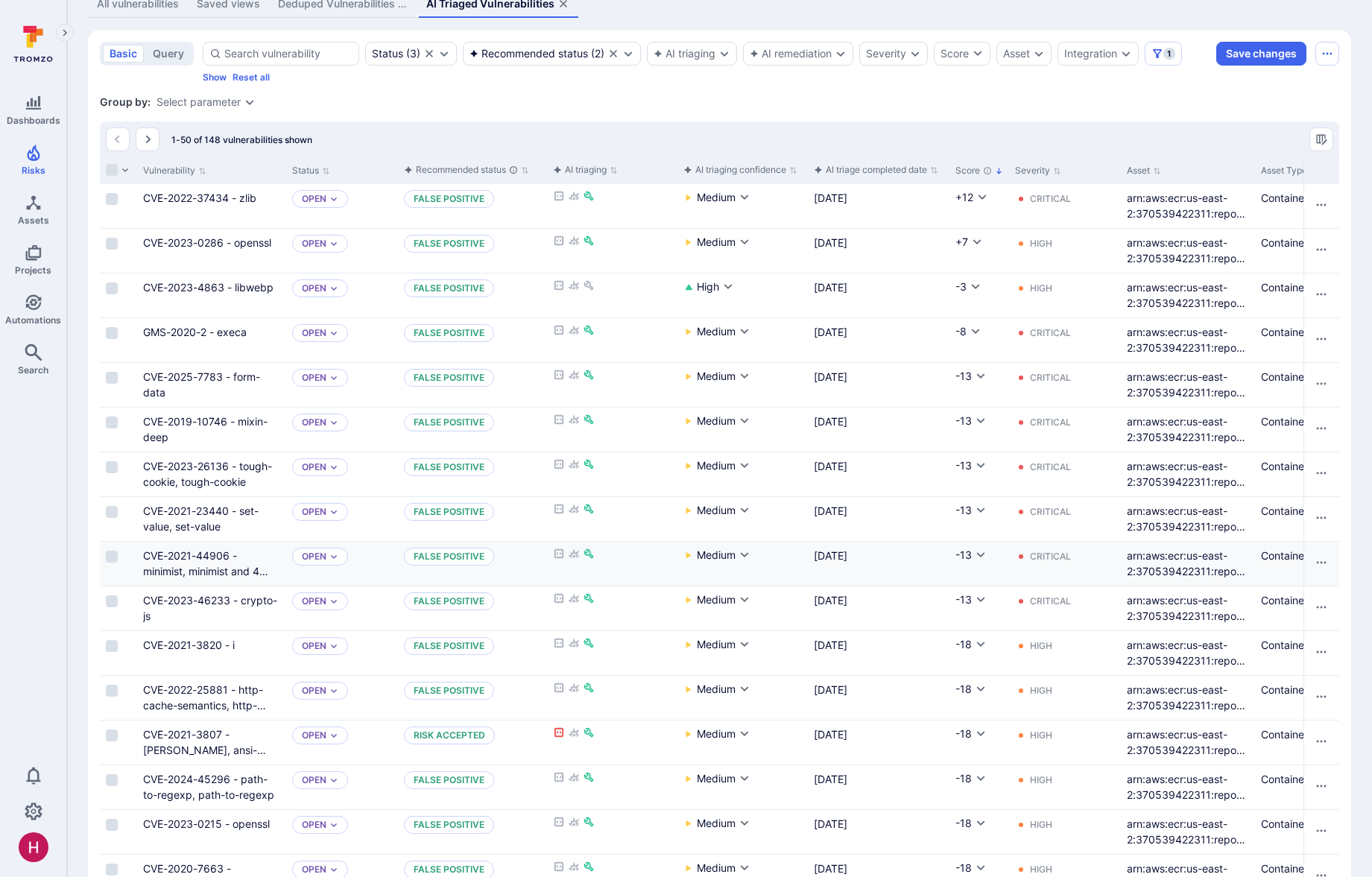 scroll, scrollTop: 314, scrollLeft: 0, axis: vertical 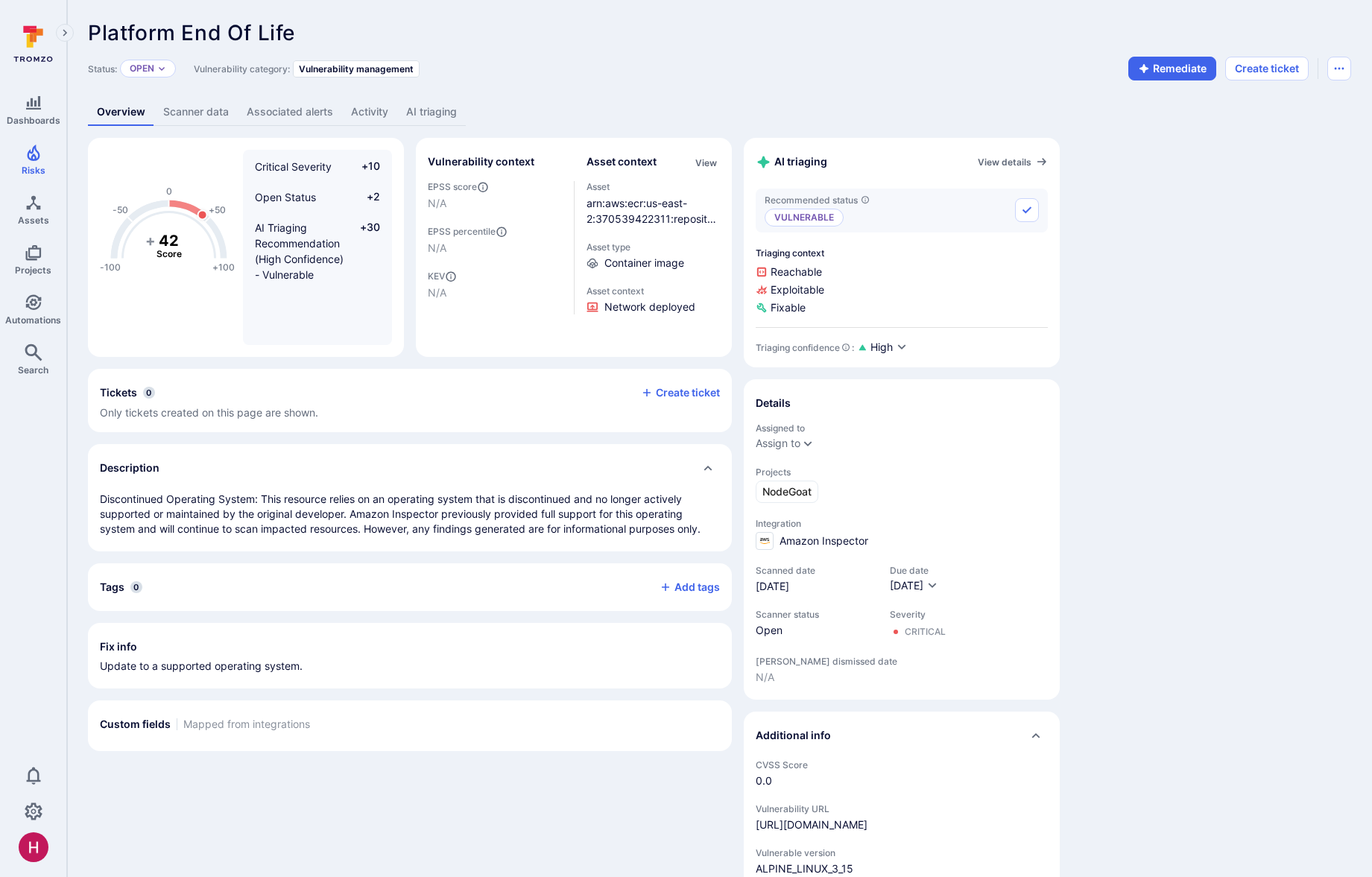 click on "AI triaging" at bounding box center (431, 112) 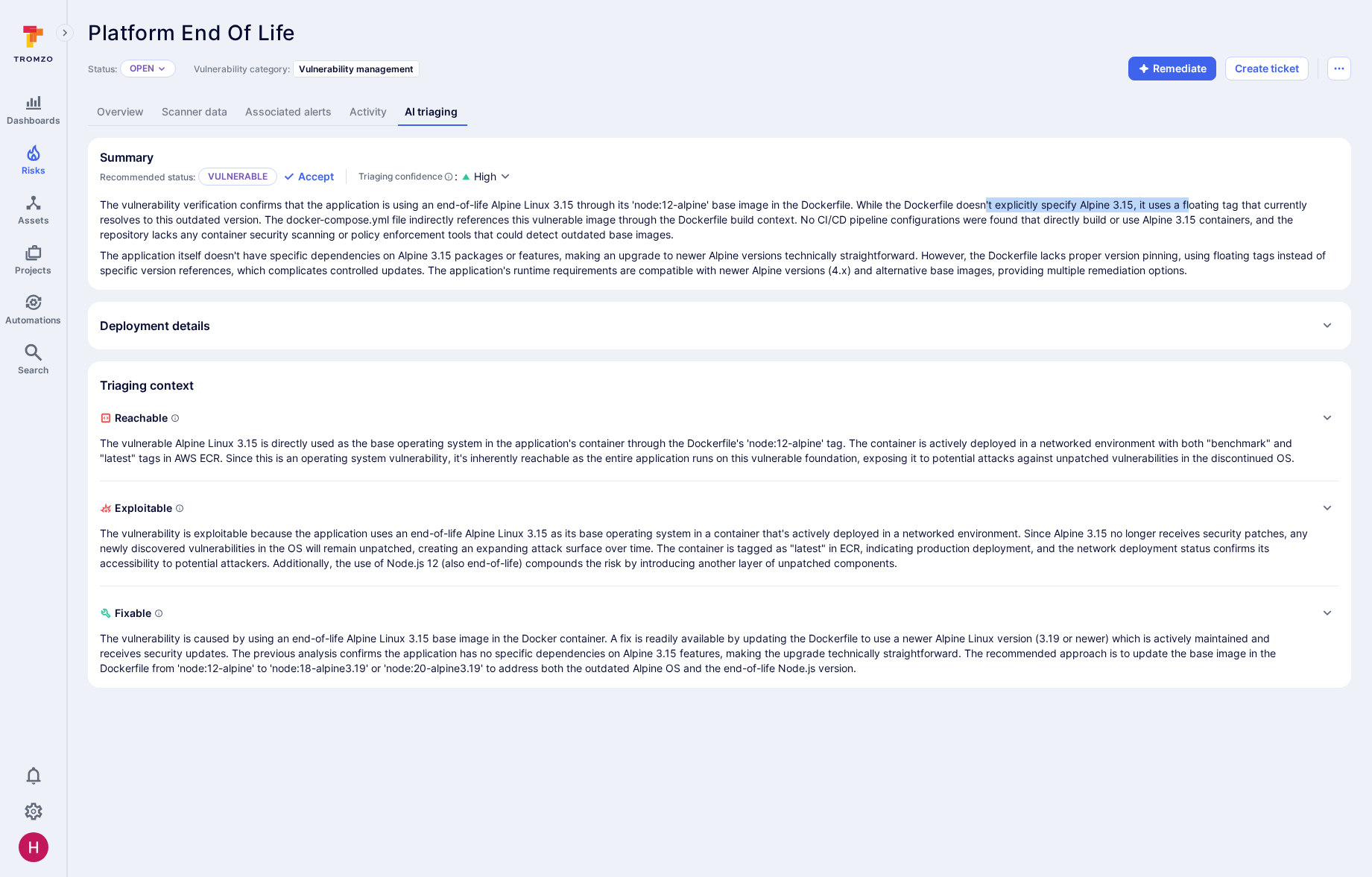 drag, startPoint x: 1002, startPoint y: 203, endPoint x: 1203, endPoint y: 209, distance: 201.08953 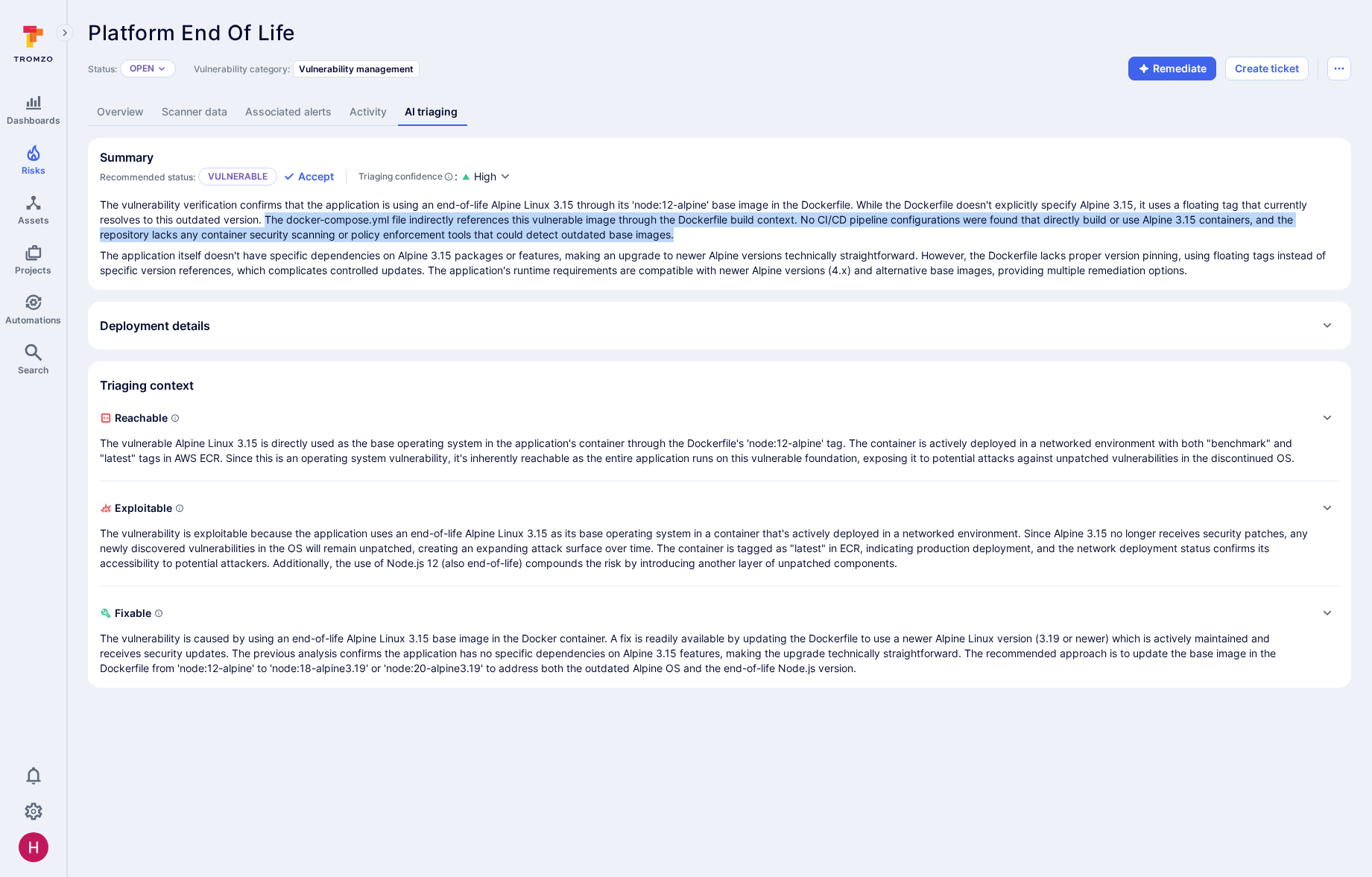 drag, startPoint x: 268, startPoint y: 218, endPoint x: 694, endPoint y: 239, distance: 426.51729 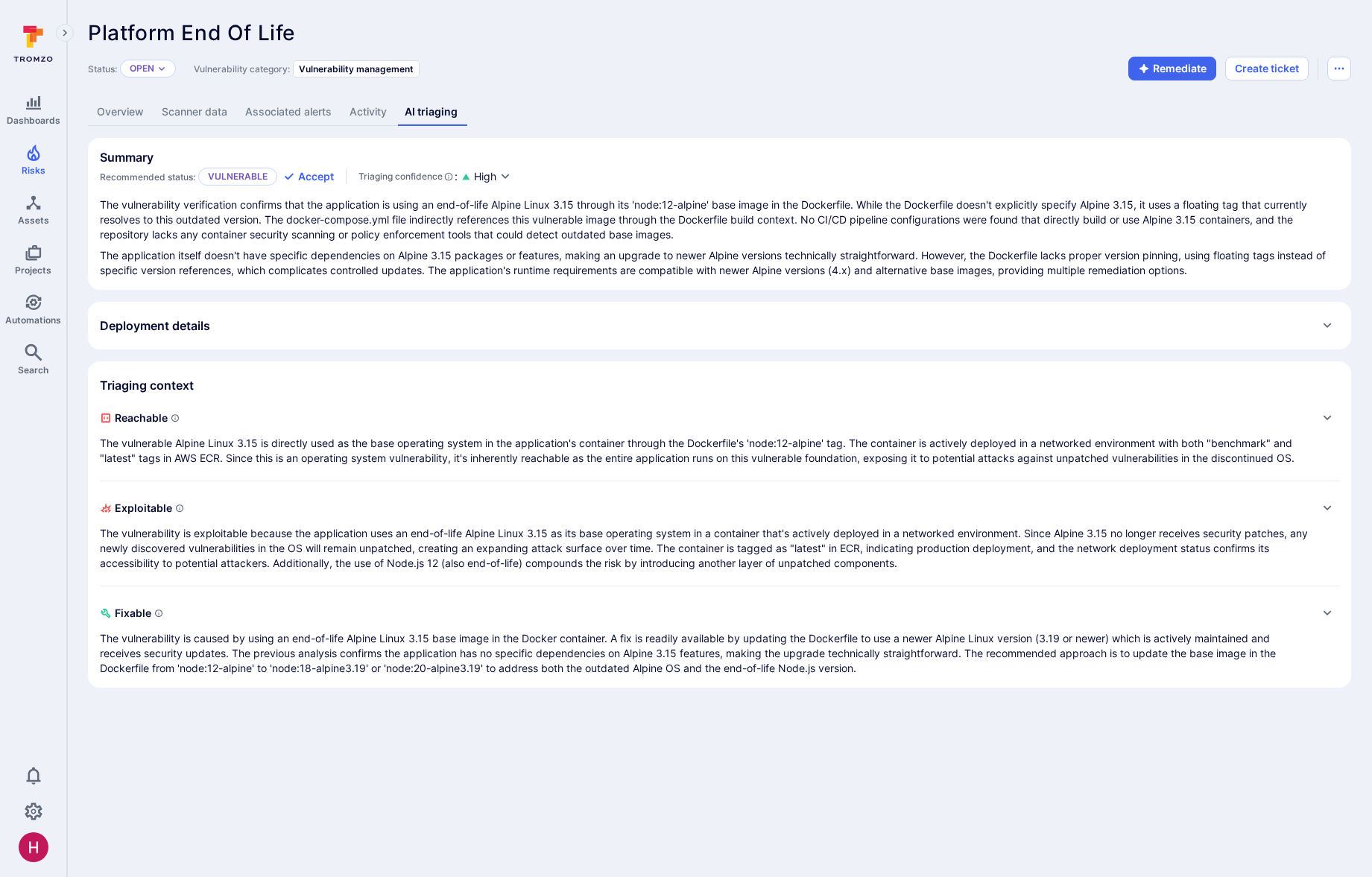 click on "The vulnerability verification confirms that the application is using an end-of-life Alpine Linux 3.15 through its 'node:12-alpine' base image in the Dockerfile. While the Dockerfile doesn't explicitly specify Alpine 3.15, it uses a floating tag that currently resolves to this outdated version. The docker-compose.yml file indirectly references this vulnerable image through the Dockerfile build context. No CI/CD pipeline configurations were found that directly build or use Alpine 3.15 containers, and the repository lacks any container security scanning or policy enforcement tools that could detect outdated base images." at bounding box center (719, 220) 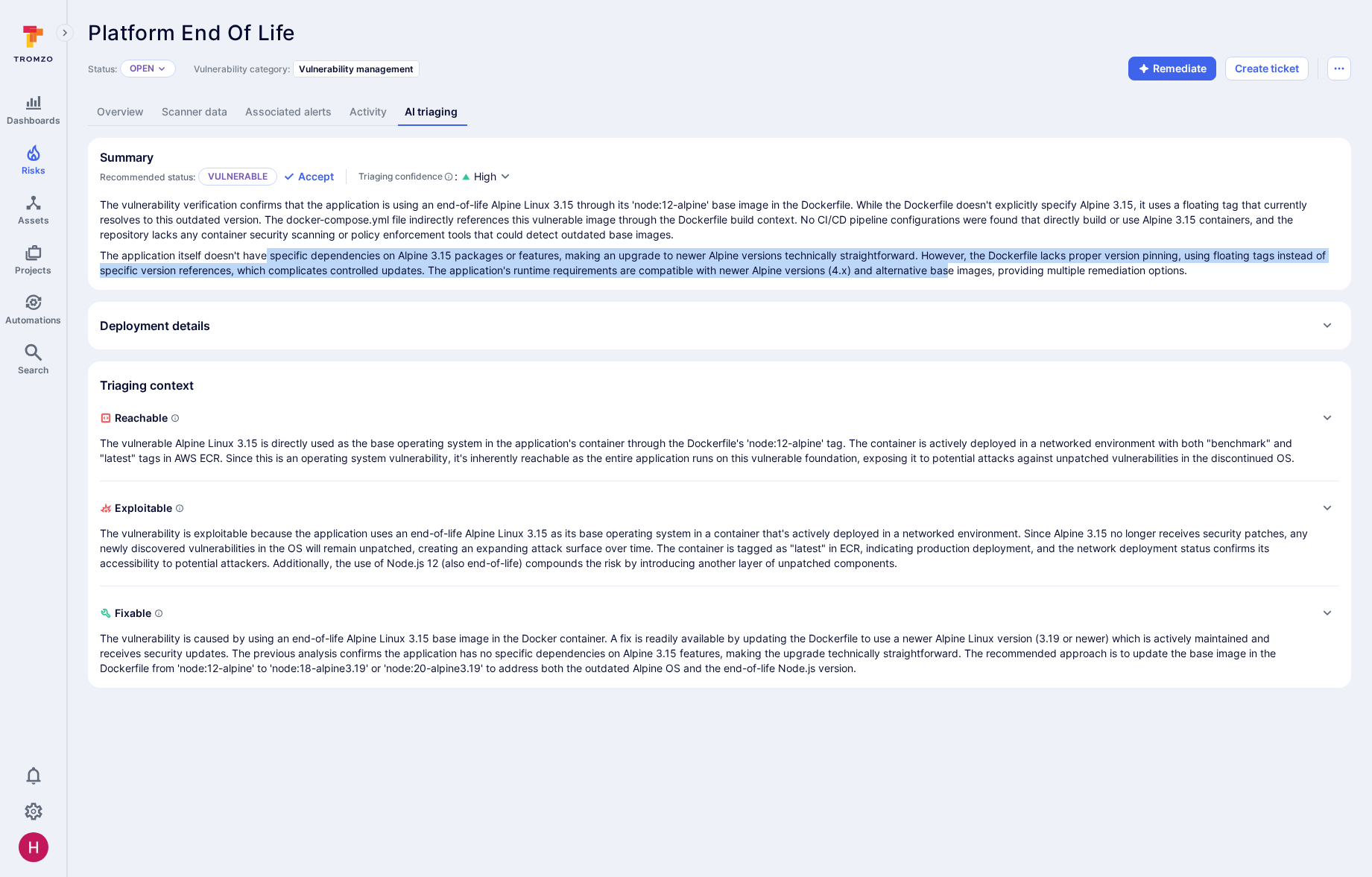 drag, startPoint x: 318, startPoint y: 253, endPoint x: 965, endPoint y: 270, distance: 647.2233 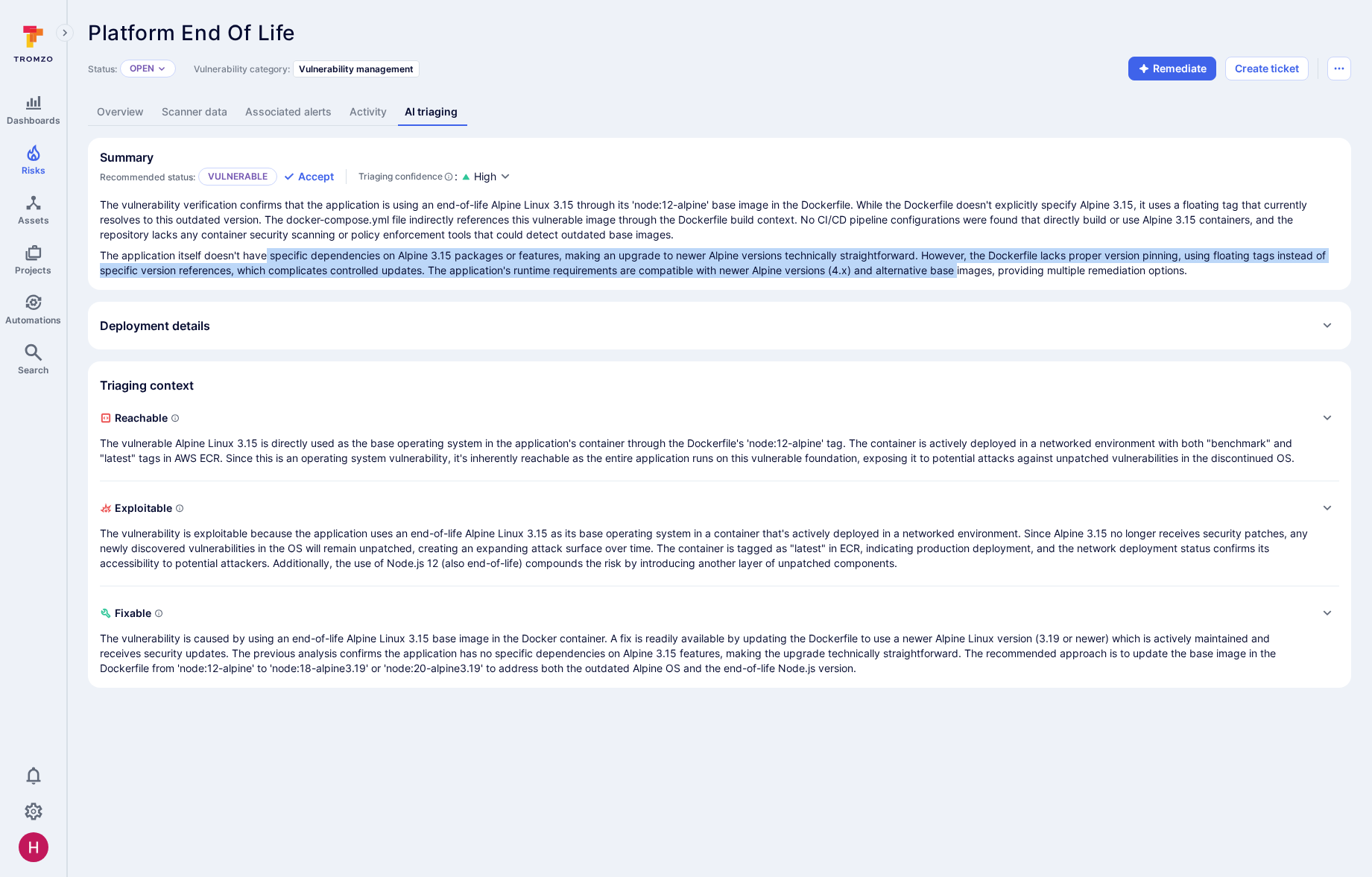 click on "The application itself doesn't have specific dependencies on Alpine 3.15 packages or features, making an upgrade to newer Alpine versions technically straightforward. However, the Dockerfile lacks proper version pinning, using floating tags instead of specific version references, which complicates controlled updates. The application's runtime requirements are compatible with newer Alpine versions (4.x) and alternative base images, providing multiple remediation options." at bounding box center [719, 263] 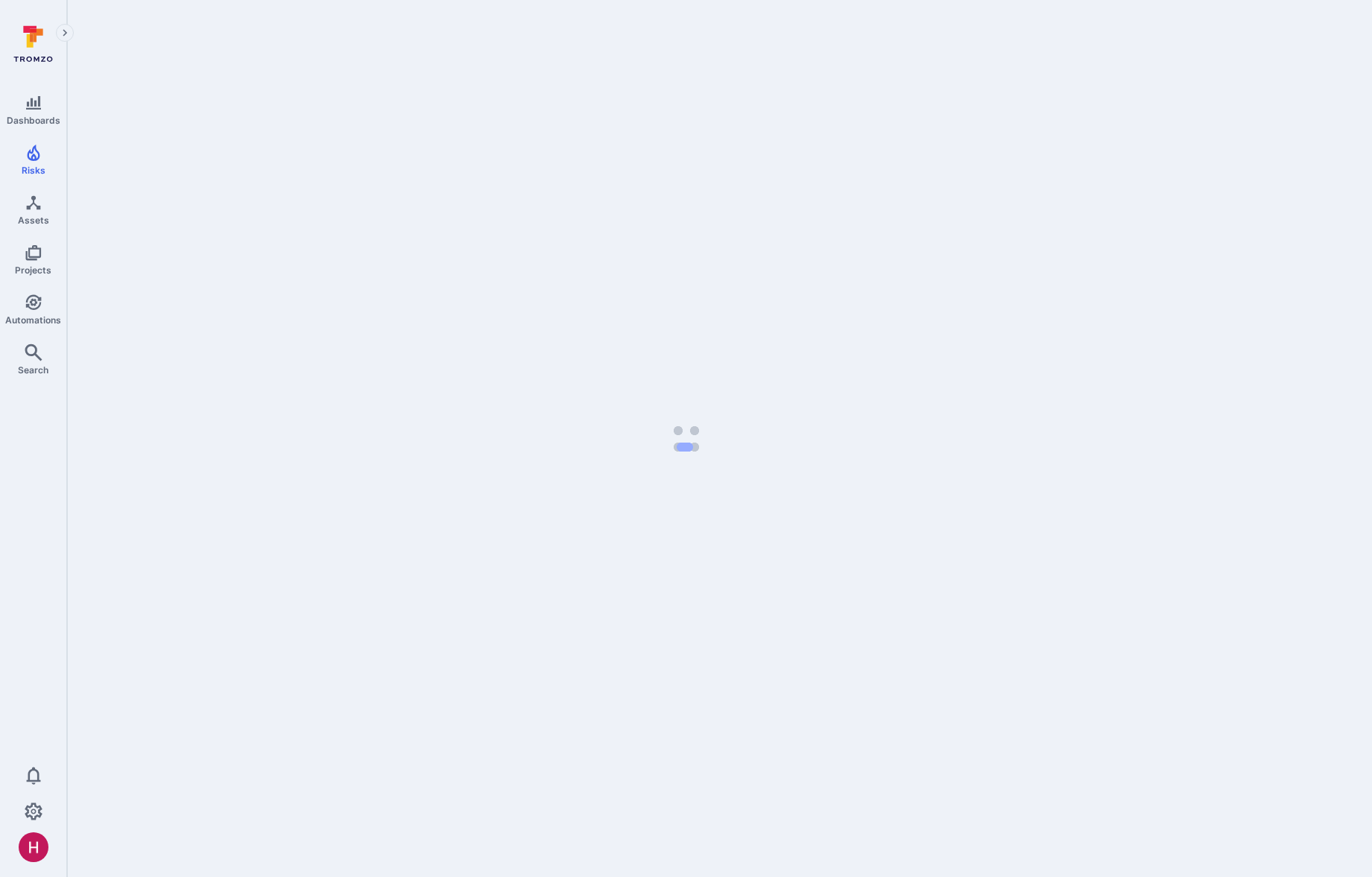 scroll, scrollTop: 0, scrollLeft: 0, axis: both 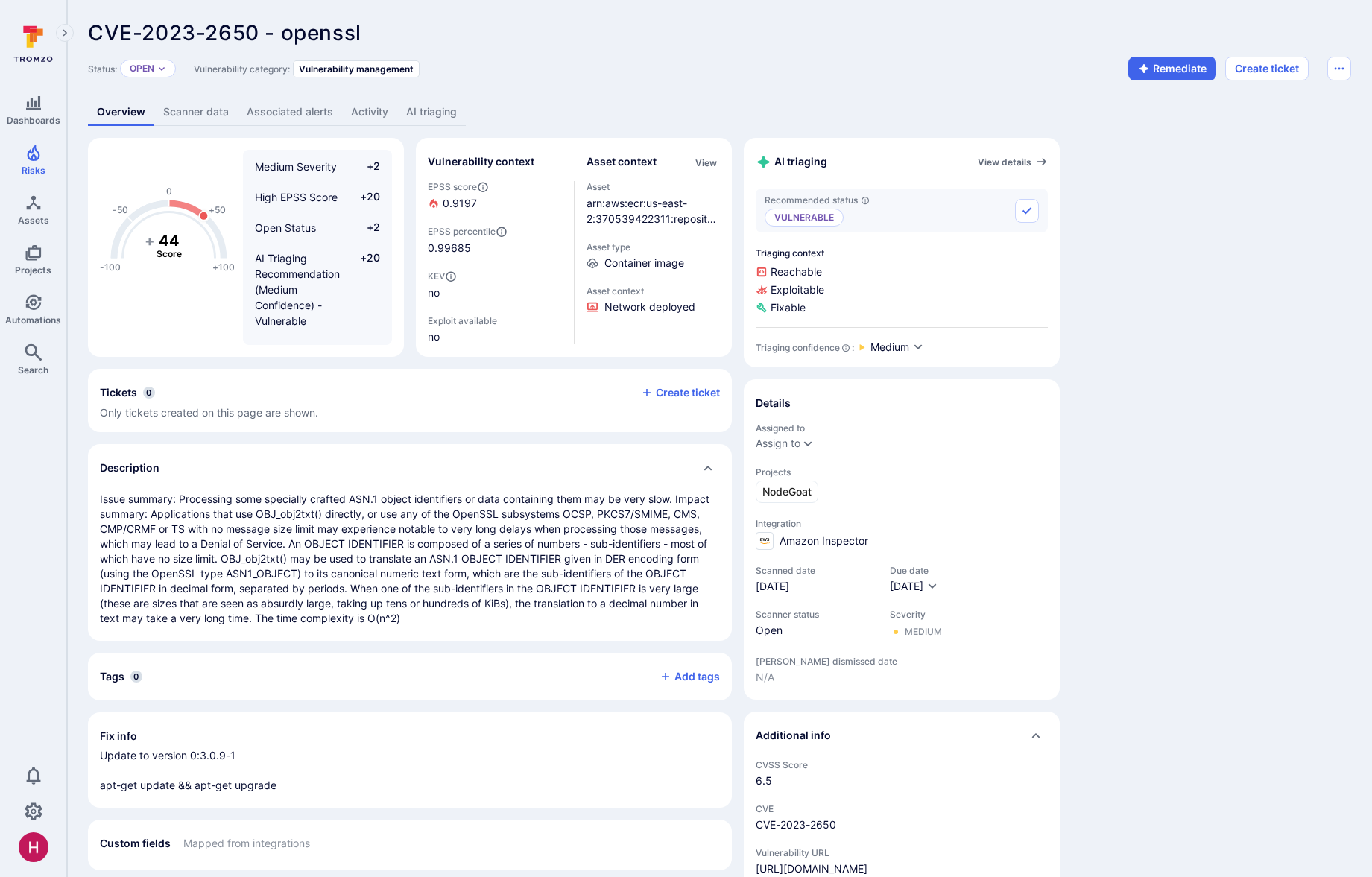 click on "AI triaging" at bounding box center (431, 112) 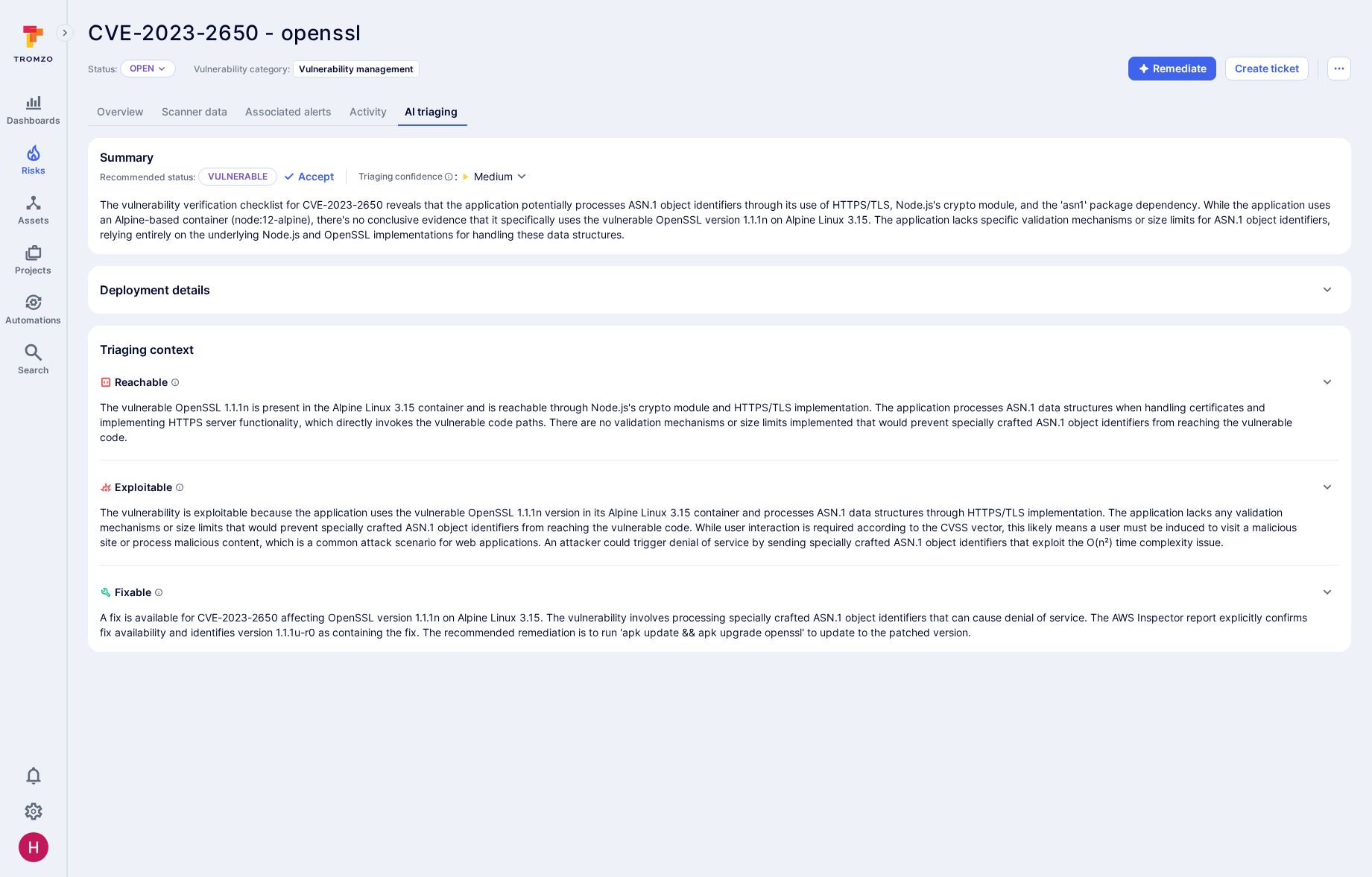 click on "Overview" at bounding box center [120, 112] 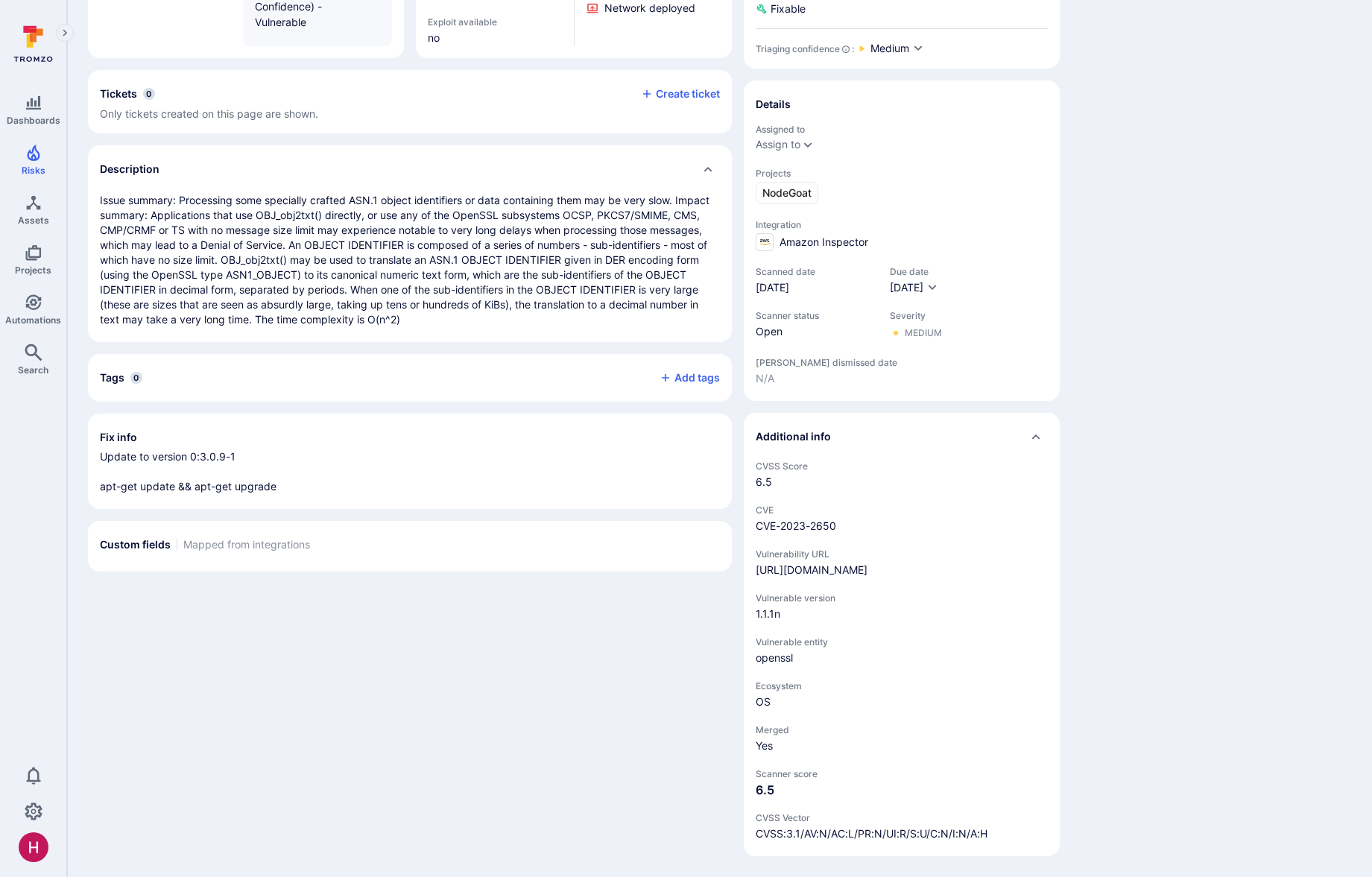 scroll, scrollTop: 0, scrollLeft: 0, axis: both 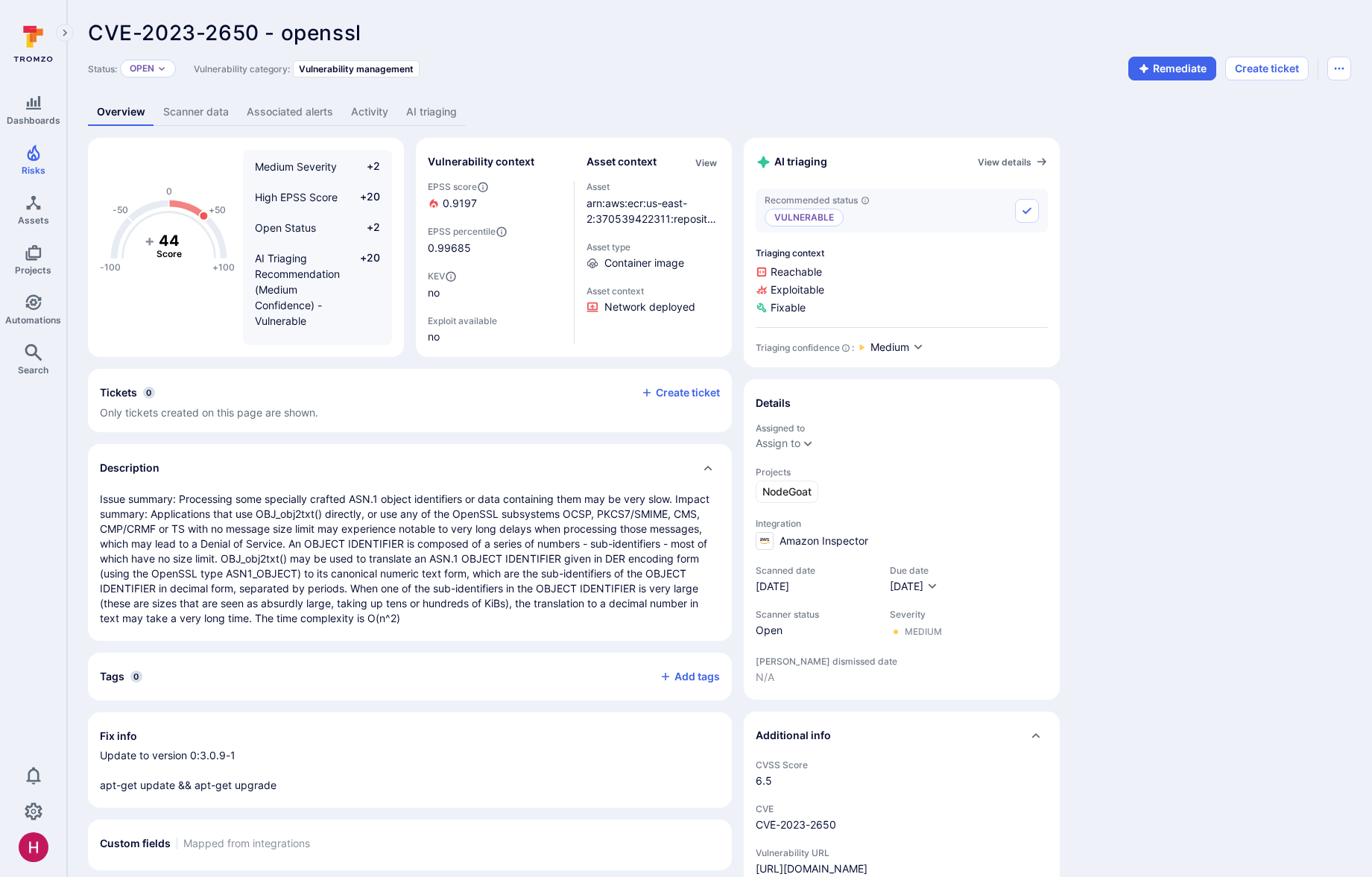 click on "AI triaging" at bounding box center (431, 112) 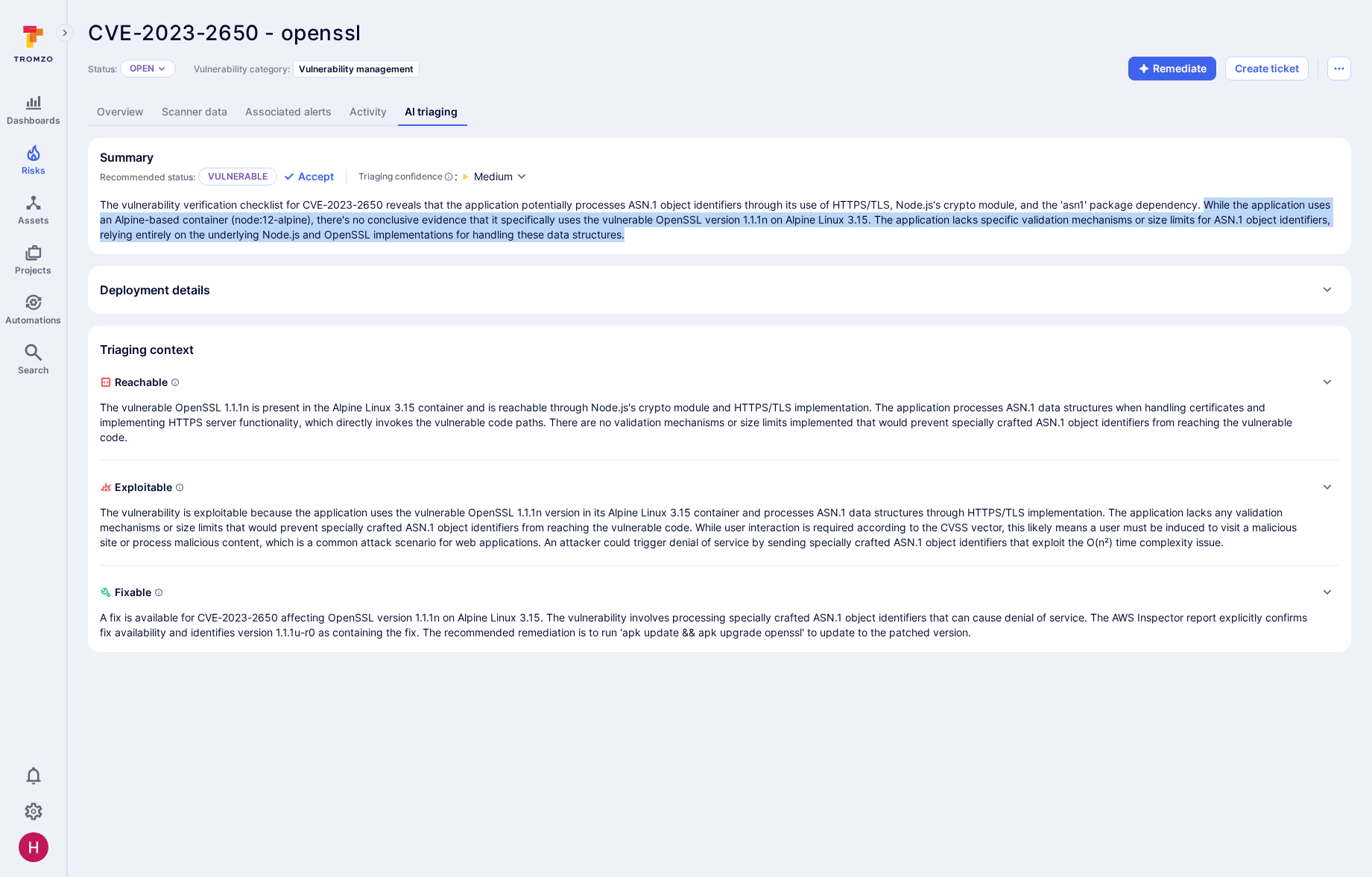 drag, startPoint x: 1213, startPoint y: 200, endPoint x: 1204, endPoint y: 230, distance: 31.32092 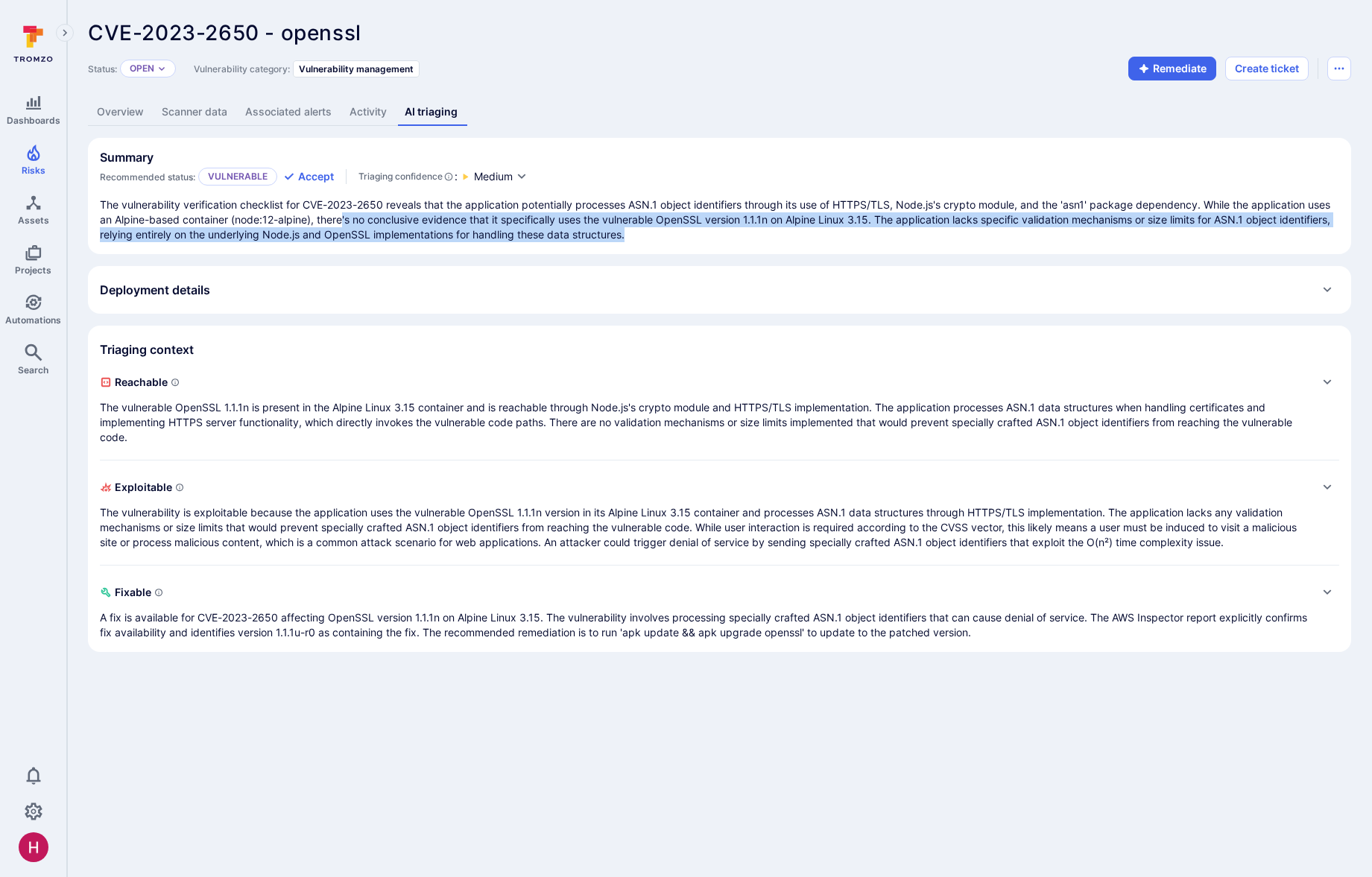 drag, startPoint x: 370, startPoint y: 215, endPoint x: 847, endPoint y: 229, distance: 477.20541 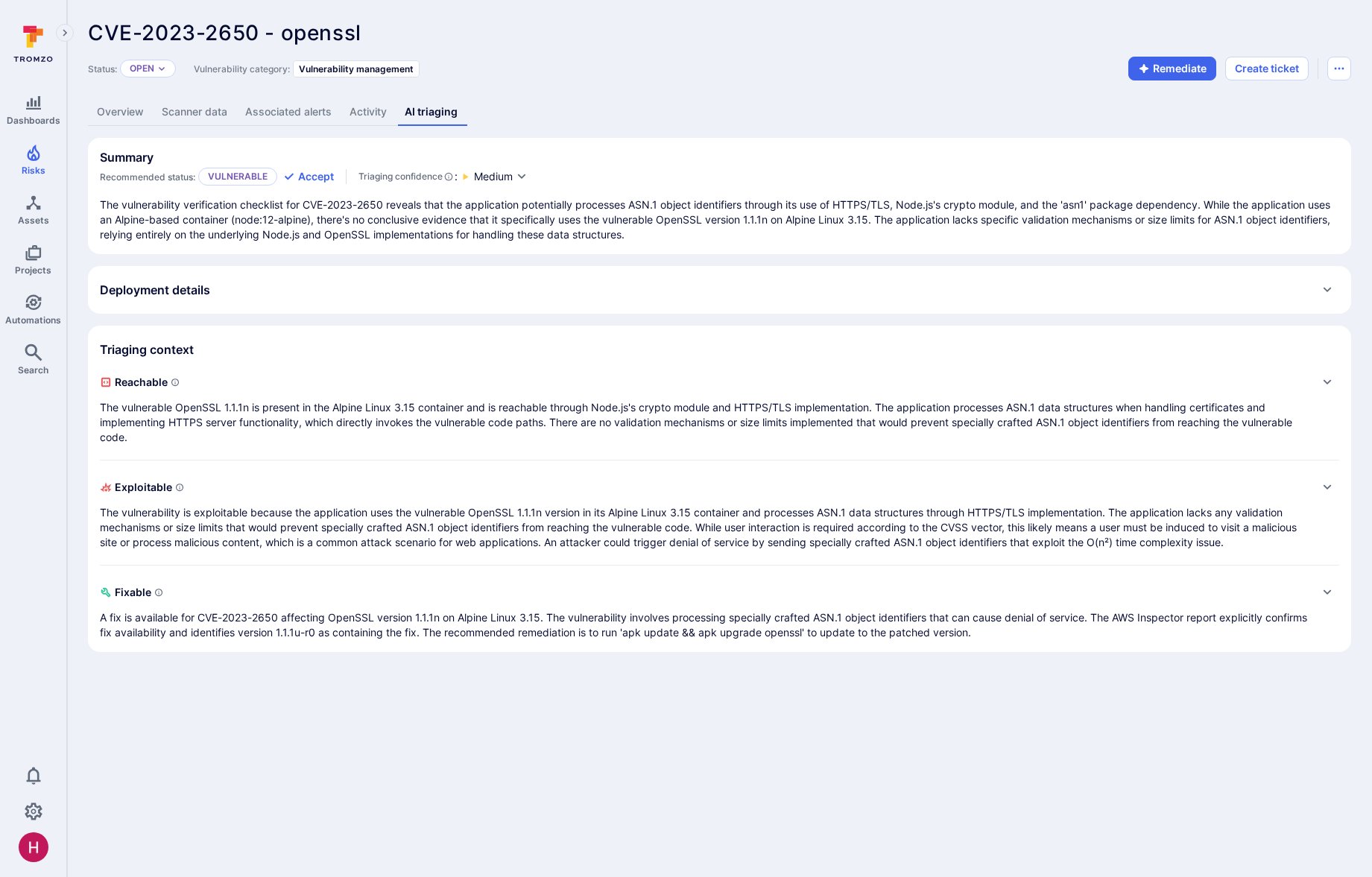 drag, startPoint x: 849, startPoint y: 229, endPoint x: 861, endPoint y: 225, distance: 12.649111 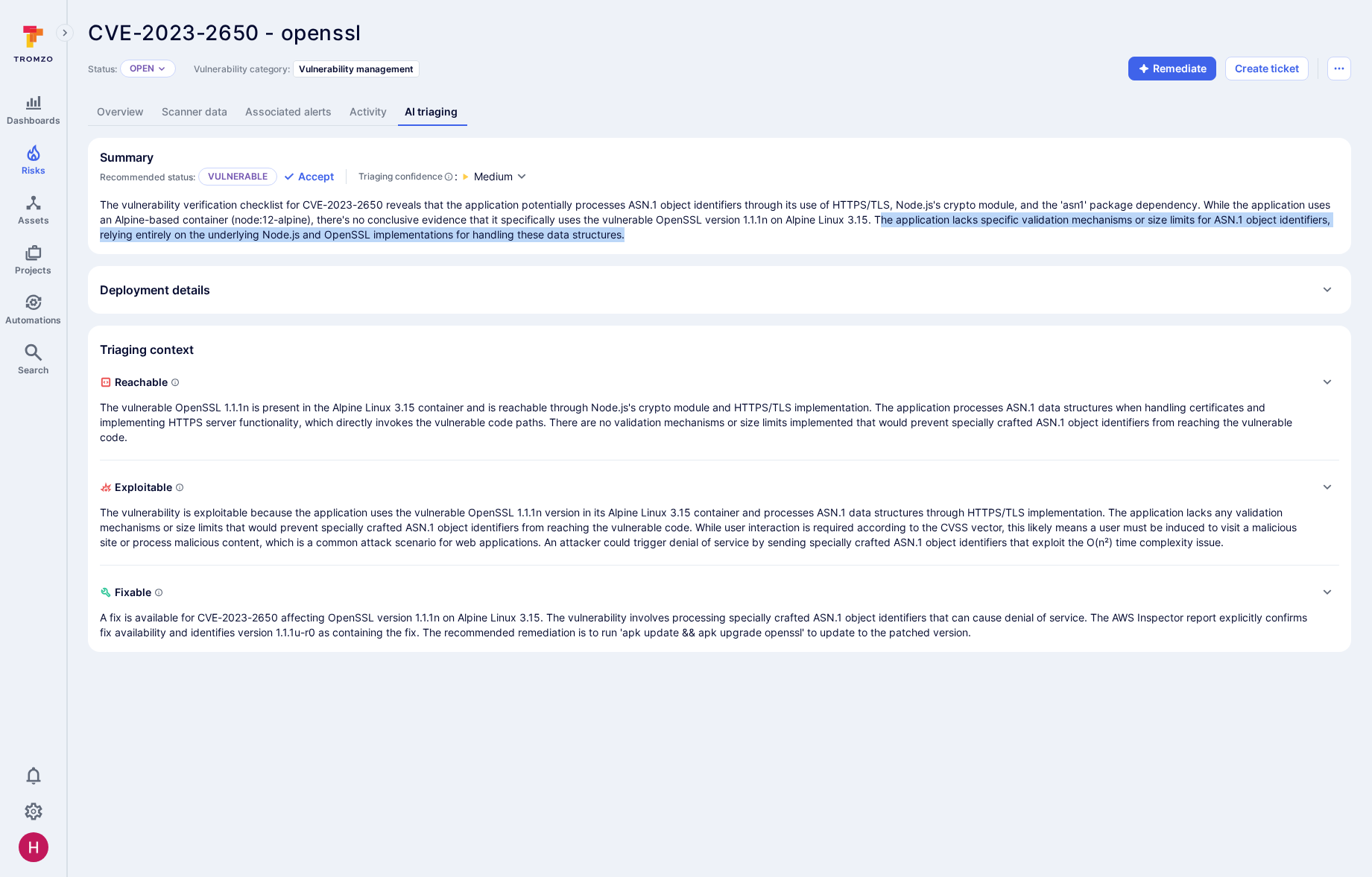 drag, startPoint x: 909, startPoint y: 212, endPoint x: 1108, endPoint y: 231, distance: 199.90498 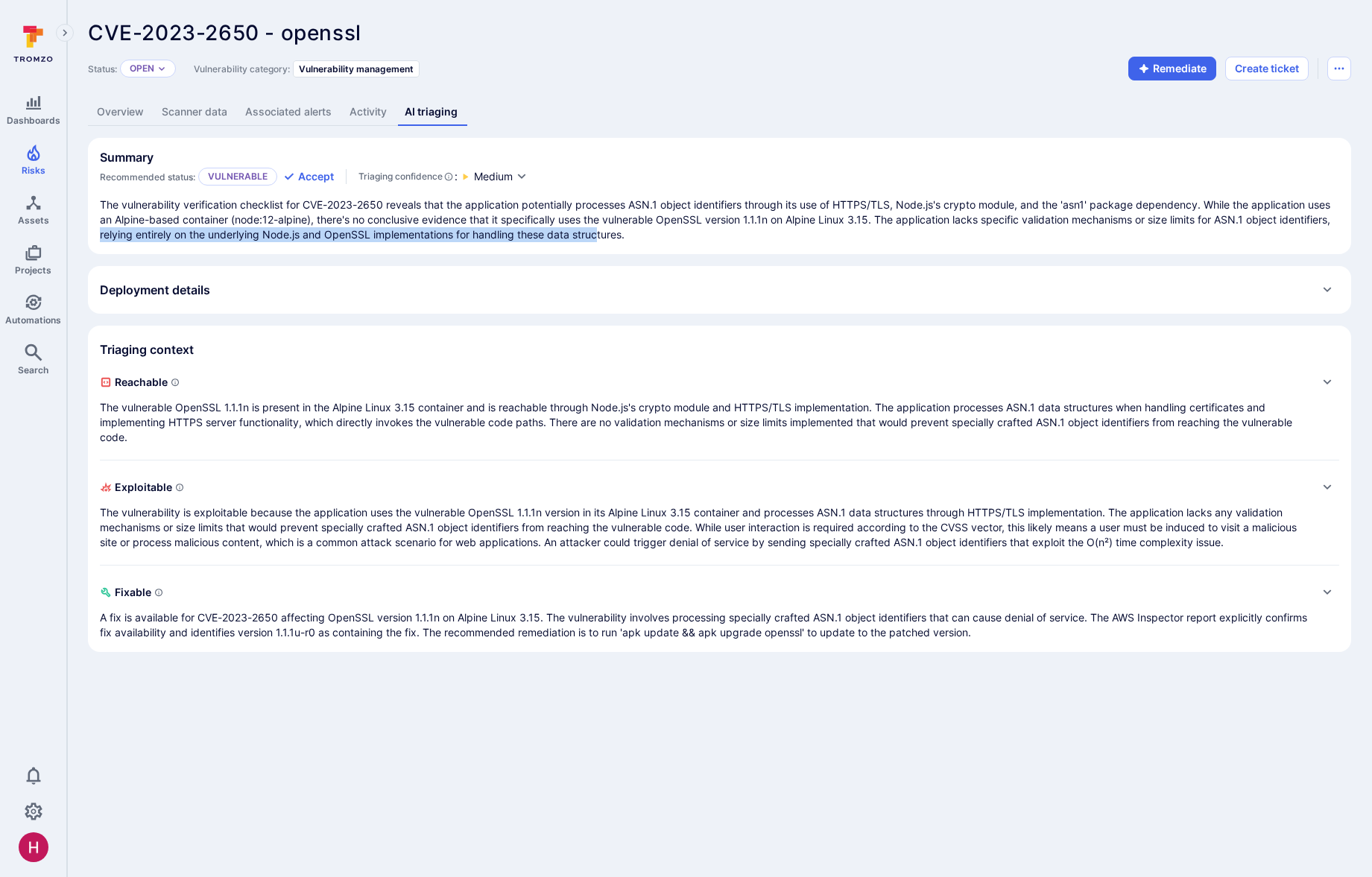 drag, startPoint x: 156, startPoint y: 233, endPoint x: 657, endPoint y: 240, distance: 501.0489 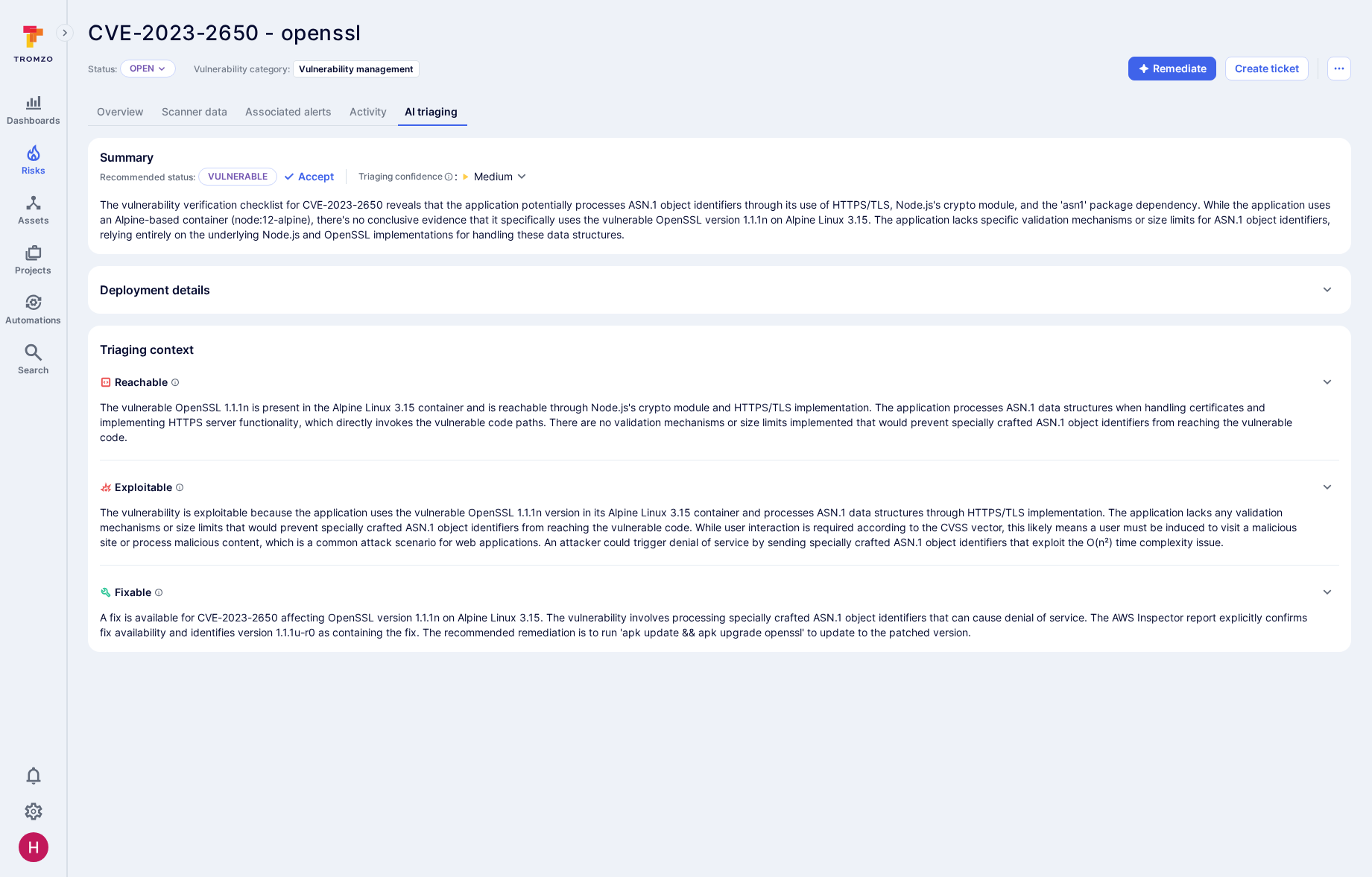 click on "The vulnerable OpenSSL 1.1.1n is present in the Alpine Linux 3.15 container and is reachable through Node.js's crypto module and HTTPS/TLS implementation. The application processes ASN.1 data structures when handling certificates and implementing HTTPS server functionality, which directly invokes the vulnerable code paths. There are no validation mechanisms or size limits implemented that would prevent specially crafted ASN.1 object identifiers from reaching the vulnerable code." at bounding box center (704, 422) 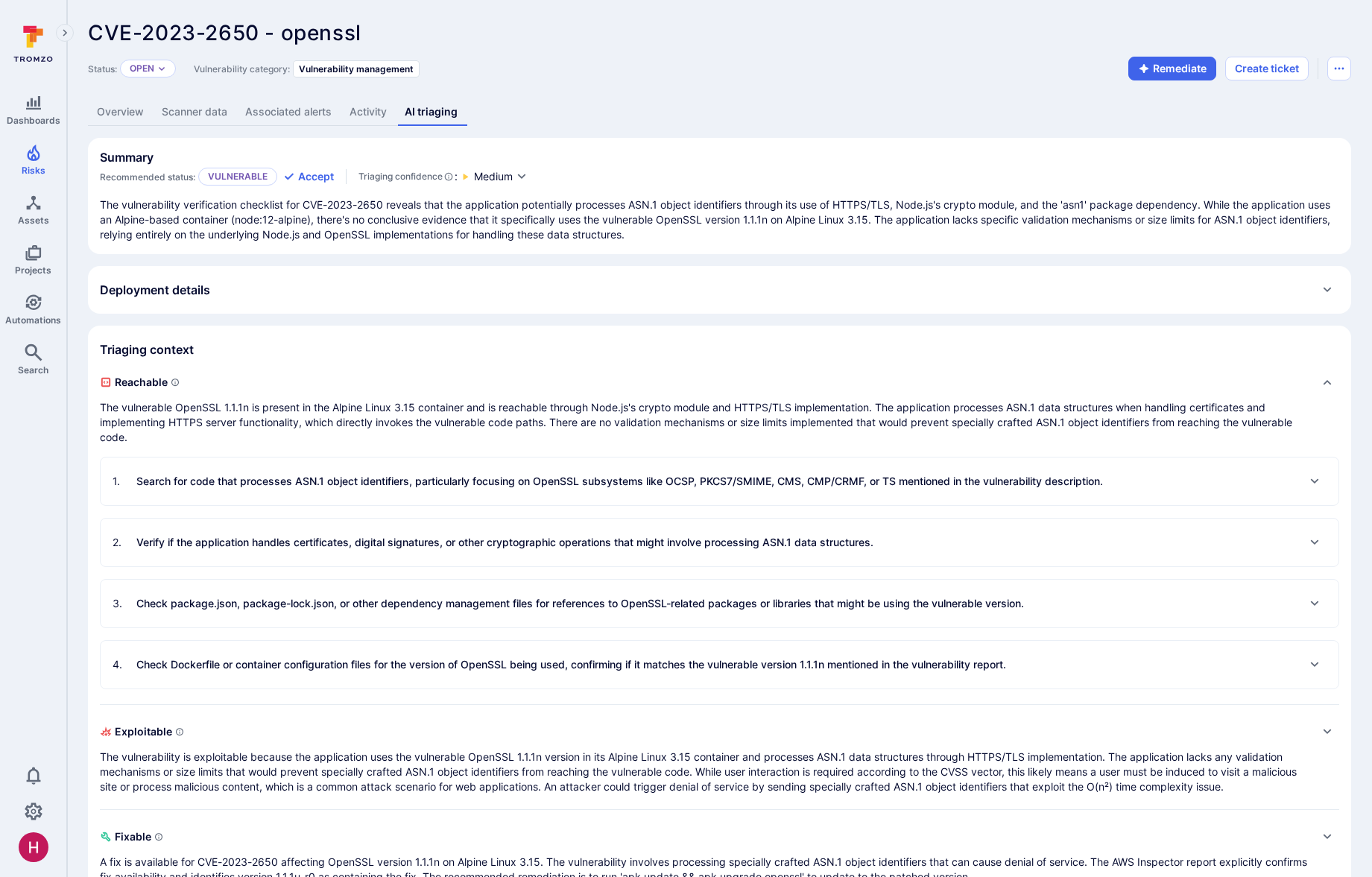 click on "Search for code that processes ASN.1 object identifiers, particularly focusing on OpenSSL subsystems like OCSP, PKCS7/SMIME, CMS, CMP/CRMF, or TS mentioned in the vulnerability description." at bounding box center (619, 481) 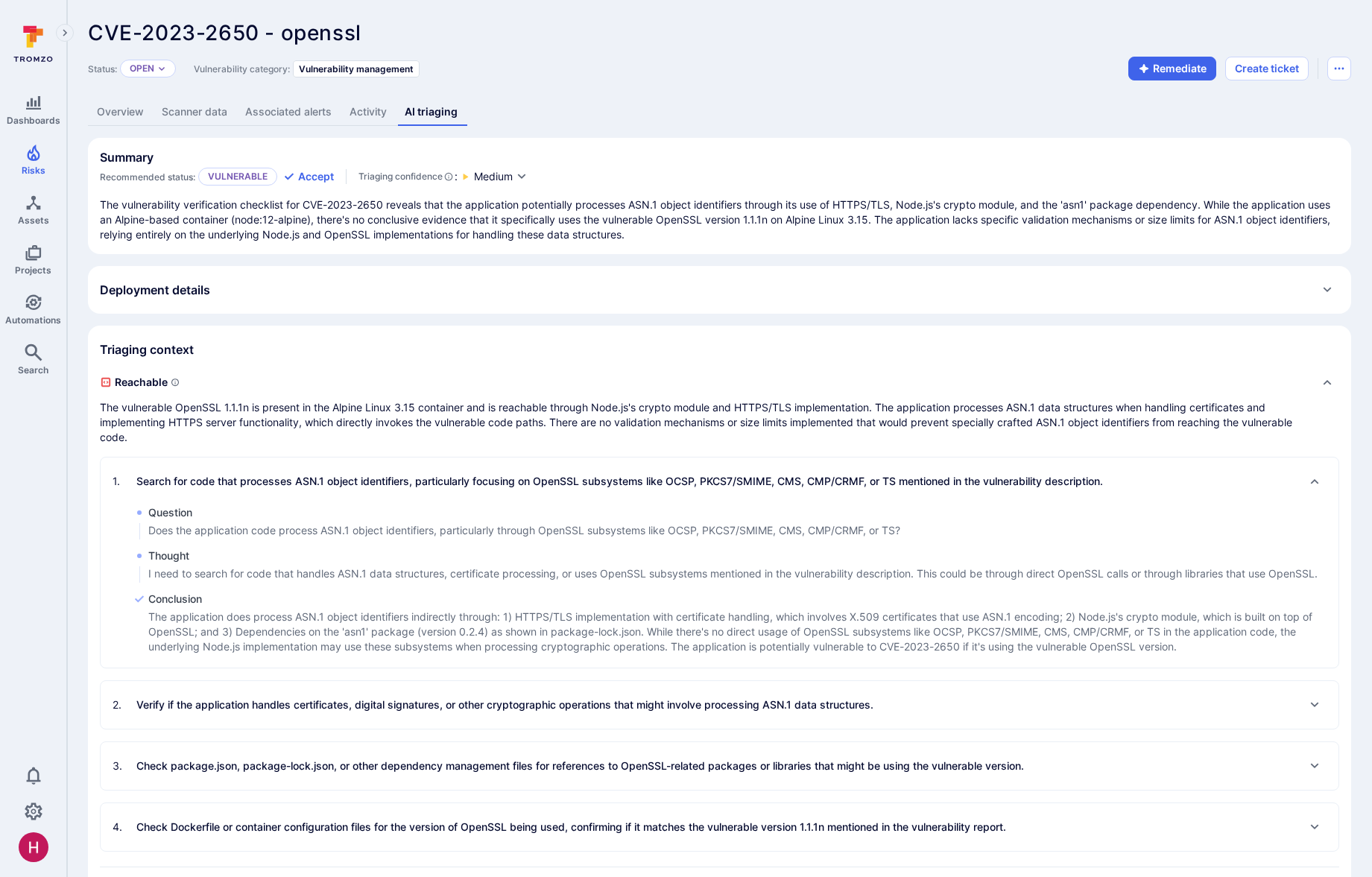 click on "The vulnerable OpenSSL 1.1.1n is present in the Alpine Linux 3.15 container and is reachable through Node.js's crypto module and HTTPS/TLS implementation. The application processes ASN.1 data structures when handling certificates and implementing HTTPS server functionality, which directly invokes the vulnerable code paths. There are no validation mechanisms or size limits implemented that would prevent specially crafted ASN.1 object identifiers from reaching the vulnerable code." at bounding box center [704, 422] 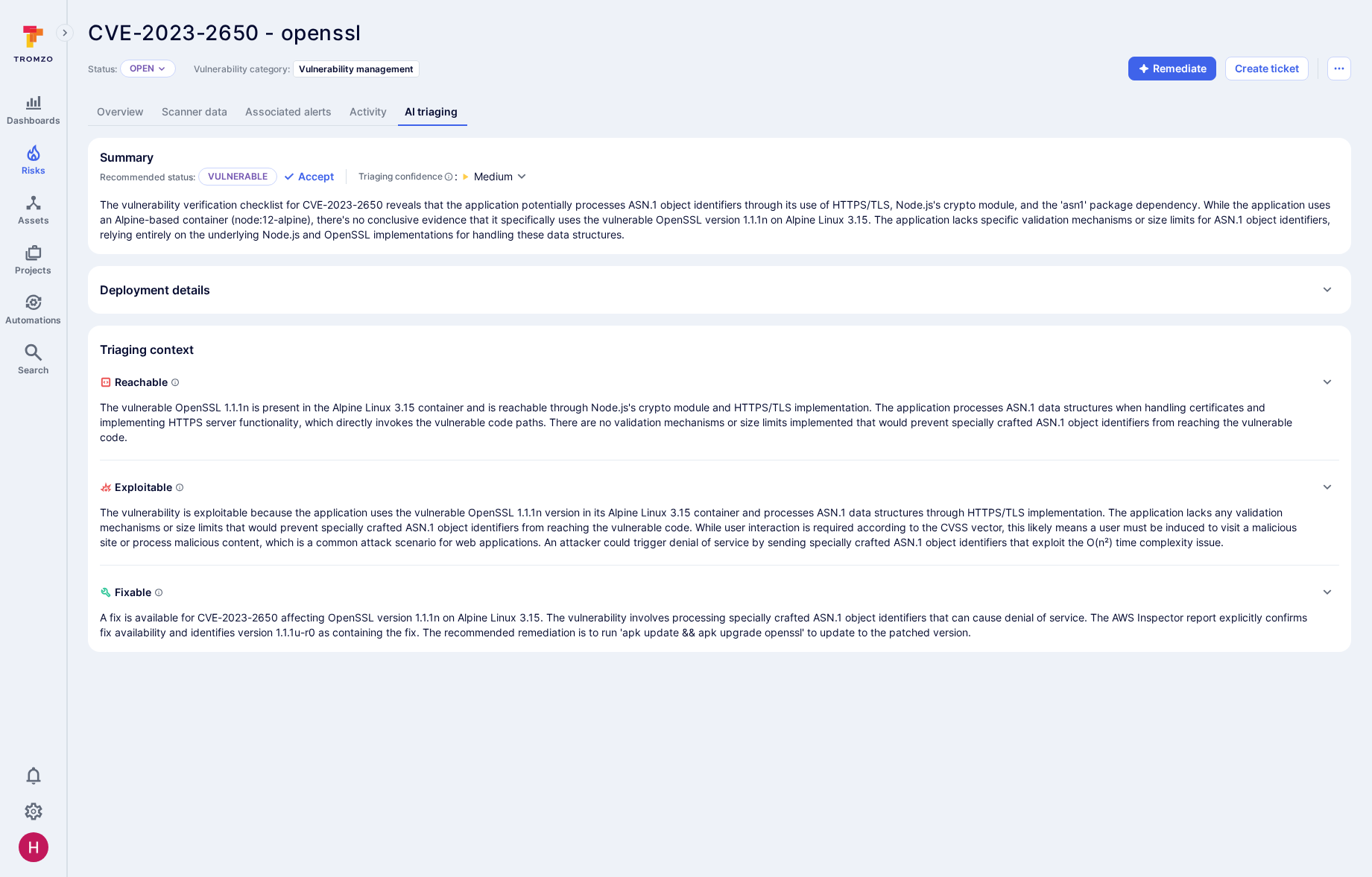 click on "Overview" at bounding box center [120, 112] 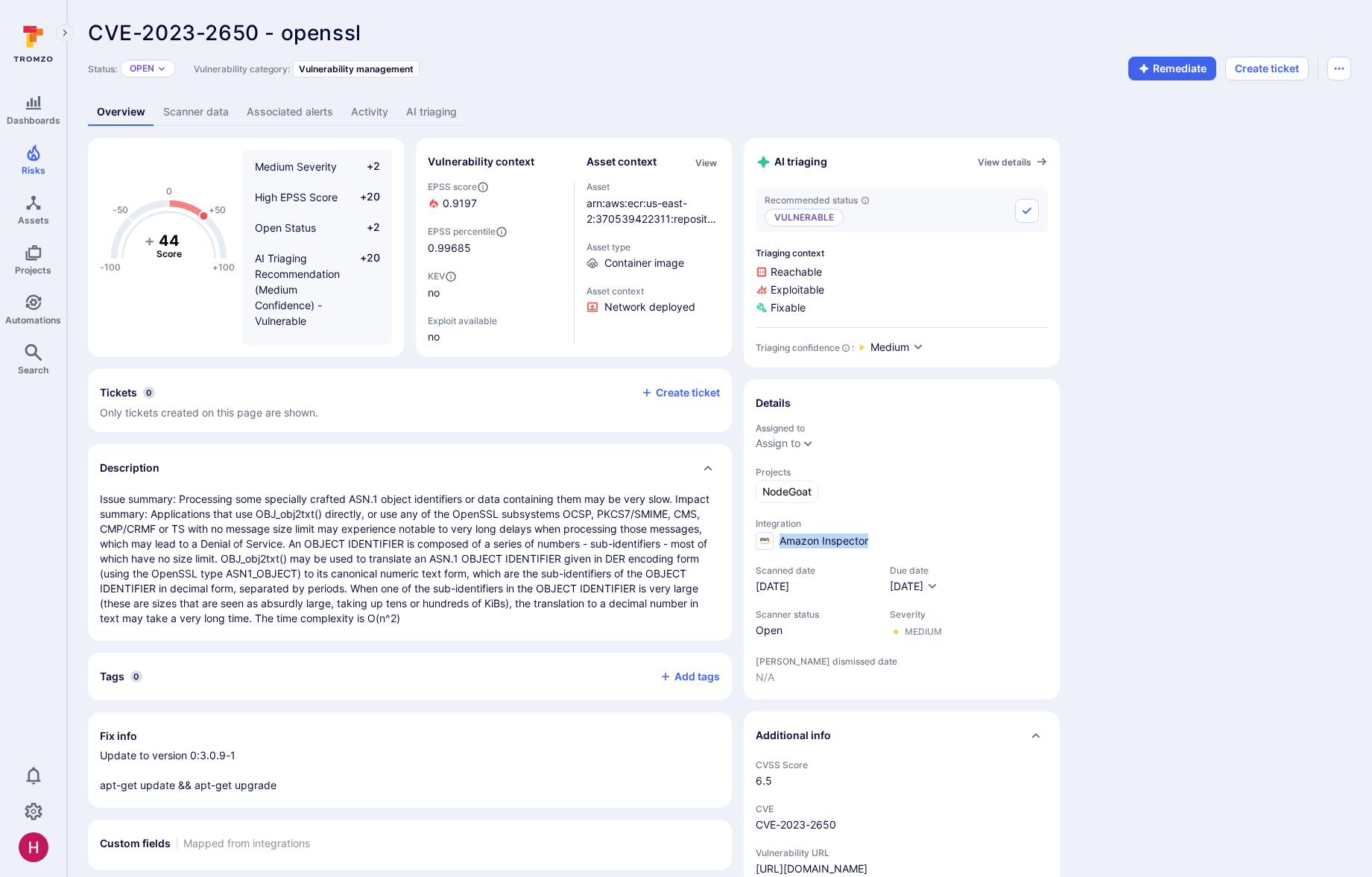drag, startPoint x: 781, startPoint y: 539, endPoint x: 873, endPoint y: 542, distance: 92.0489 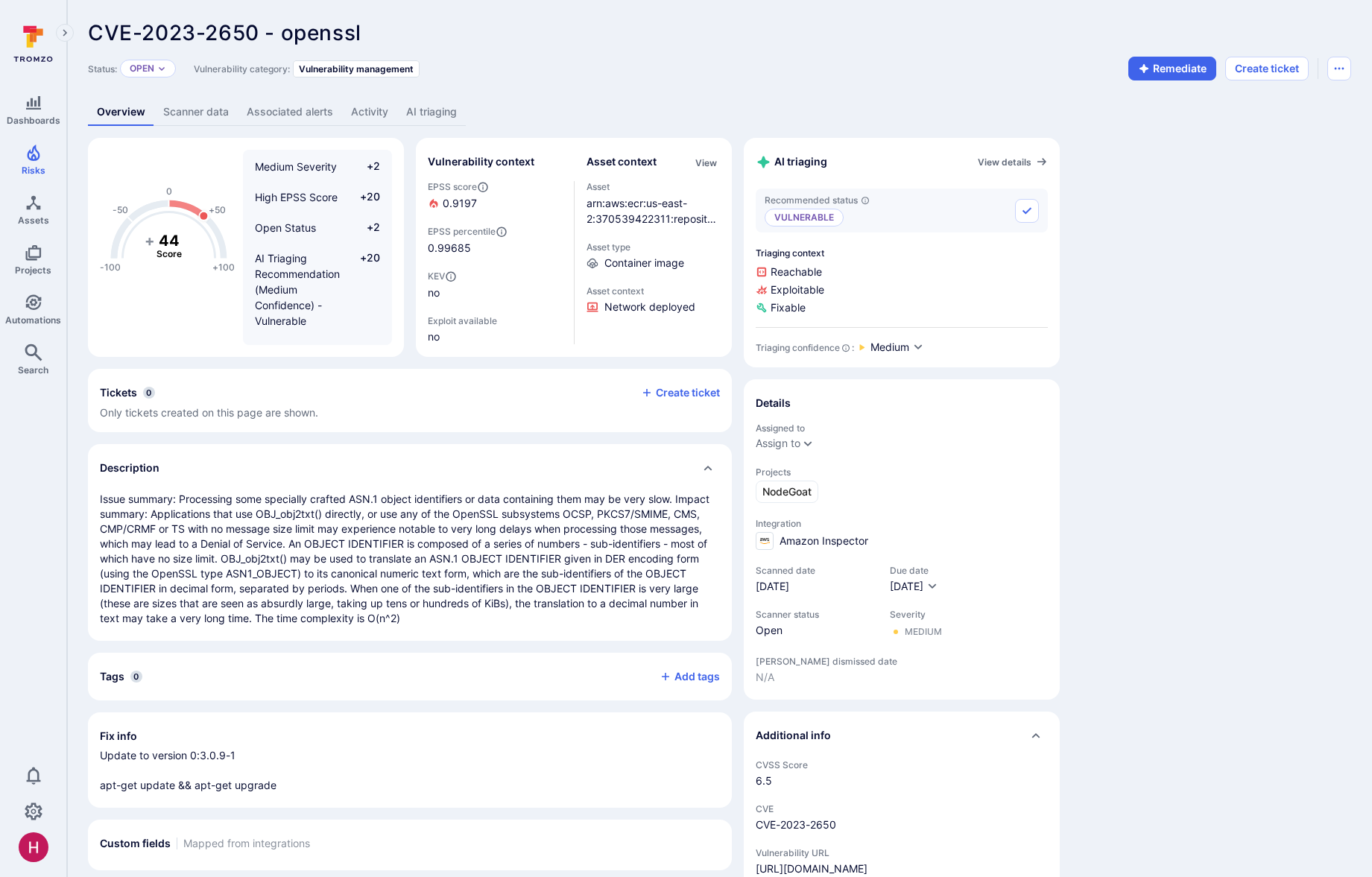 click at bounding box center (410, 559) 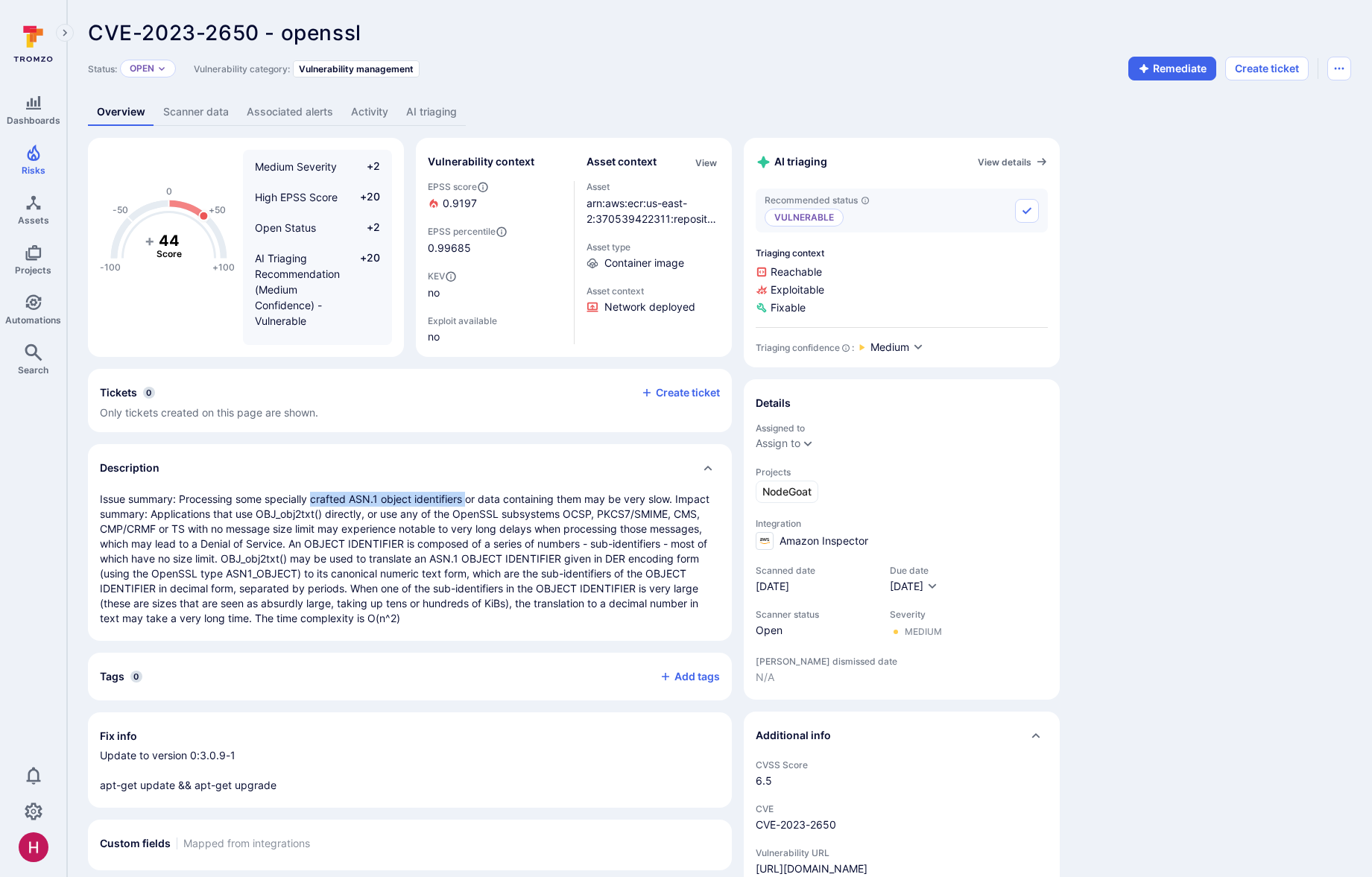 drag, startPoint x: 313, startPoint y: 498, endPoint x: 467, endPoint y: 497, distance: 154.00325 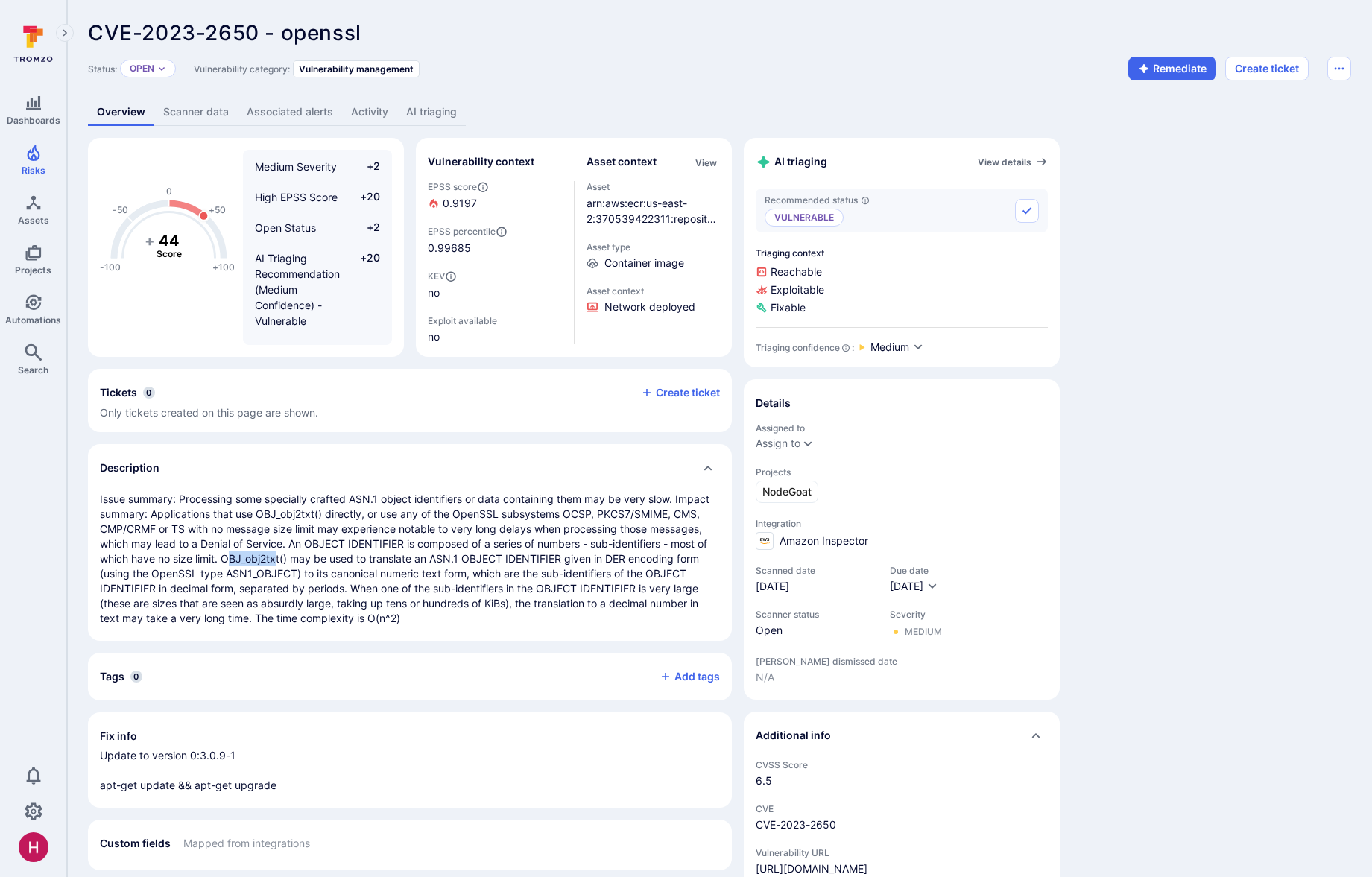 drag, startPoint x: 275, startPoint y: 555, endPoint x: 228, endPoint y: 555, distance: 47 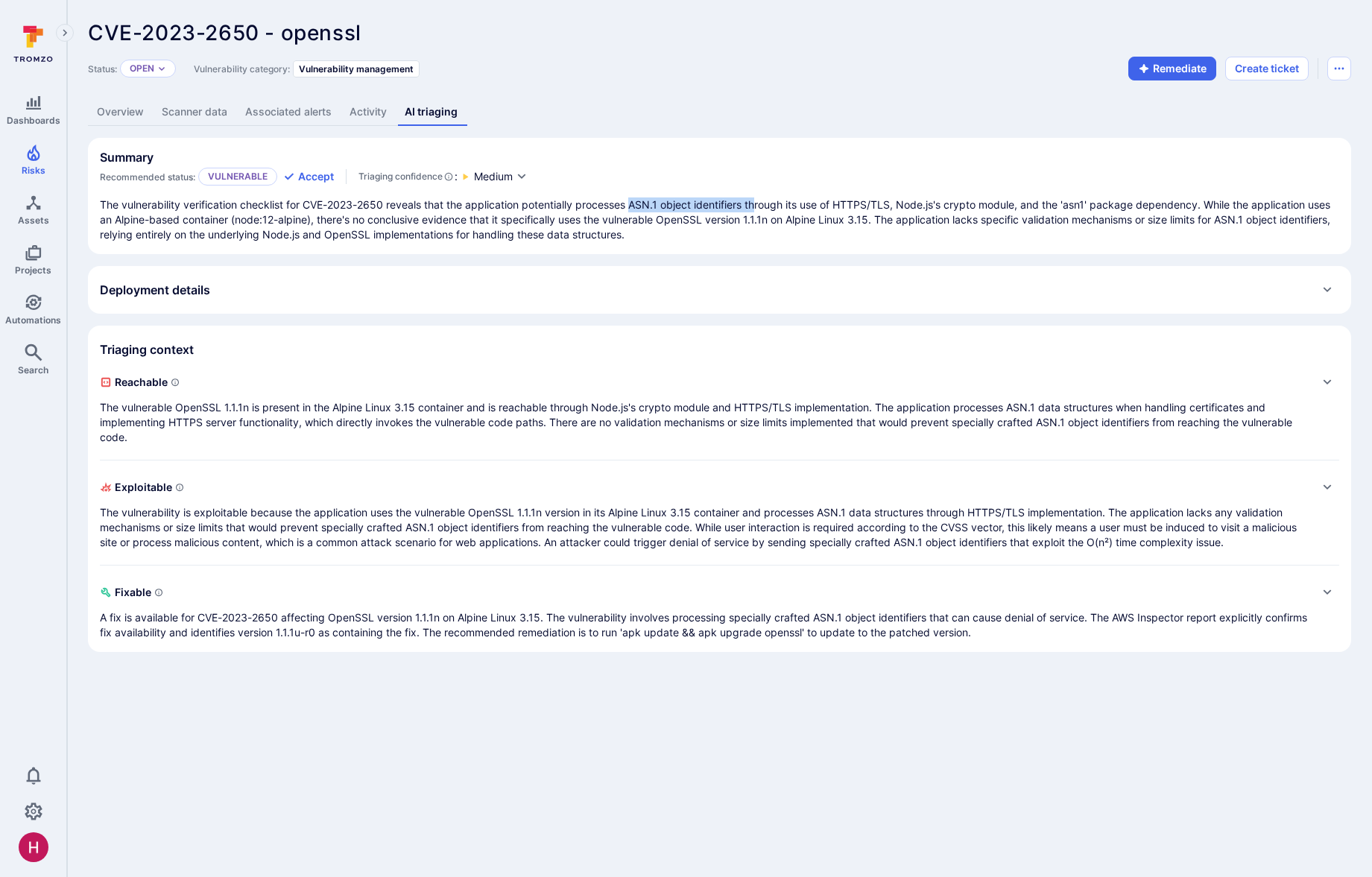 drag, startPoint x: 633, startPoint y: 204, endPoint x: 762, endPoint y: 202, distance: 129.0155 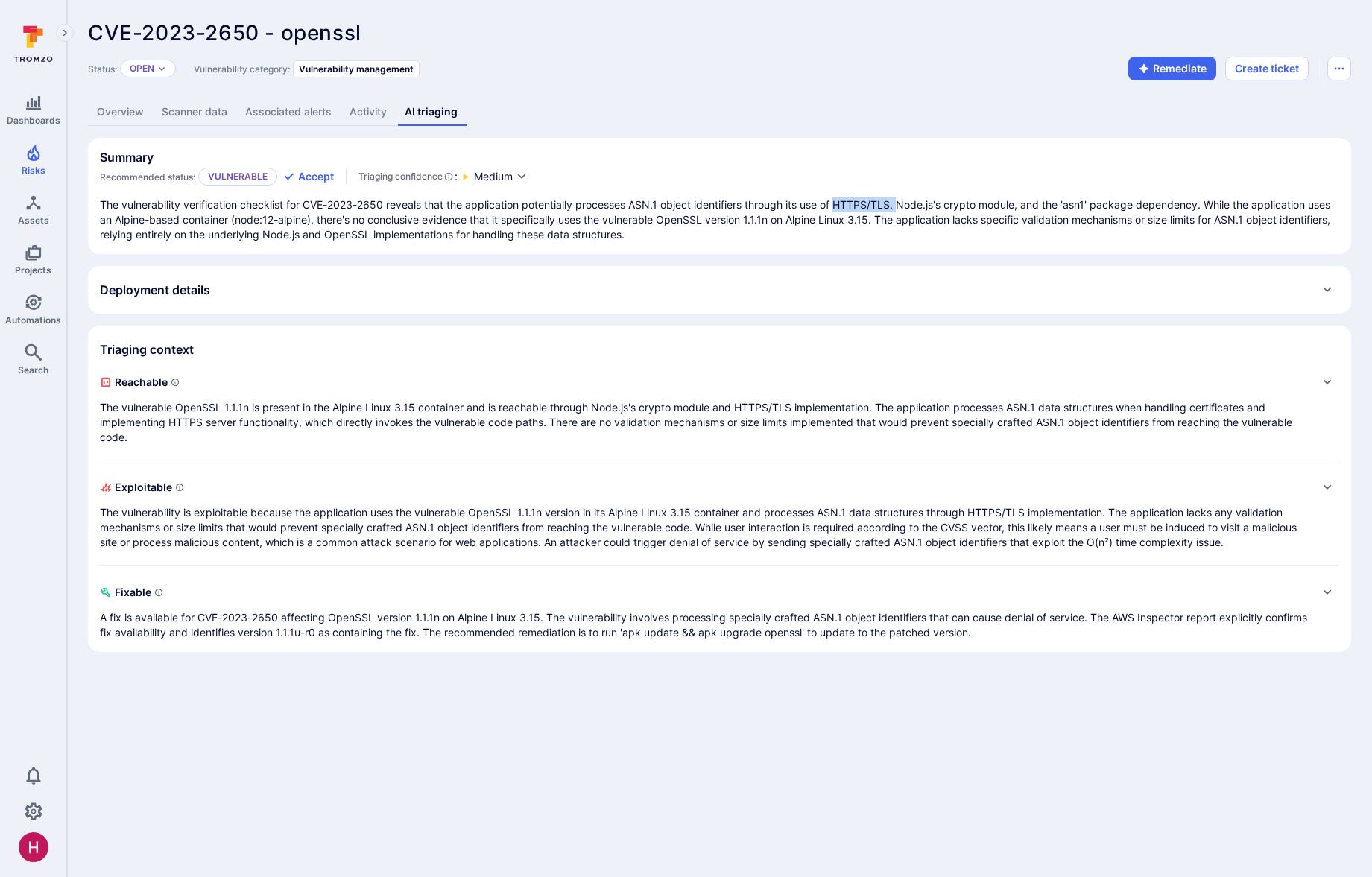 drag, startPoint x: 841, startPoint y: 203, endPoint x: 905, endPoint y: 206, distance: 64.07027 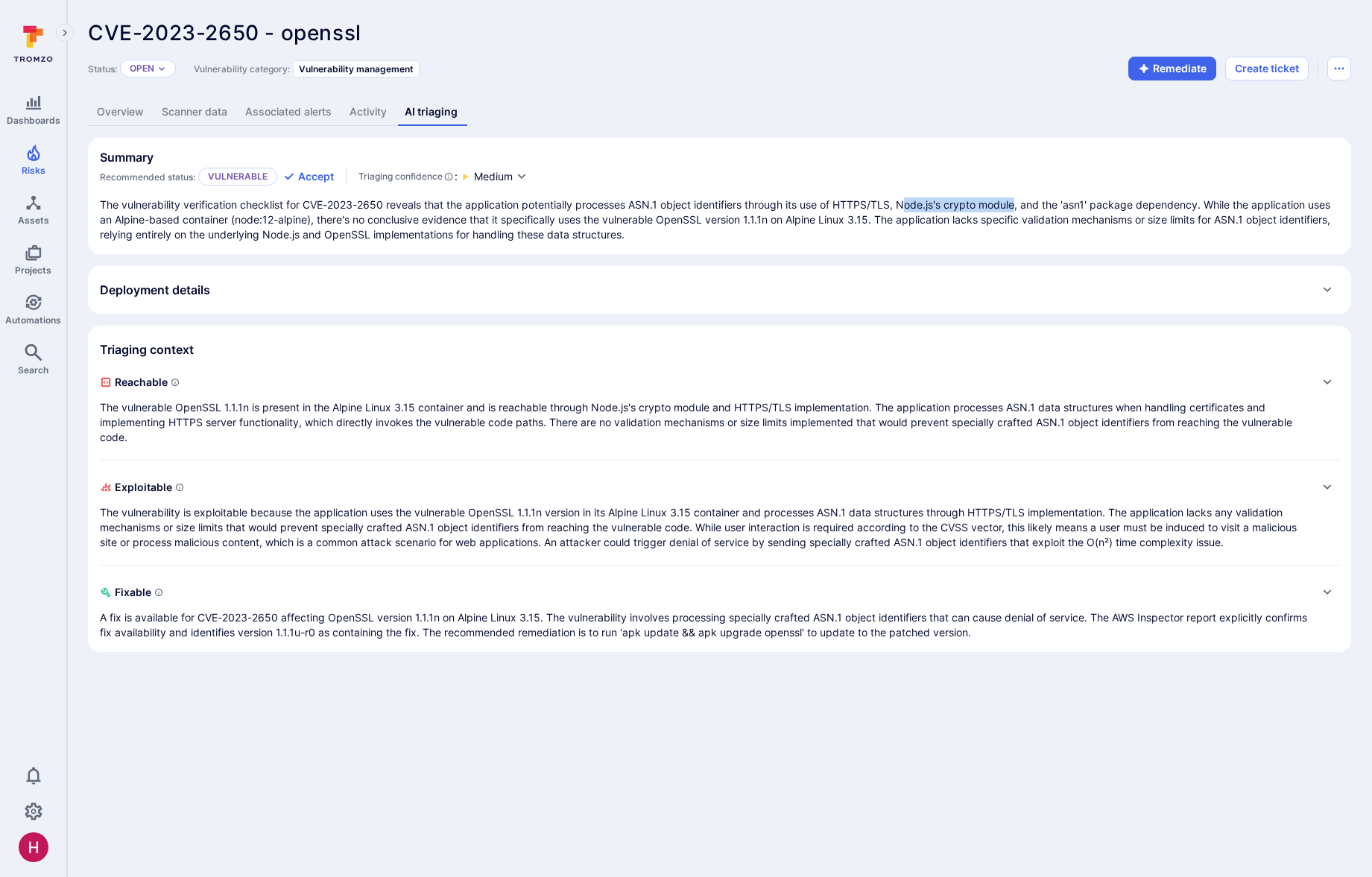drag, startPoint x: 912, startPoint y: 206, endPoint x: 1020, endPoint y: 204, distance: 108.01852 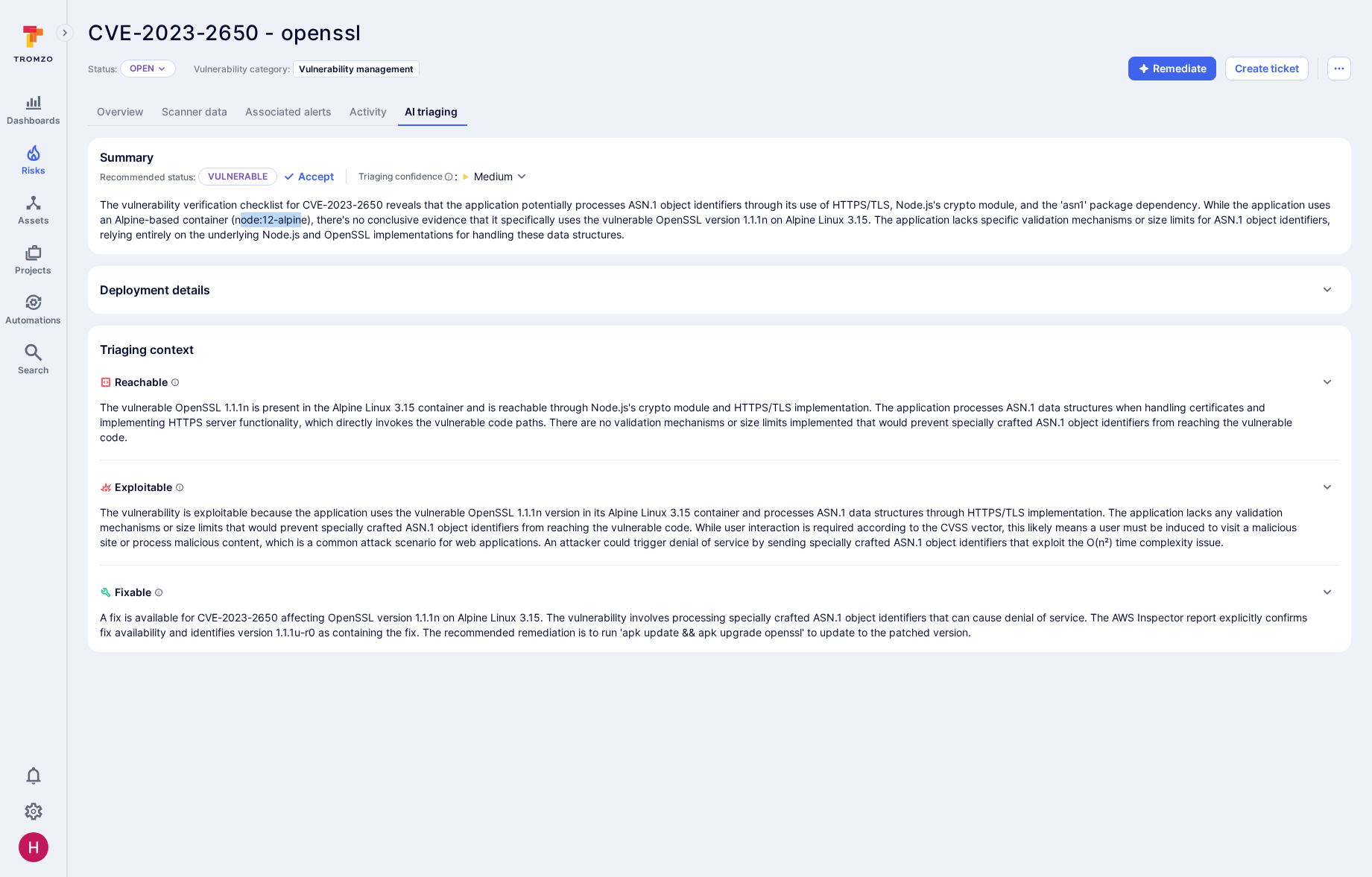 drag, startPoint x: 274, startPoint y: 219, endPoint x: 327, endPoint y: 218, distance: 53.00943 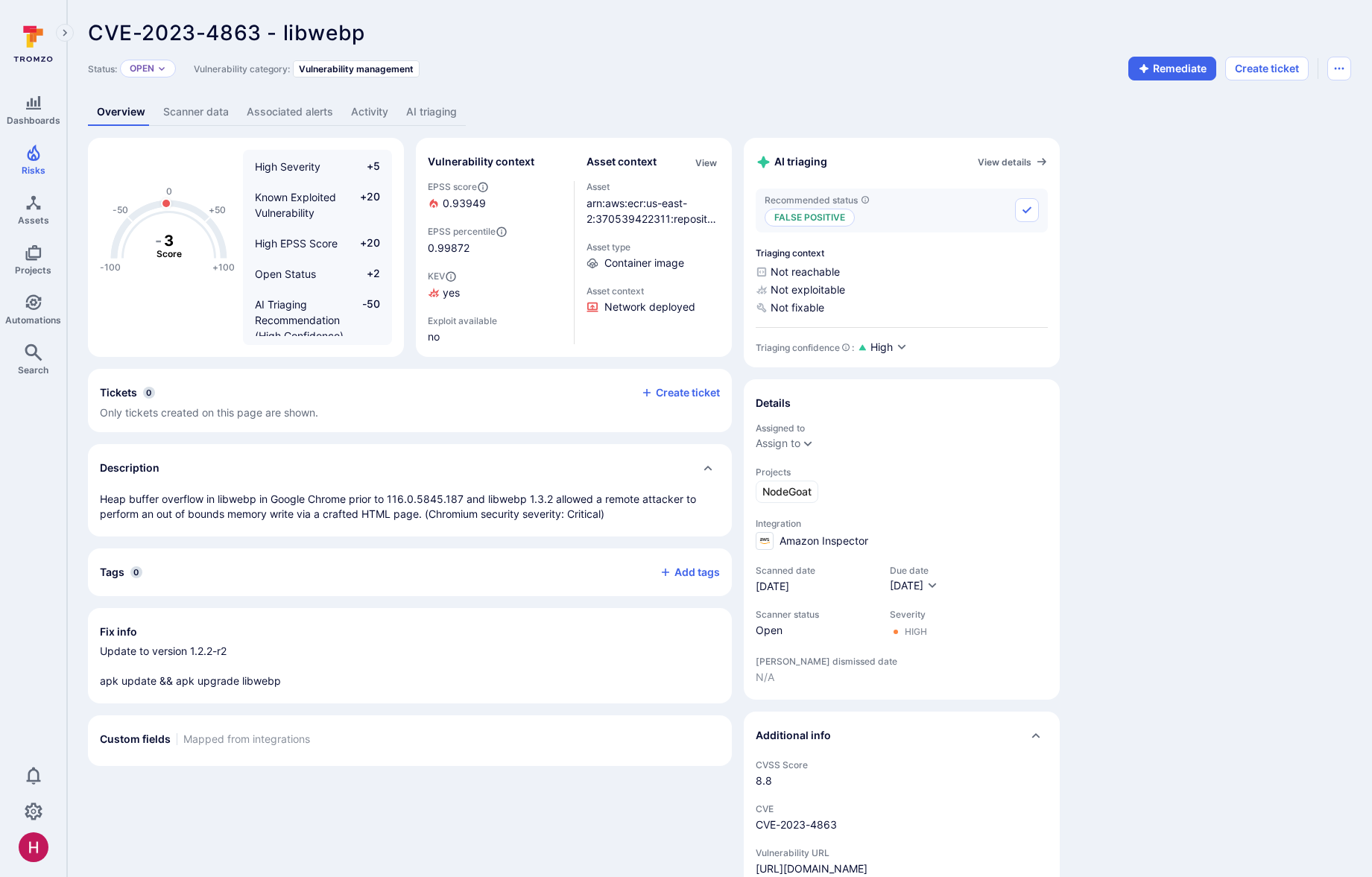 scroll, scrollTop: 0, scrollLeft: 0, axis: both 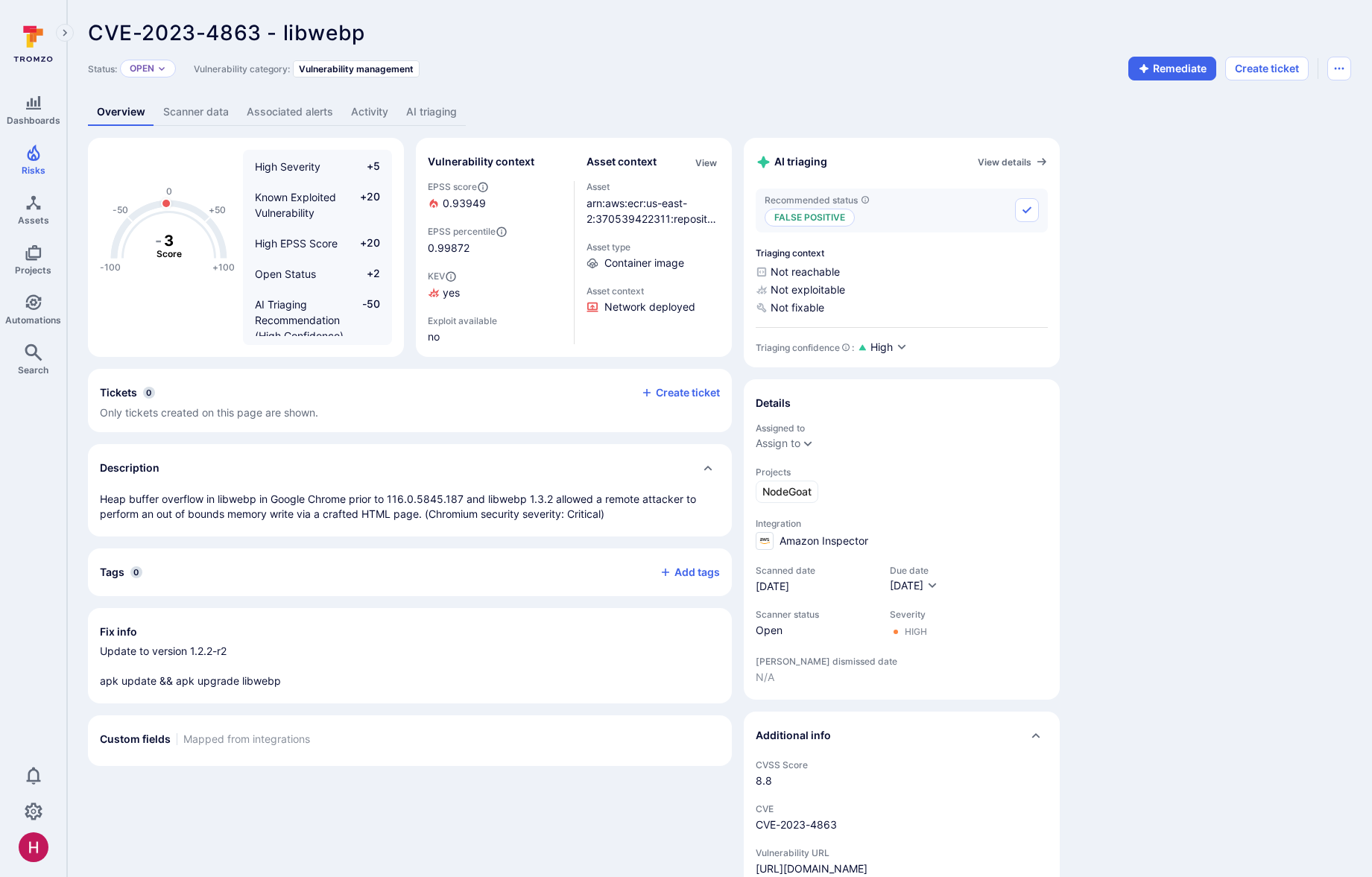 click on "AI triaging" at bounding box center (431, 112) 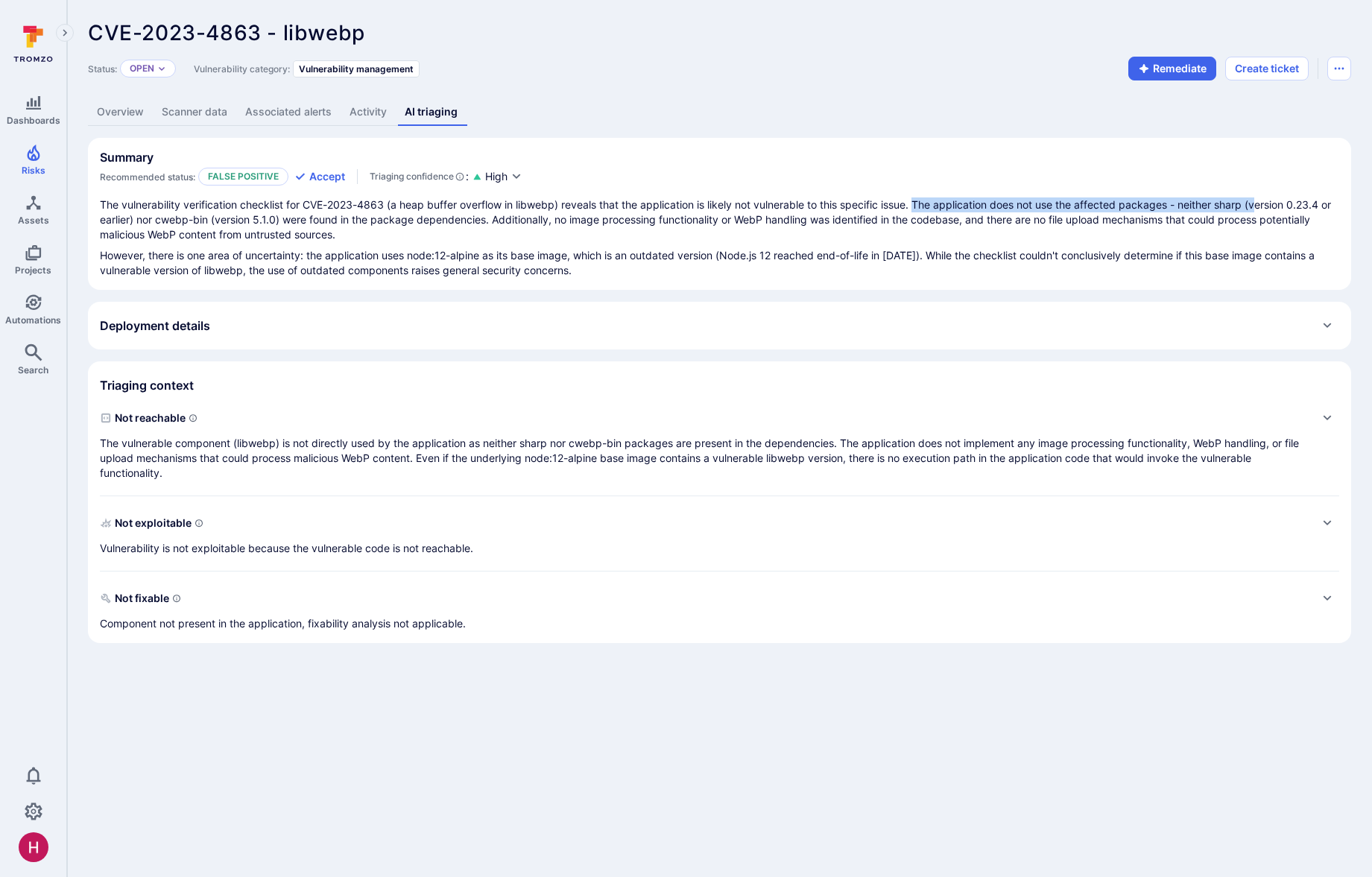 drag, startPoint x: 921, startPoint y: 203, endPoint x: 1265, endPoint y: 203, distance: 344 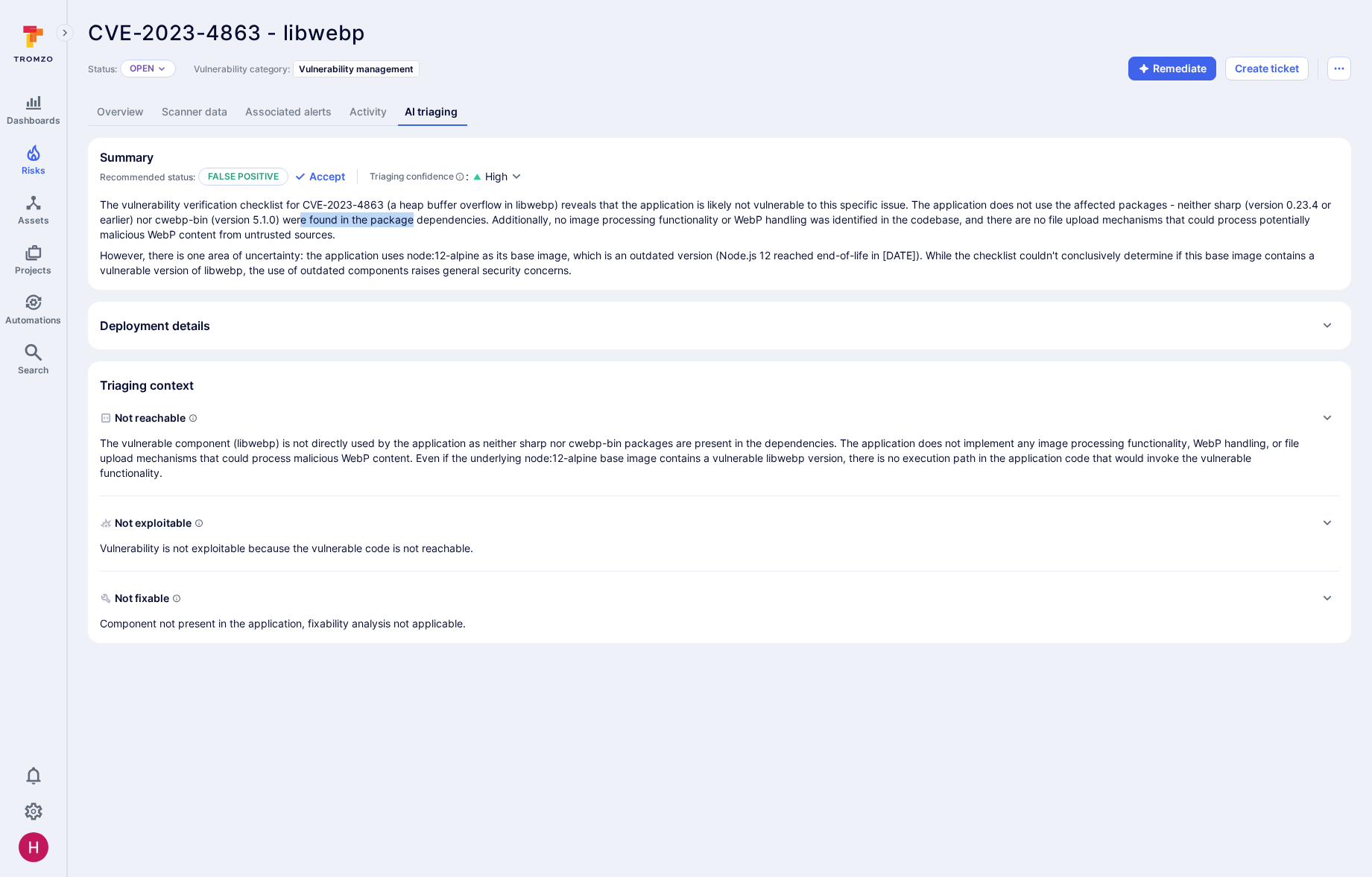click on "The vulnerability verification checklist for CVE-2023-4863 (a heap buffer overflow in libwebp) reveals that the application is likely not vulnerable to this specific issue. The application does not use the affected packages - neither sharp (version 0.23.4 or earlier) nor cwebp-bin (version 5.1.0) were found in the package dependencies. Additionally, no image processing functionality or WebP handling was identified in the codebase, and there are no file upload mechanisms that could process potentially malicious WebP content from untrusted sources." at bounding box center (719, 220) 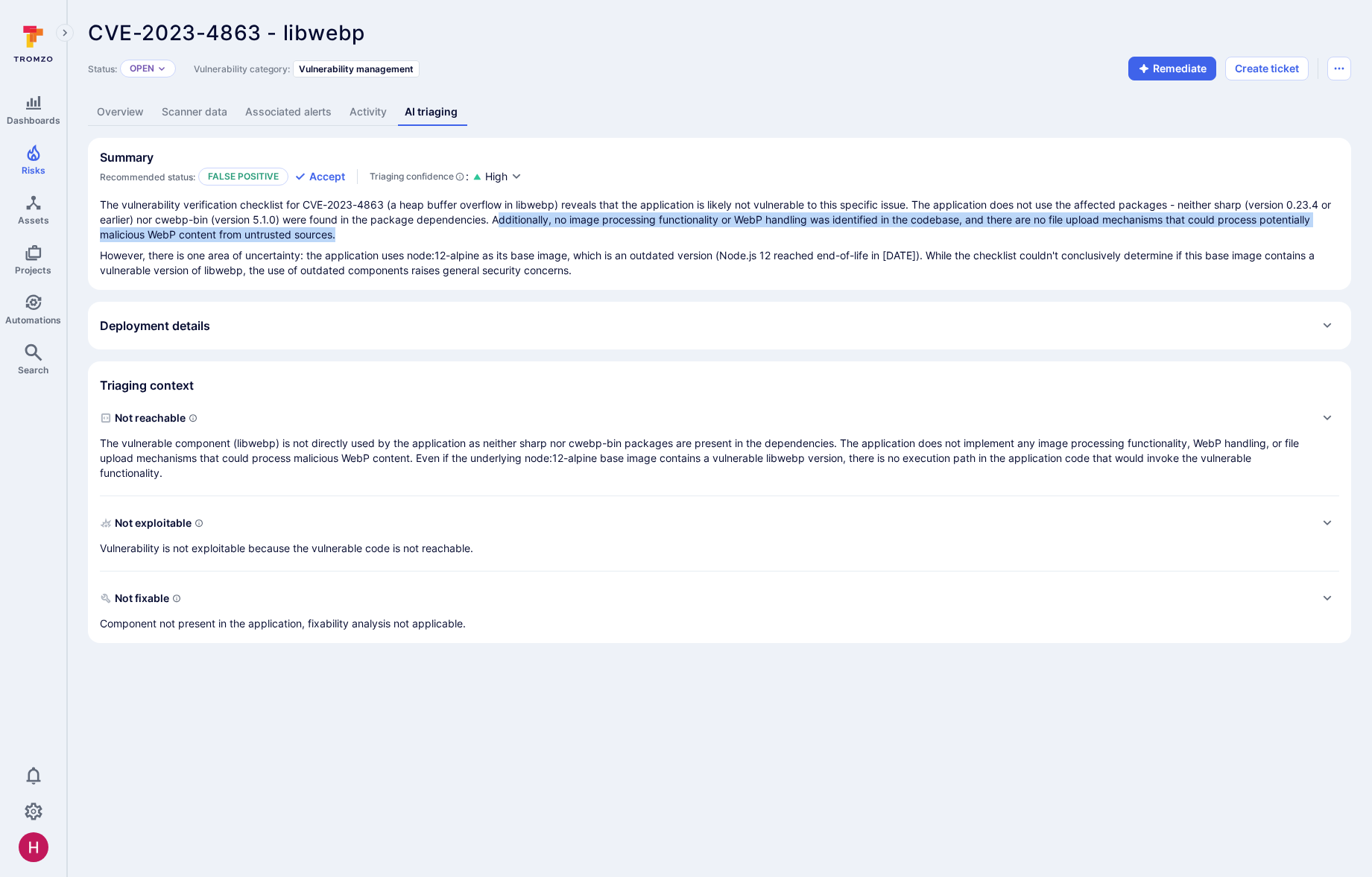 drag, startPoint x: 515, startPoint y: 220, endPoint x: 544, endPoint y: 231, distance: 31.016125 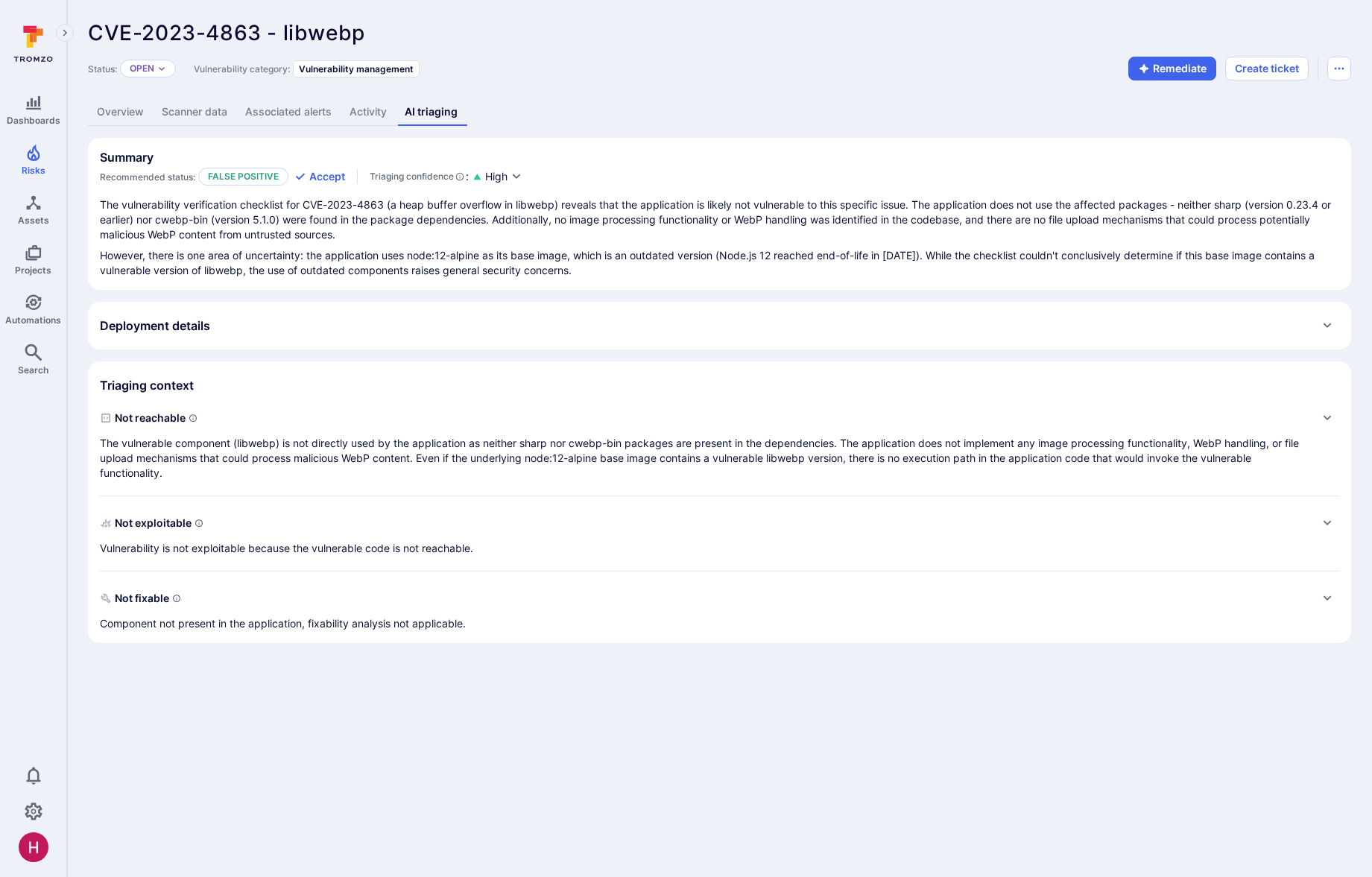 click on "Overview" at bounding box center (120, 112) 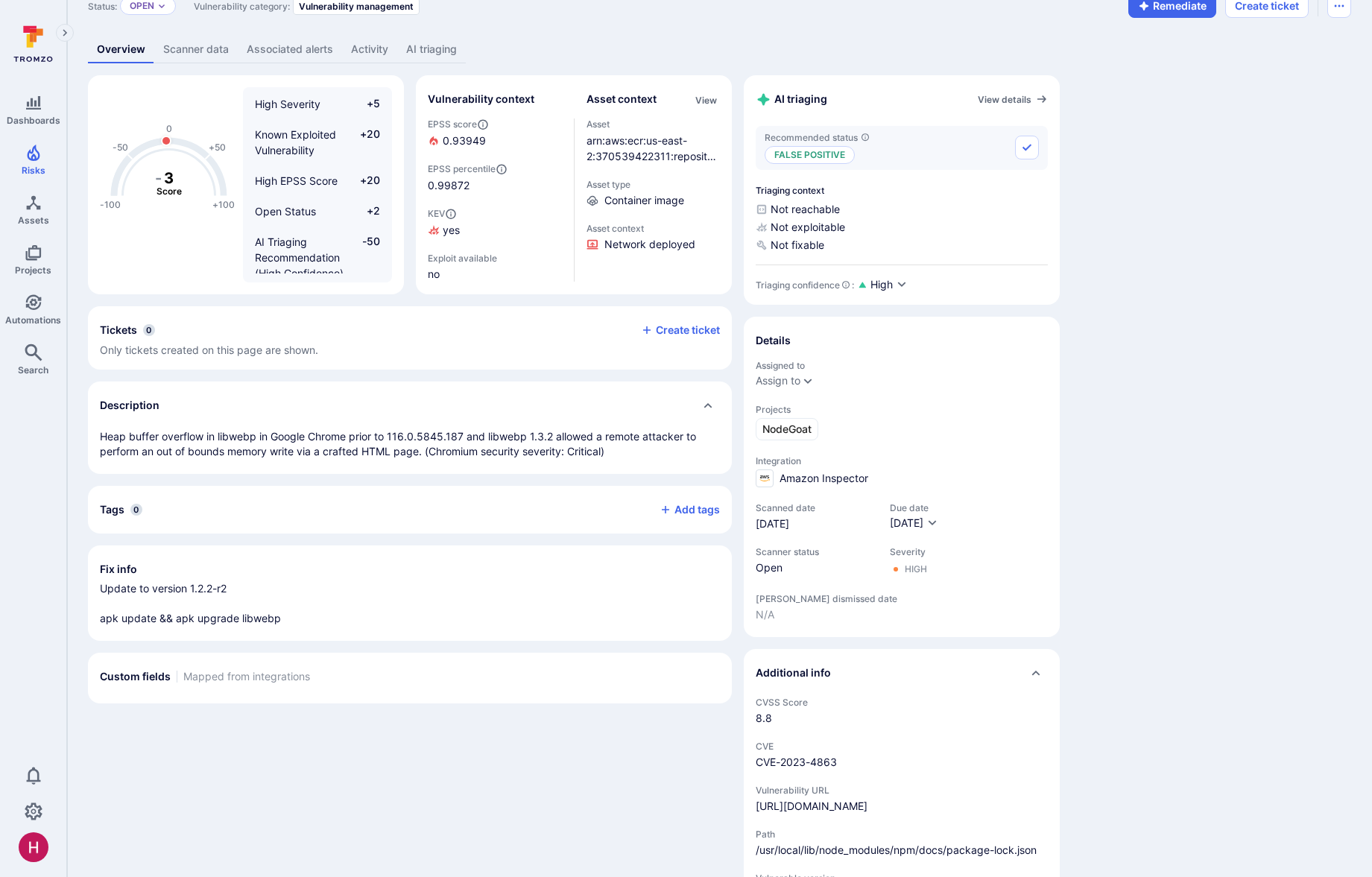 scroll, scrollTop: 0, scrollLeft: 0, axis: both 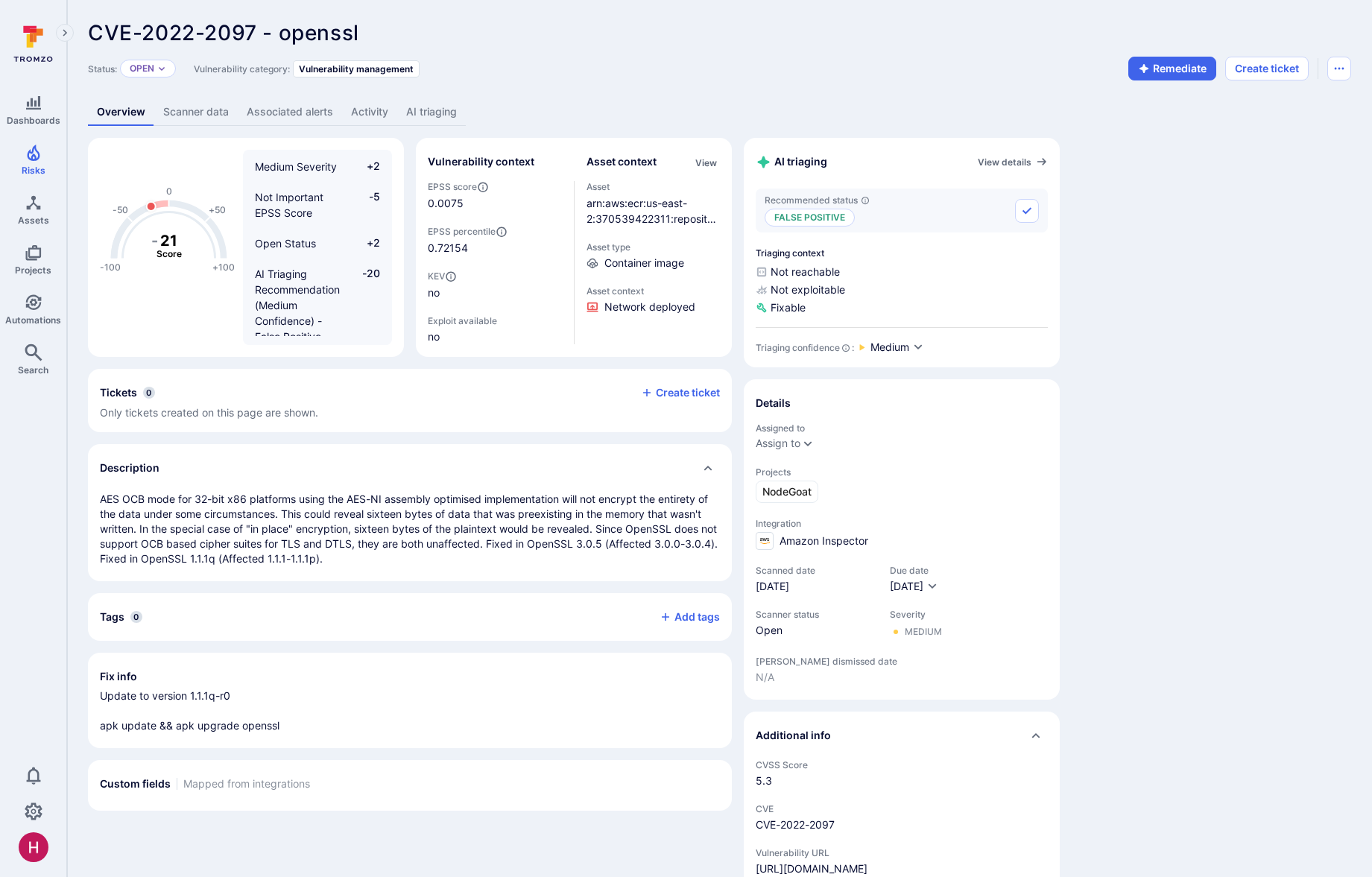 click on "AI triaging" at bounding box center (431, 112) 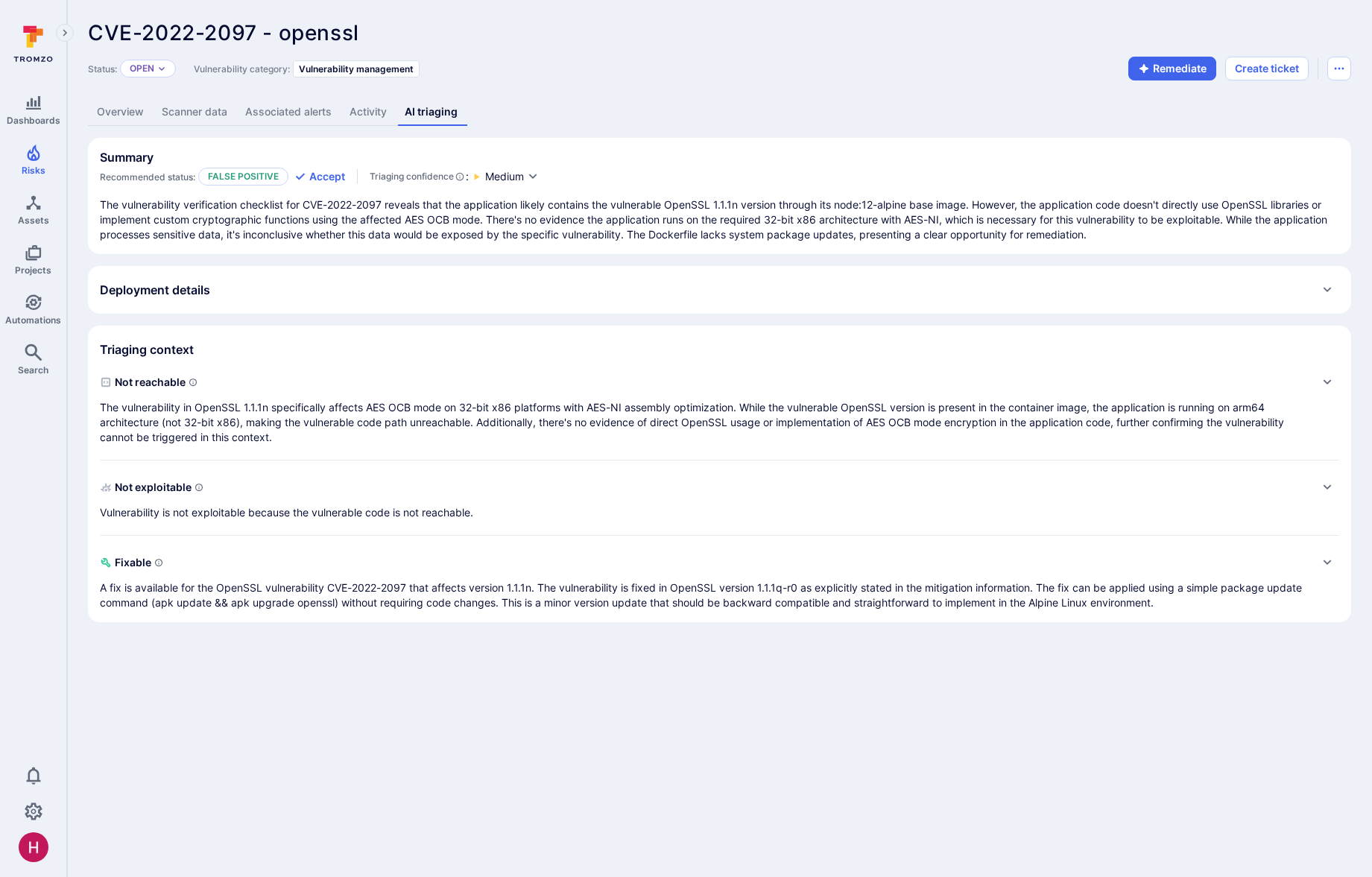 click on "Overview" at bounding box center (120, 112) 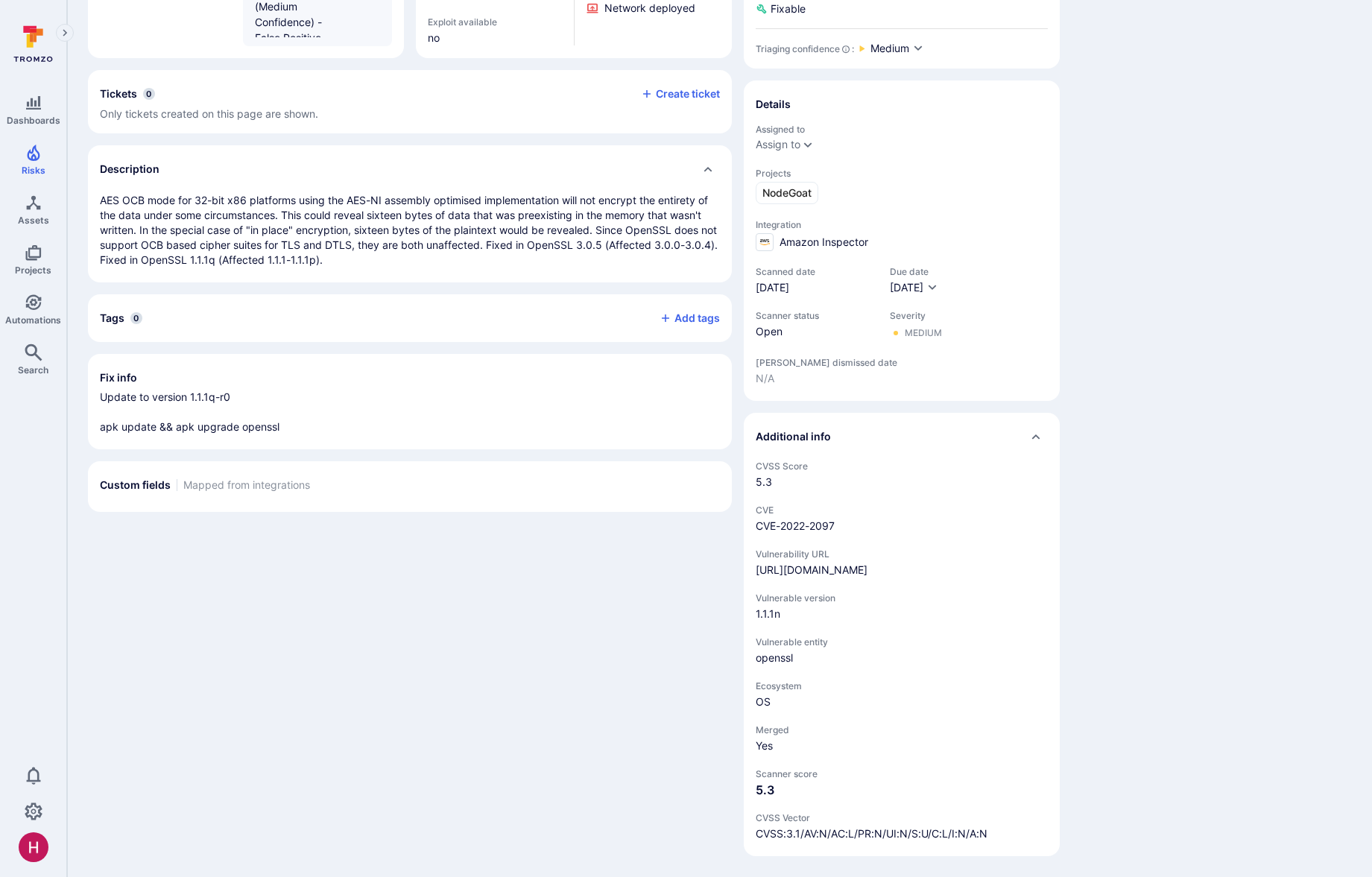 scroll, scrollTop: 0, scrollLeft: 0, axis: both 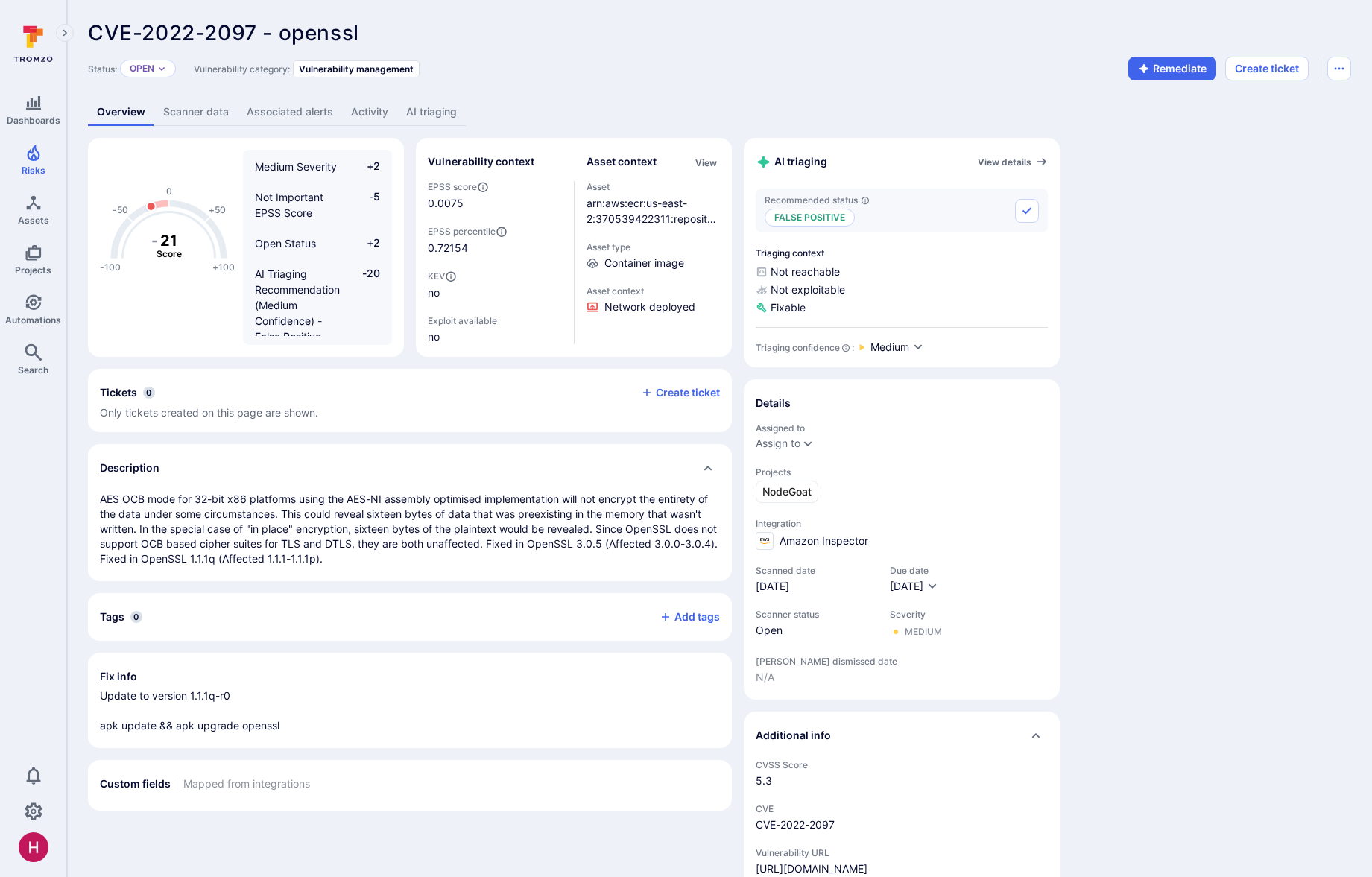 click on "AI triaging" at bounding box center [431, 112] 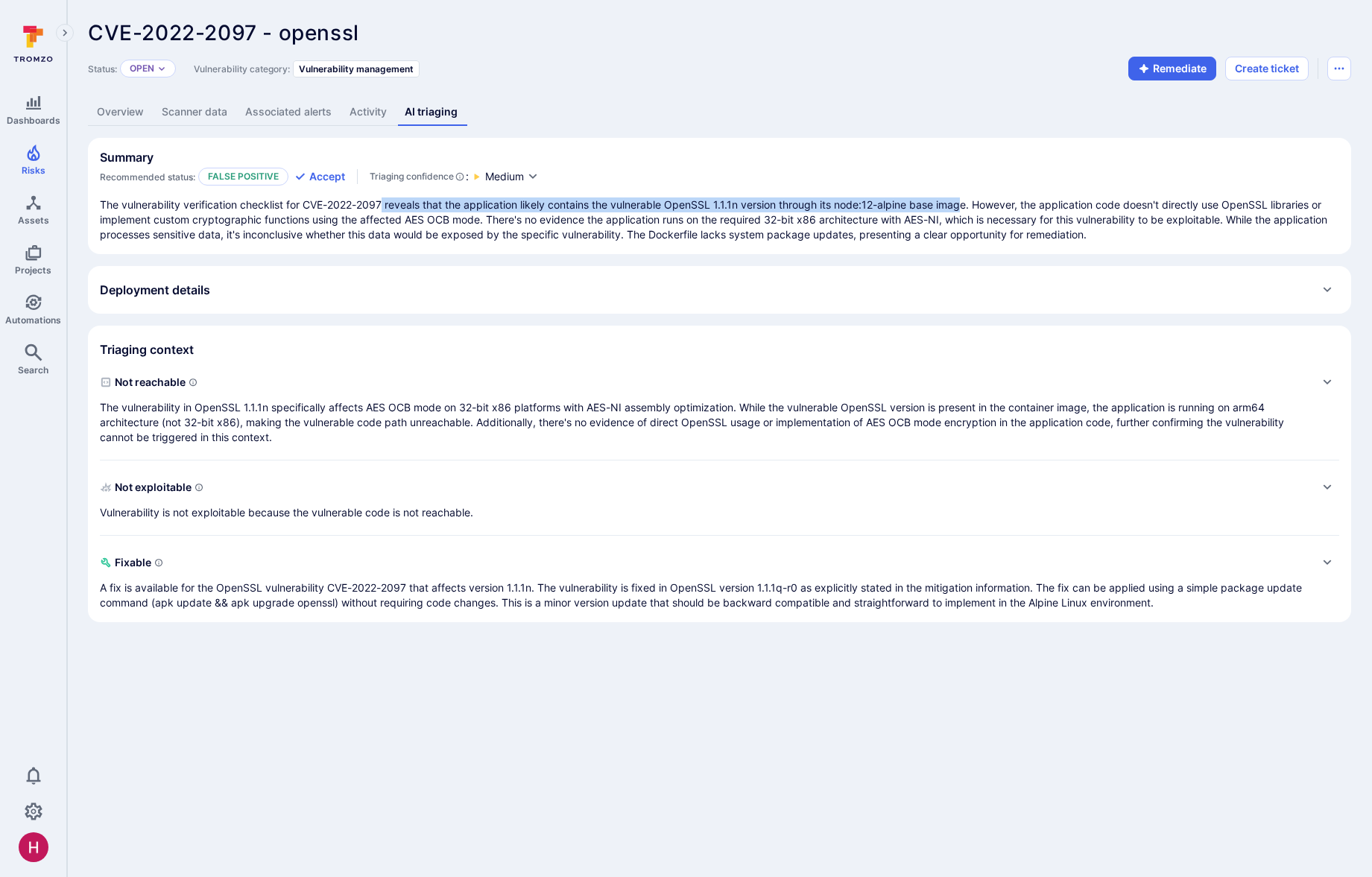 drag, startPoint x: 396, startPoint y: 203, endPoint x: 967, endPoint y: 199, distance: 571.014 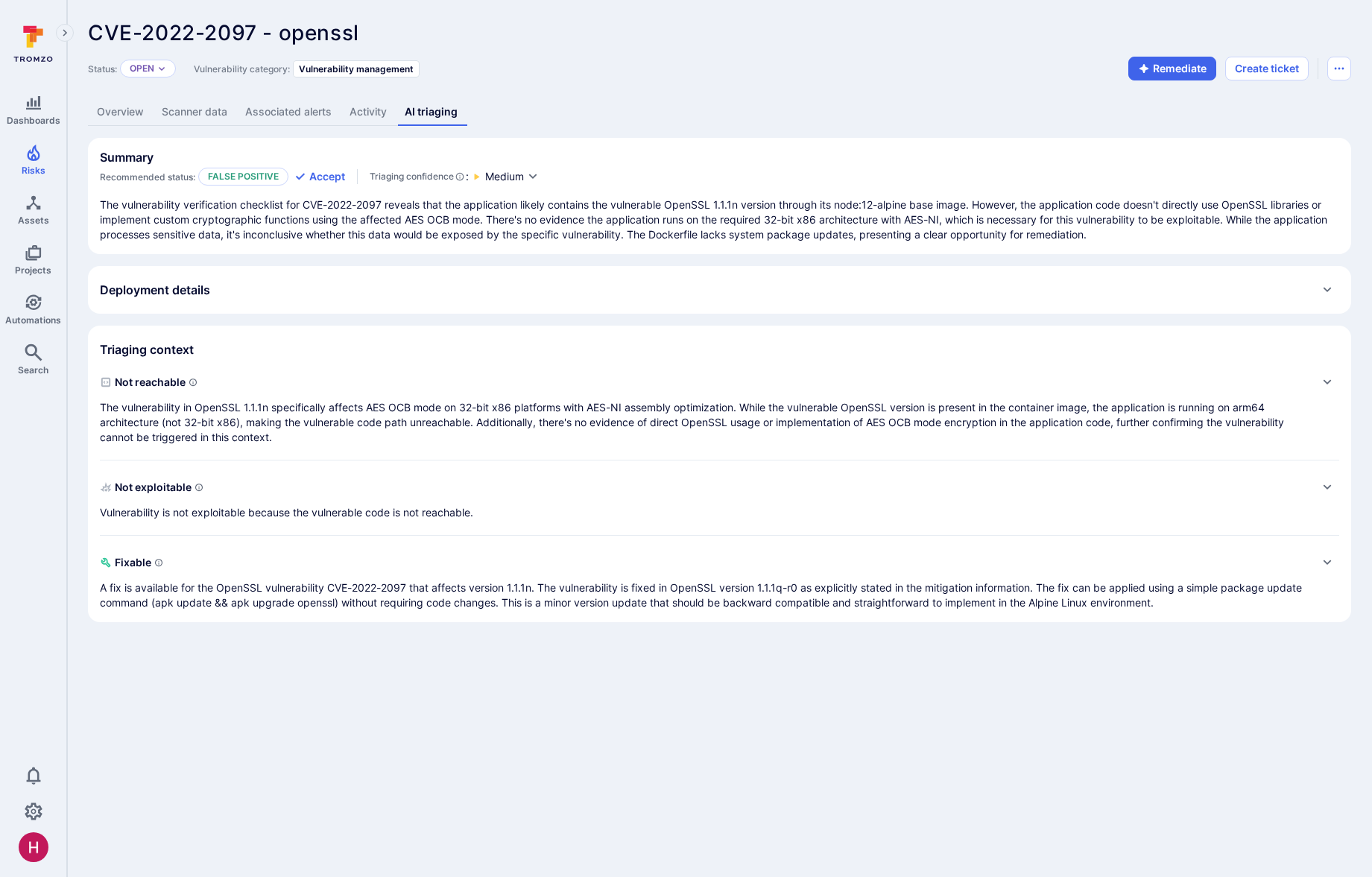 drag, startPoint x: 970, startPoint y: 197, endPoint x: 1192, endPoint y: 204, distance: 222.11033 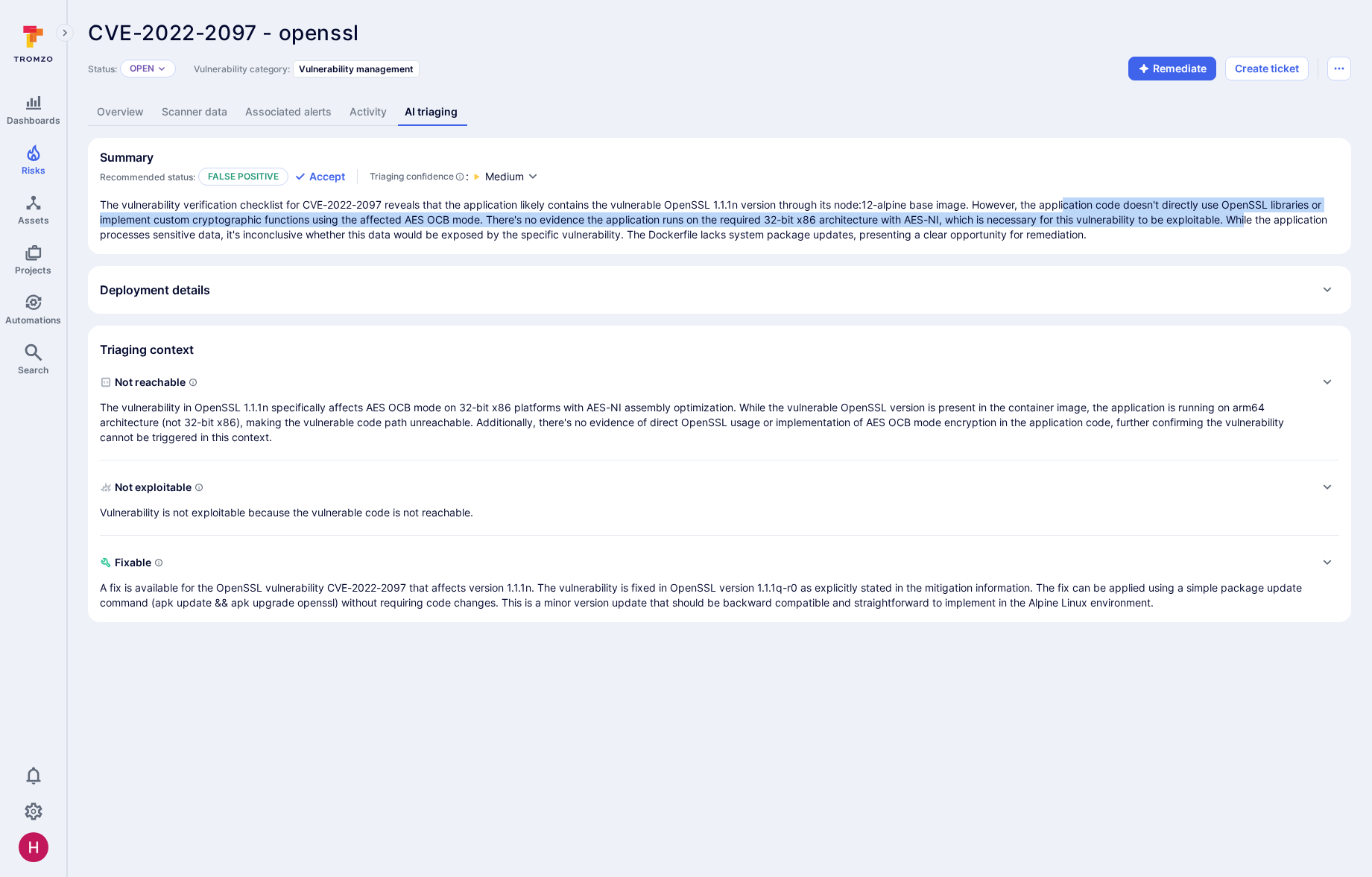 drag, startPoint x: 1119, startPoint y: 213, endPoint x: 1255, endPoint y: 213, distance: 136 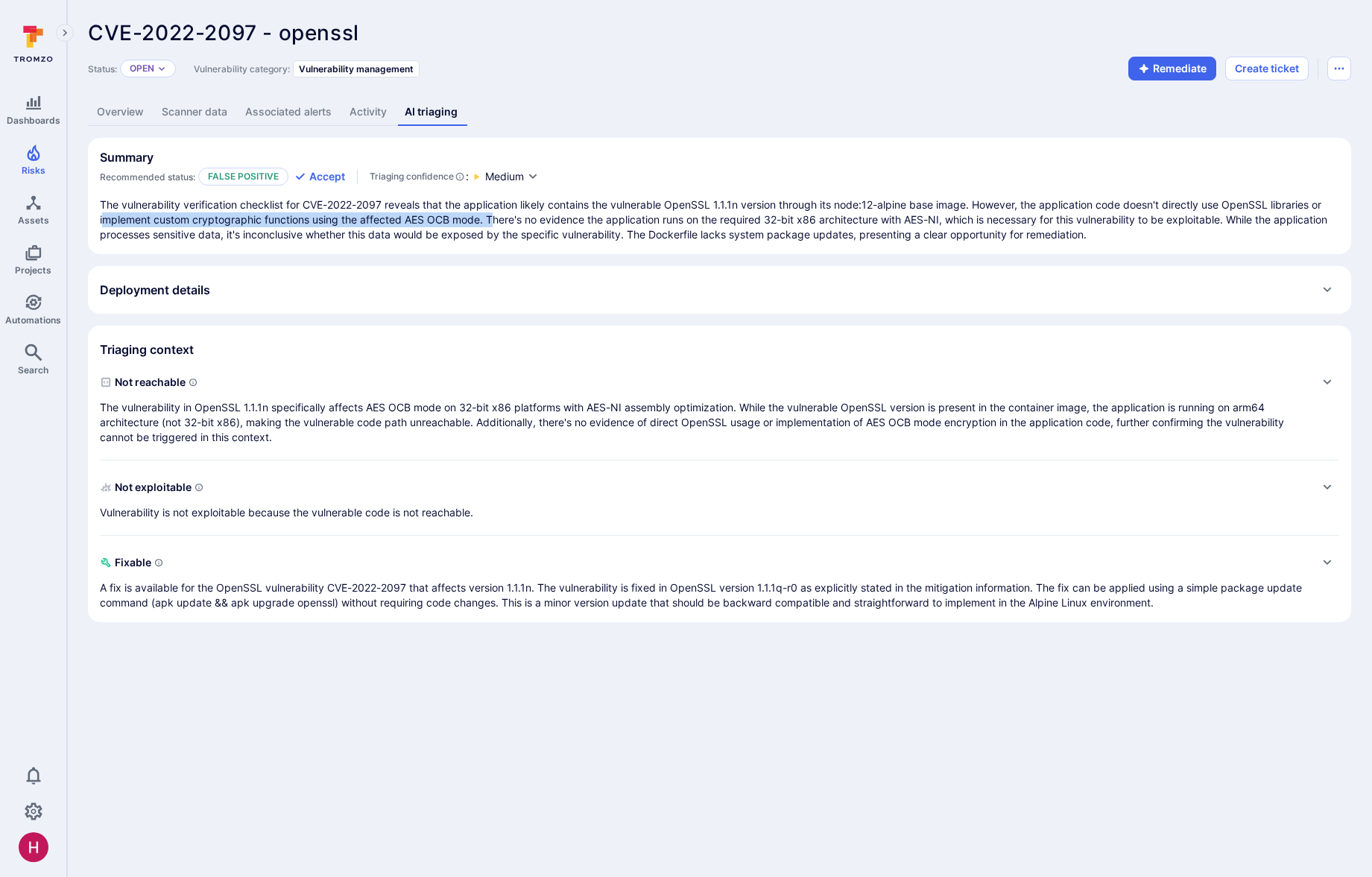 drag, startPoint x: 103, startPoint y: 221, endPoint x: 495, endPoint y: 218, distance: 392.0115 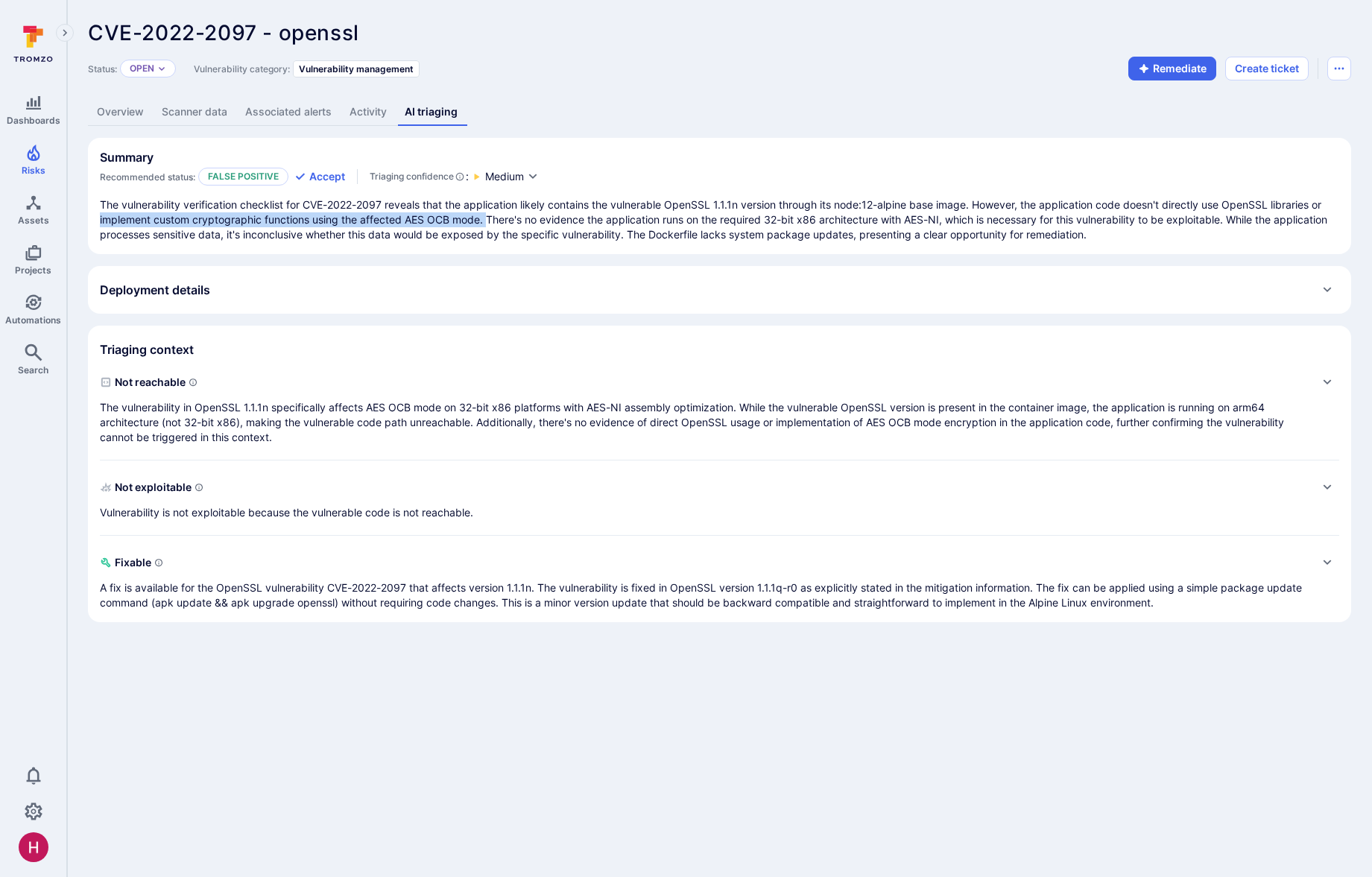 drag, startPoint x: 491, startPoint y: 215, endPoint x: 101, endPoint y: 224, distance: 390.10383 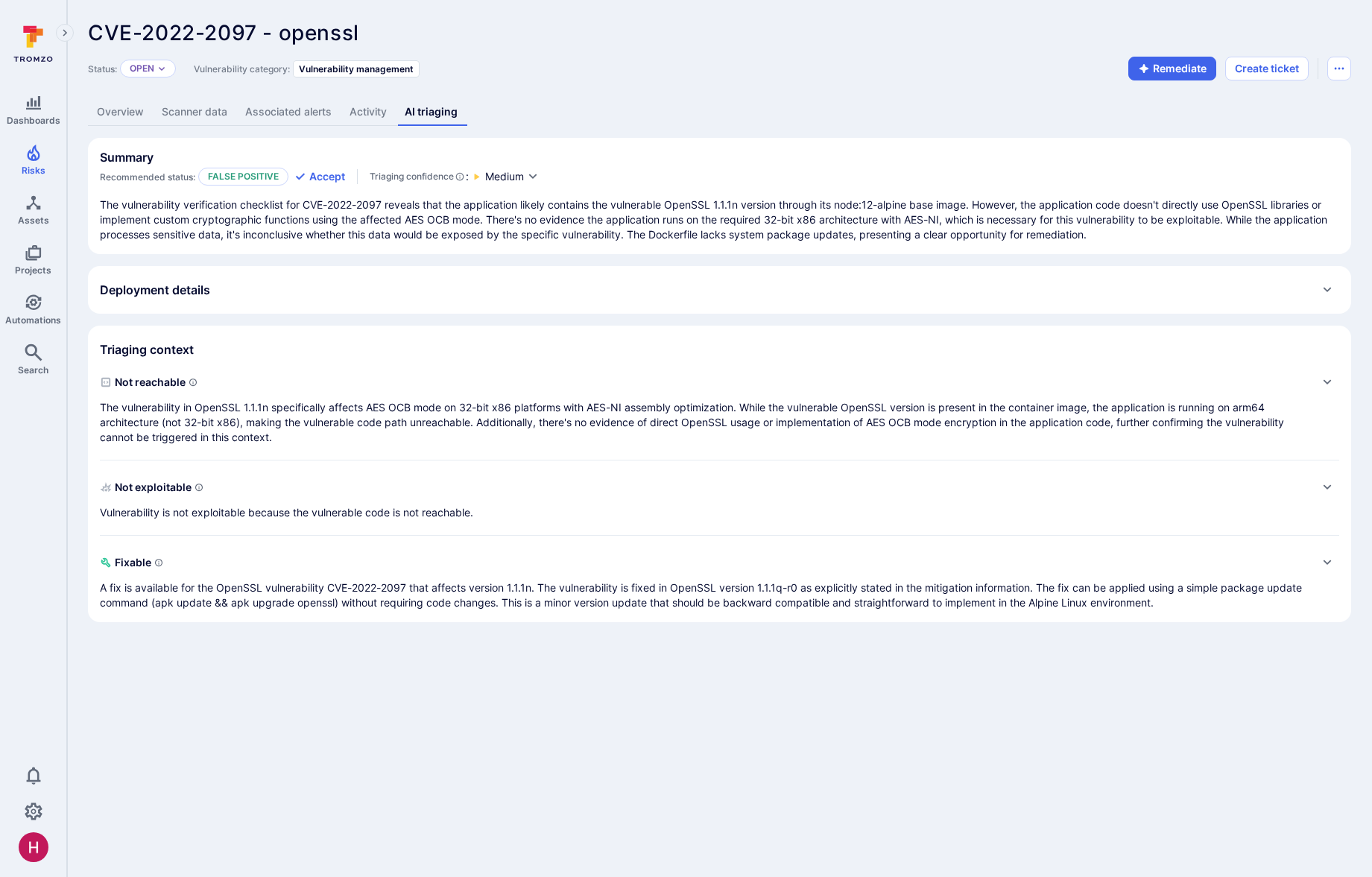click on "The vulnerability verification checklist for CVE-2022-2097 reveals that the application likely contains the vulnerable OpenSSL 1.1.1n version through its node:12-alpine base image. However, the application code doesn't directly use OpenSSL libraries or implement custom cryptographic functions using the affected AES OCB mode. There's no evidence the application runs on the required 32-bit x86 architecture with AES-NI, which is necessary for this vulnerability to be exploitable. While the application processes sensitive data, it's inconclusive whether this data would be exposed by the specific vulnerability. The Dockerfile lacks system package updates, presenting a clear opportunity for remediation." at bounding box center [719, 220] 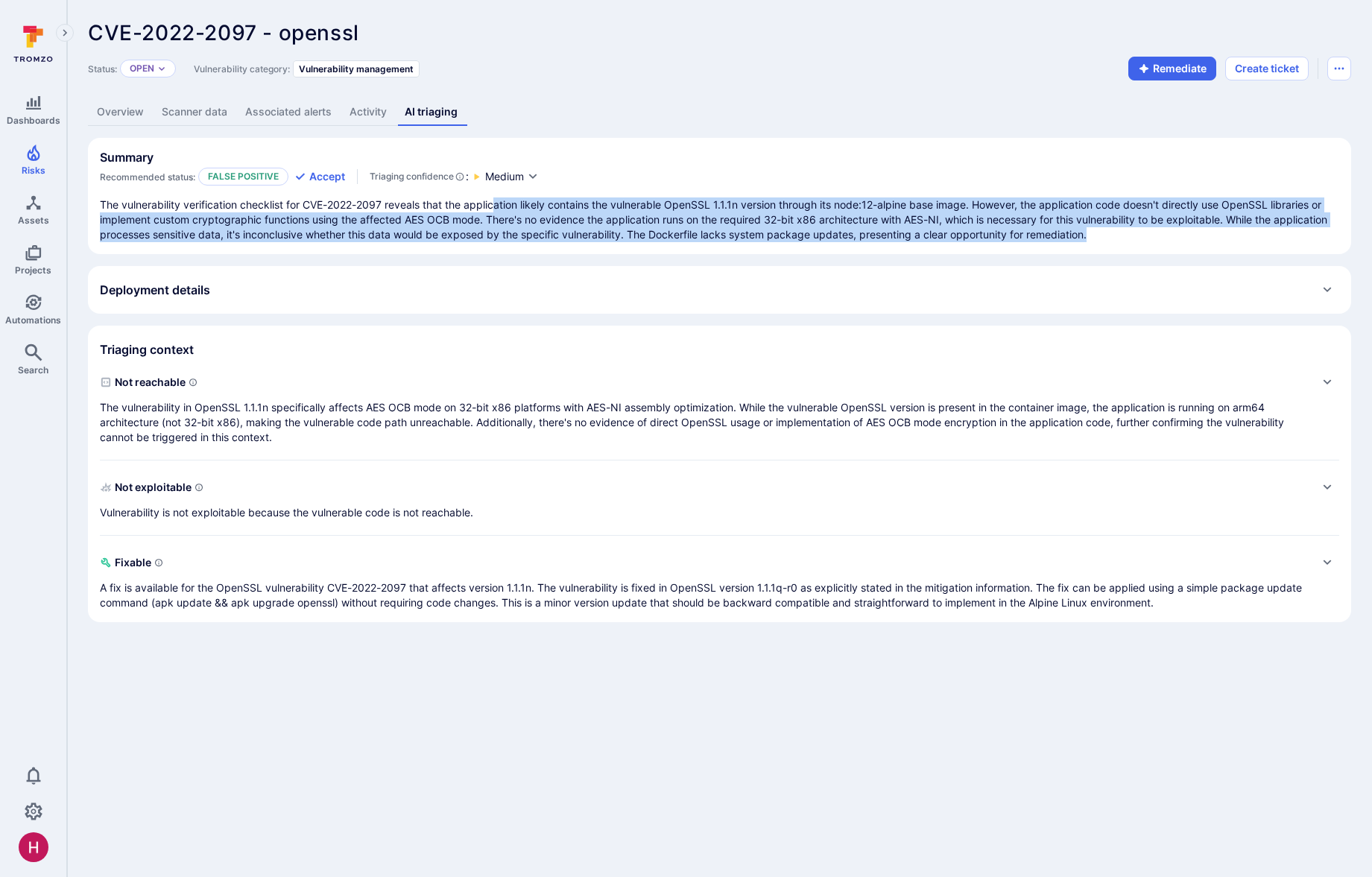 drag, startPoint x: 546, startPoint y: 209, endPoint x: 1172, endPoint y: 247, distance: 627.15229 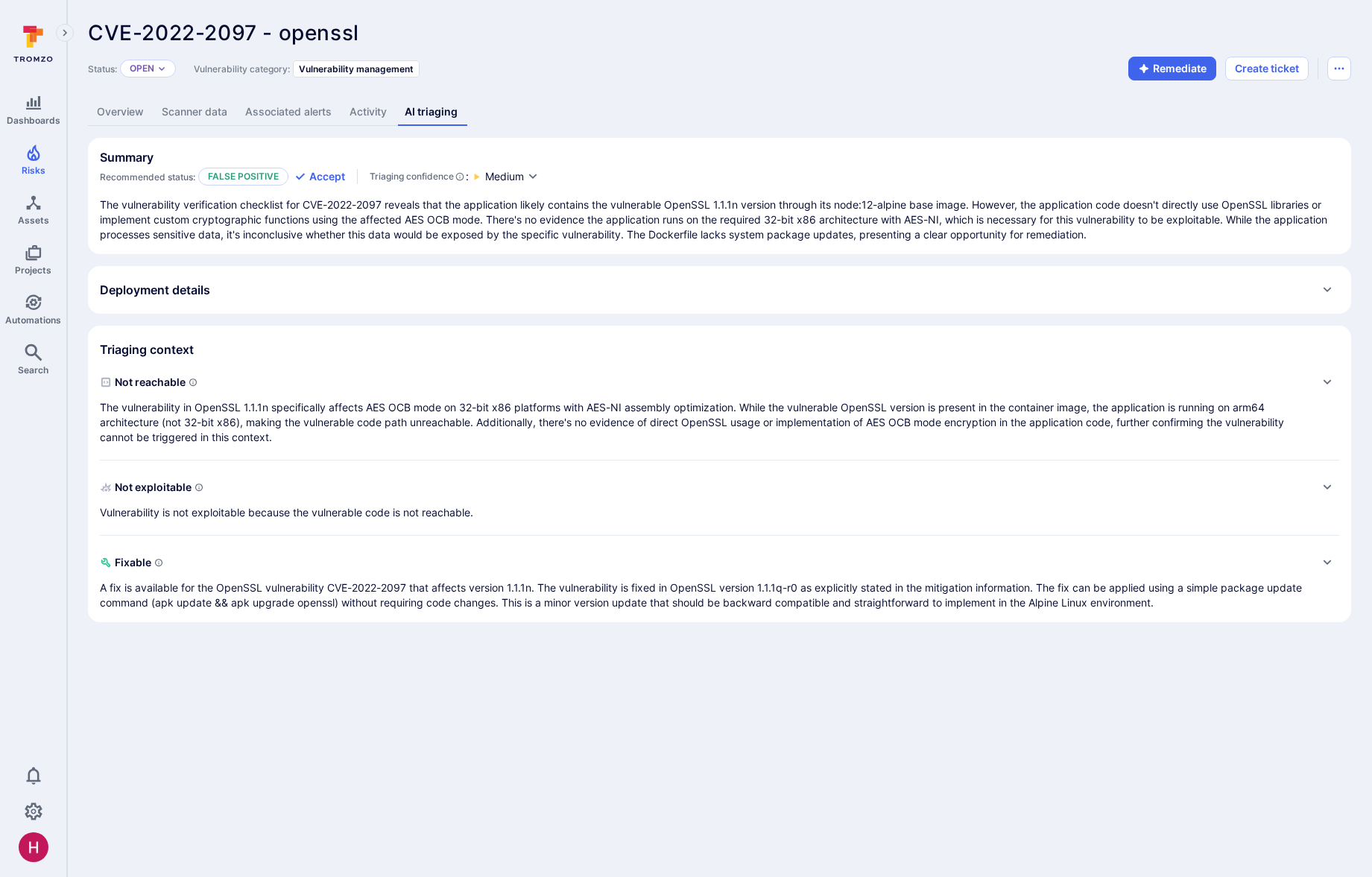 click on "Summary Recommended status: False positive Accept Triaging confidence : Medium The vulnerability verification checklist for CVE-2022-2097 reveals that the application likely contains the vulnerable OpenSSL 1.1.1n version through its node:12-alpine base image. However, the application code doesn't directly use OpenSSL libraries or implement custom cryptographic functions using the affected AES OCB mode. There's no evidence the application runs on the required 32-bit x86 architecture with AES-NI, which is necessary for this vulnerability to be exploitable. While the application processes sensitive data, it's inconclusive whether this data would be exposed by the specific vulnerability. The Dockerfile lacks system package updates, presenting a clear opportunity for remediation." at bounding box center (719, 196) 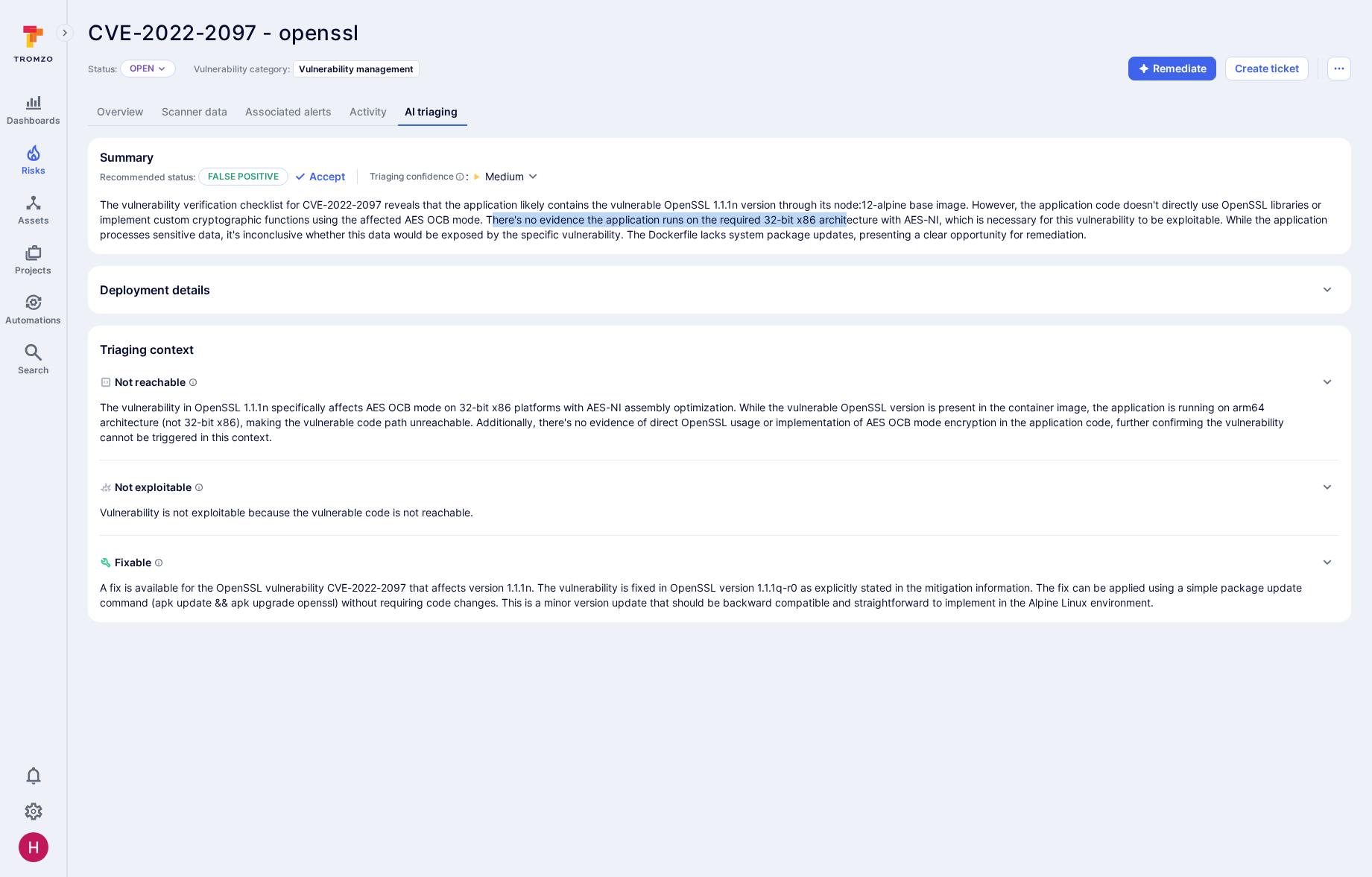 drag, startPoint x: 508, startPoint y: 216, endPoint x: 765, endPoint y: 212, distance: 257.0311 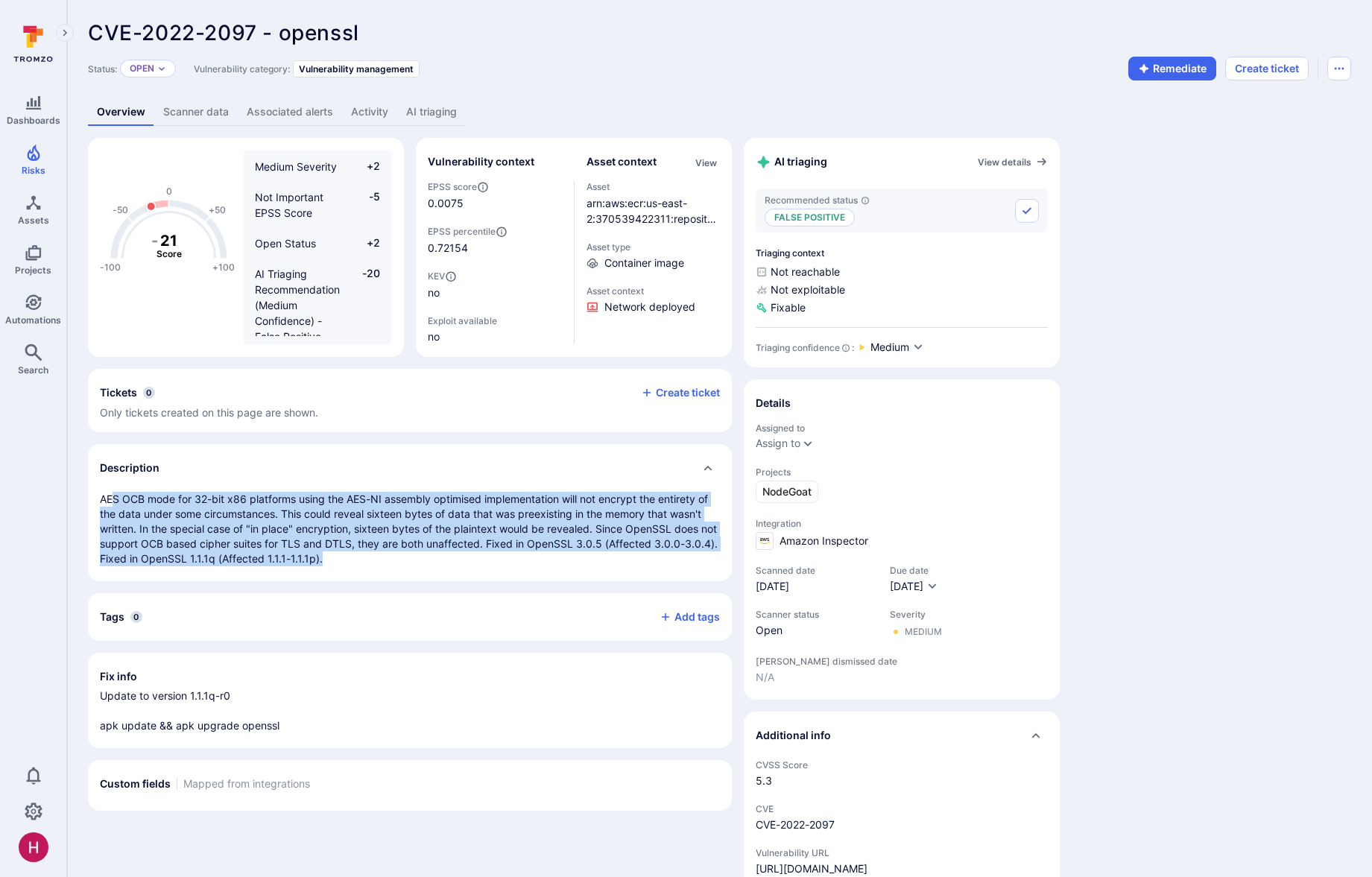 drag, startPoint x: 113, startPoint y: 498, endPoint x: 527, endPoint y: 562, distance: 418.91765 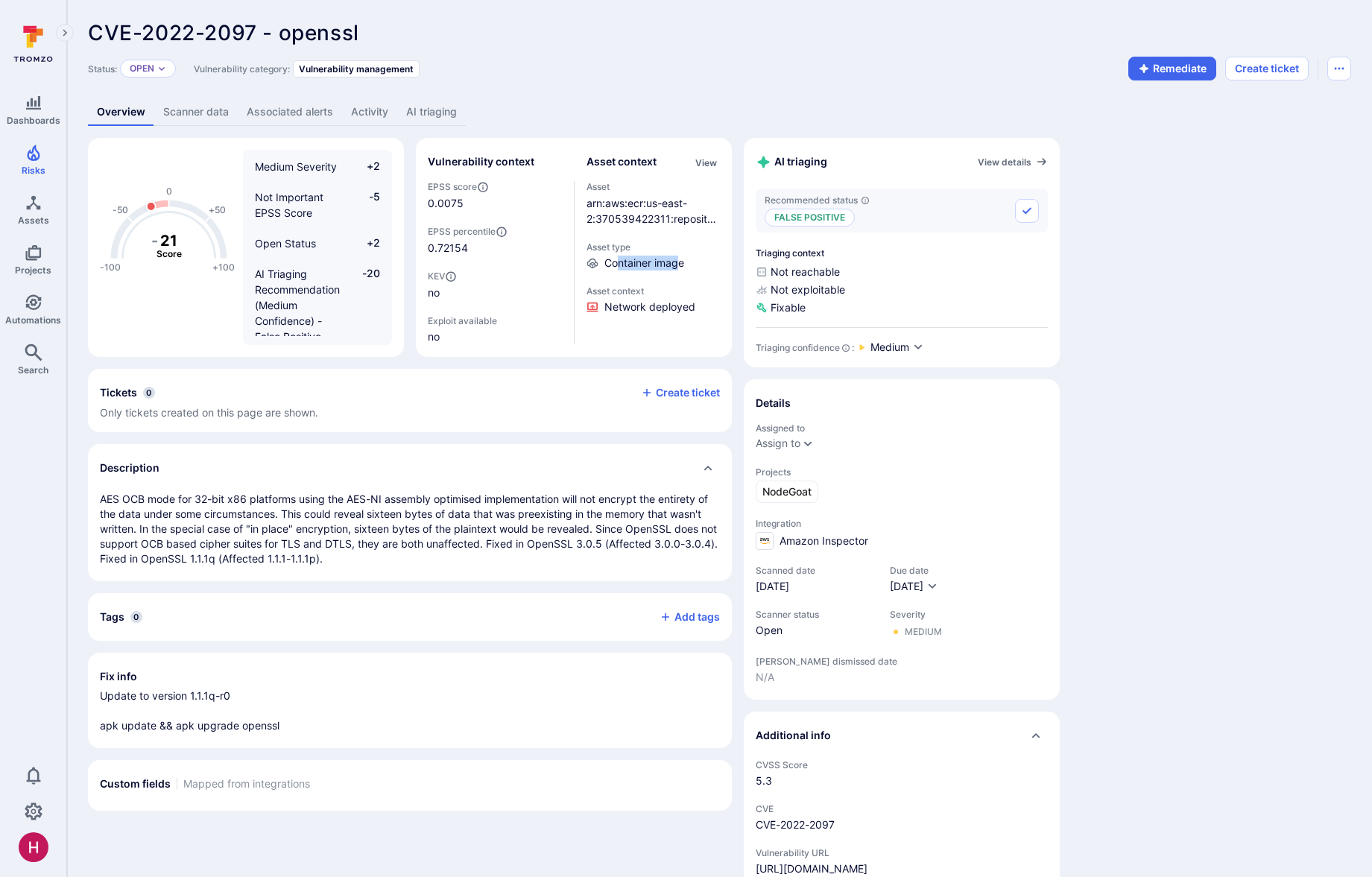 drag, startPoint x: 616, startPoint y: 265, endPoint x: 679, endPoint y: 262, distance: 63.07139 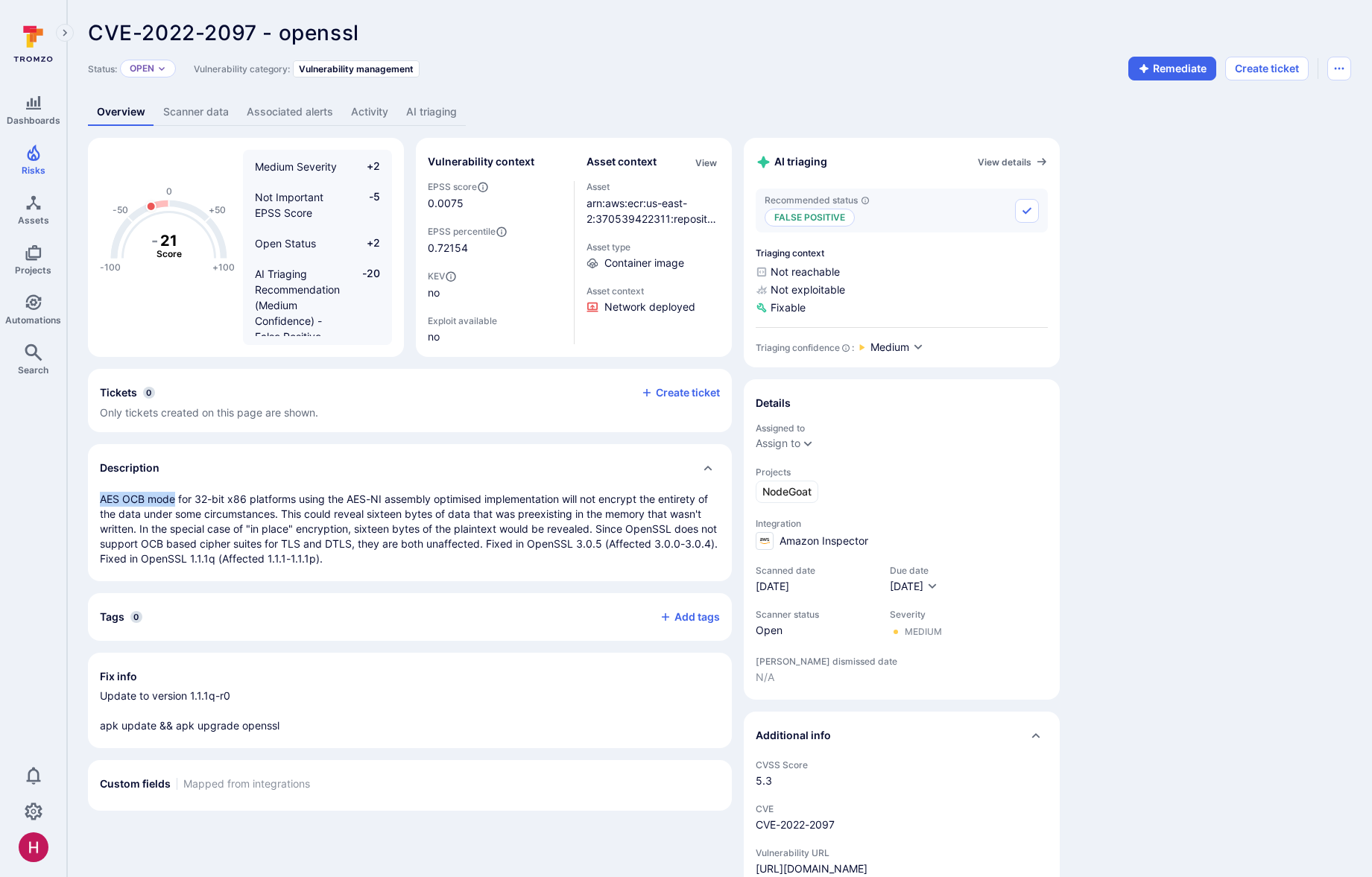 drag, startPoint x: 101, startPoint y: 499, endPoint x: 174, endPoint y: 499, distance: 73 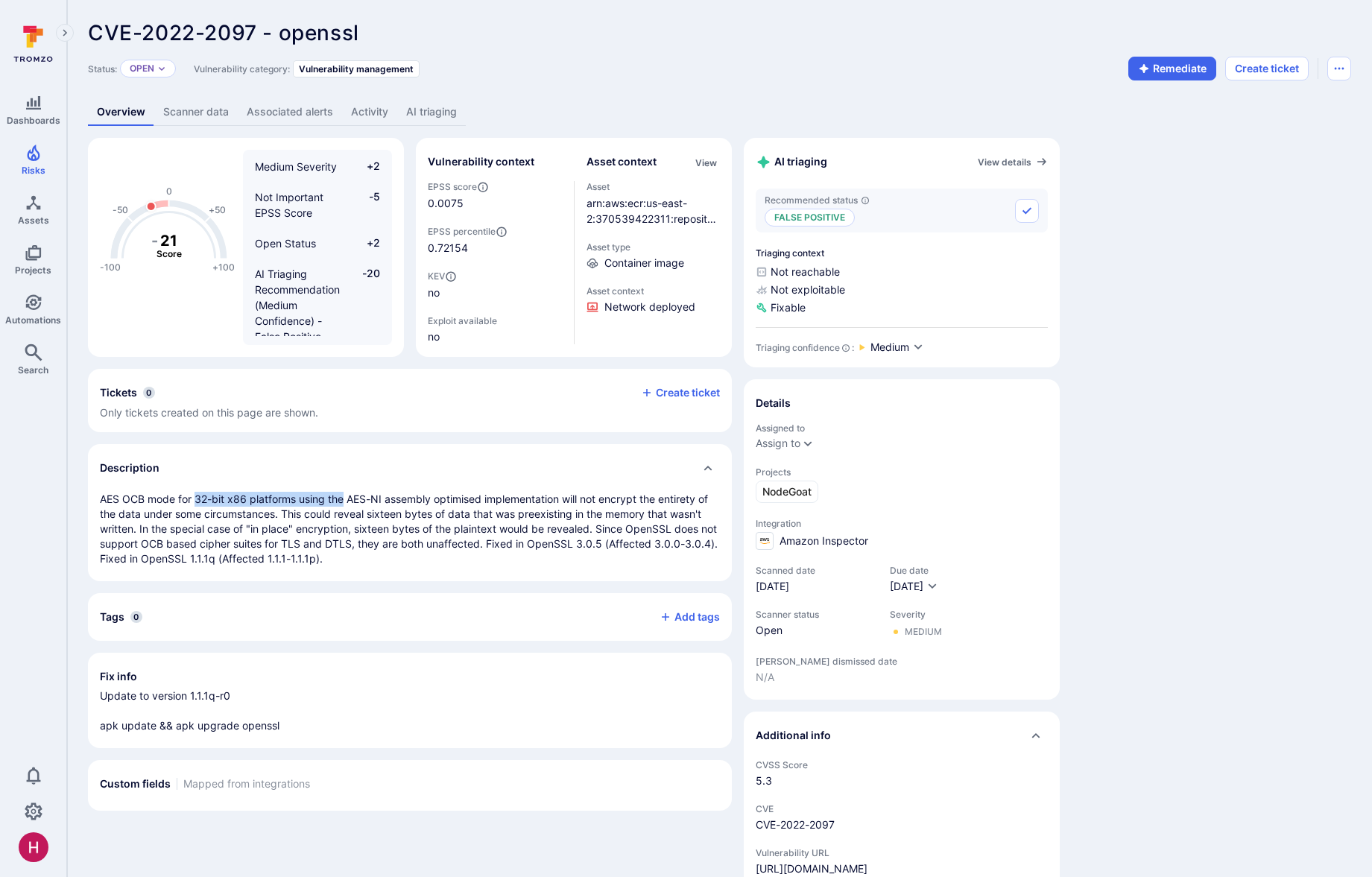 drag, startPoint x: 196, startPoint y: 498, endPoint x: 344, endPoint y: 496, distance: 148.0135 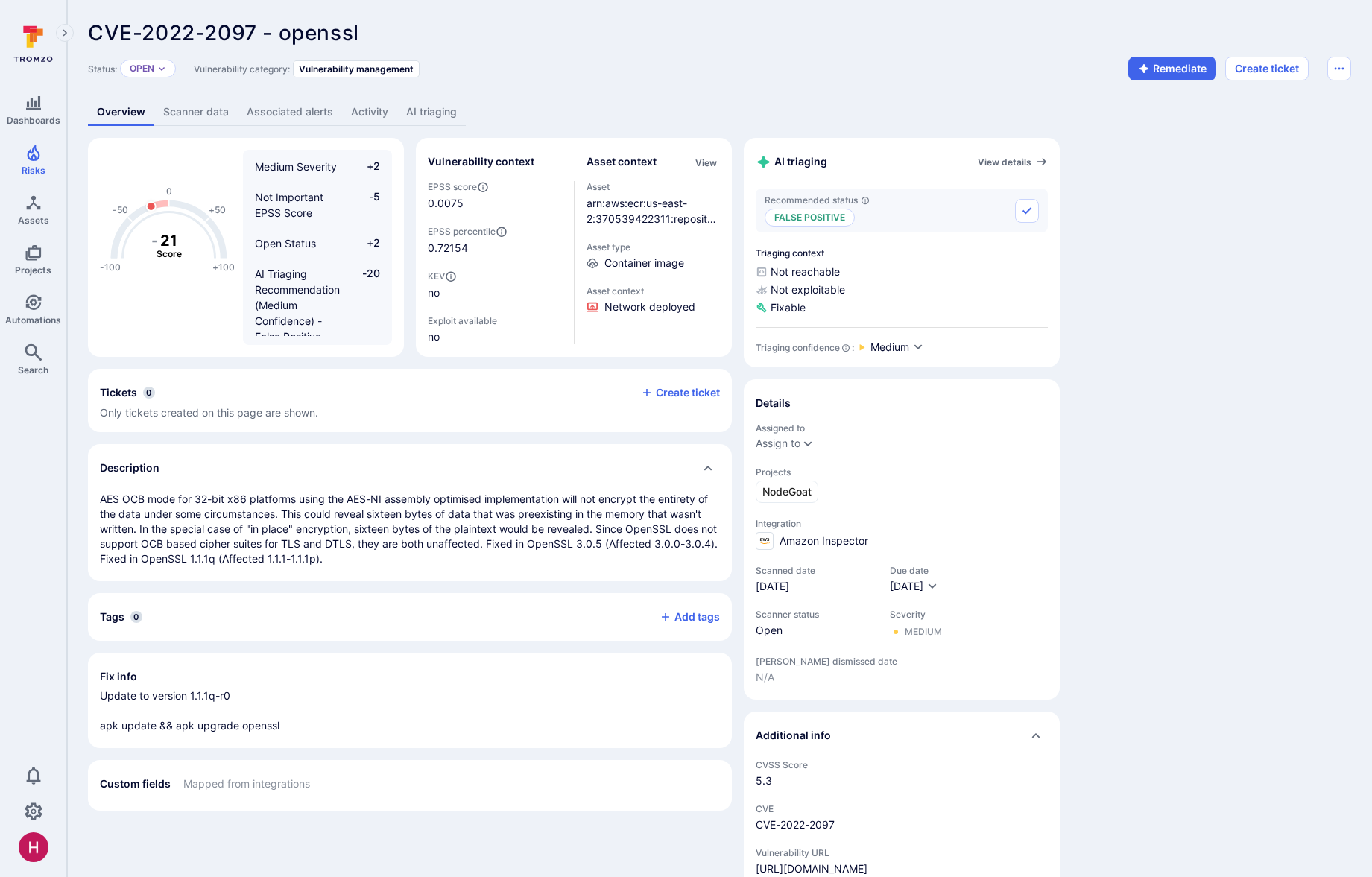 click on "AI triaging" at bounding box center [431, 112] 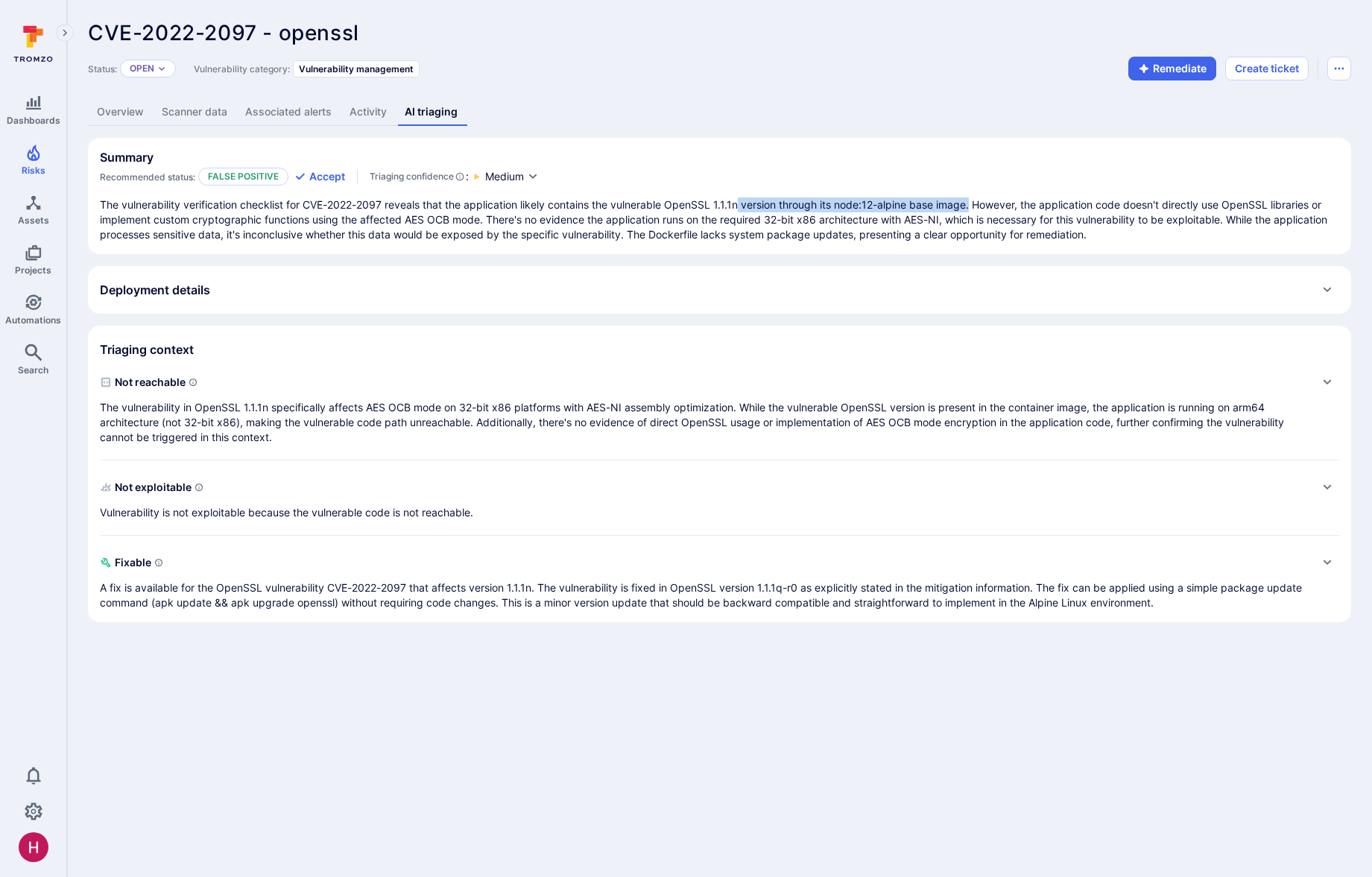 drag, startPoint x: 782, startPoint y: 209, endPoint x: 977, endPoint y: 206, distance: 195.0231 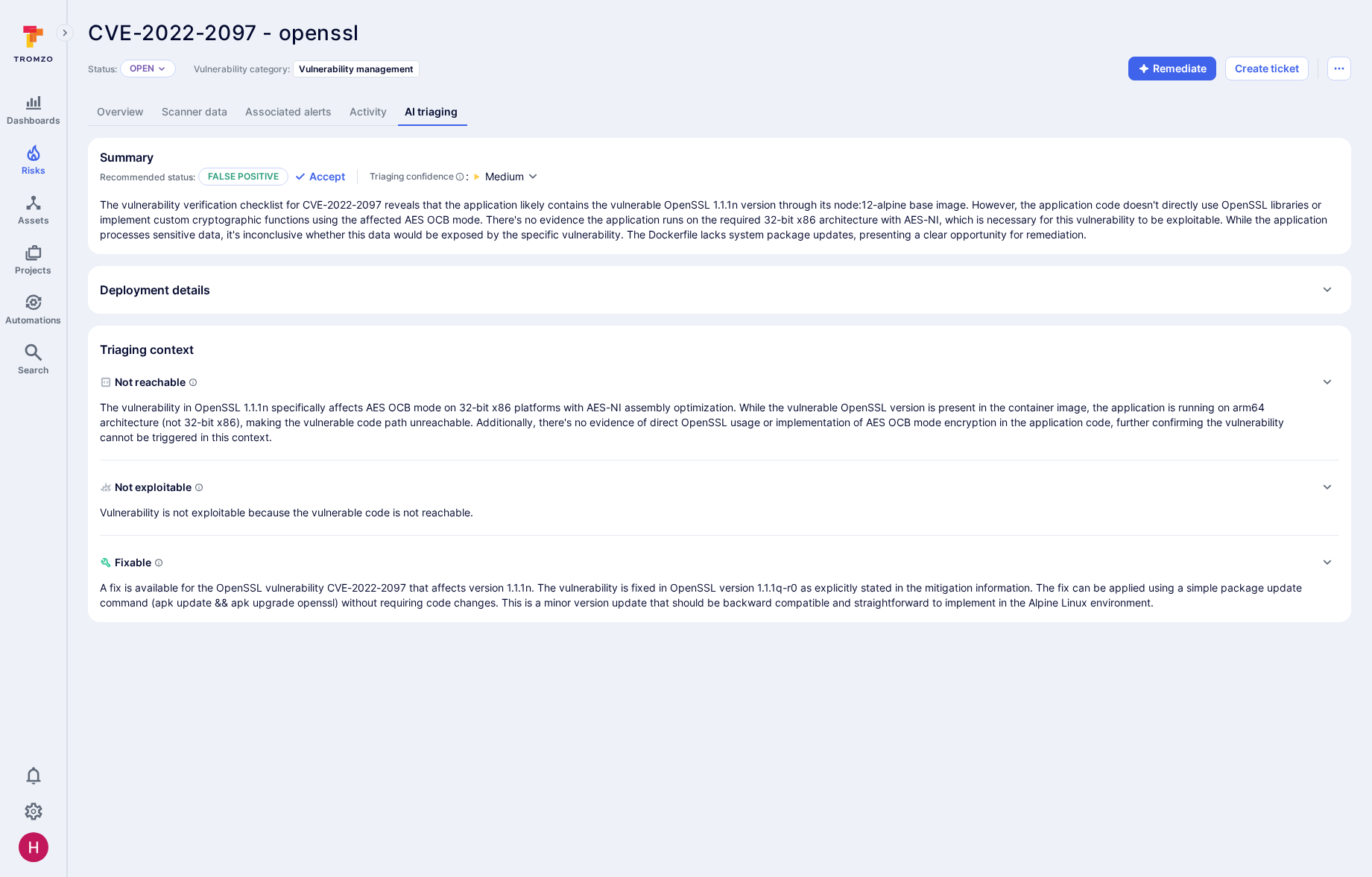 click on "The vulnerability verification checklist for CVE-2022-2097 reveals that the application likely contains the vulnerable OpenSSL 1.1.1n version through its node:12-alpine base image. However, the application code doesn't directly use OpenSSL libraries or implement custom cryptographic functions using the affected AES OCB mode. There's no evidence the application runs on the required 32-bit x86 architecture with AES-NI, which is necessary for this vulnerability to be exploitable. While the application processes sensitive data, it's inconclusive whether this data would be exposed by the specific vulnerability. The Dockerfile lacks system package updates, presenting a clear opportunity for remediation." at bounding box center [719, 220] 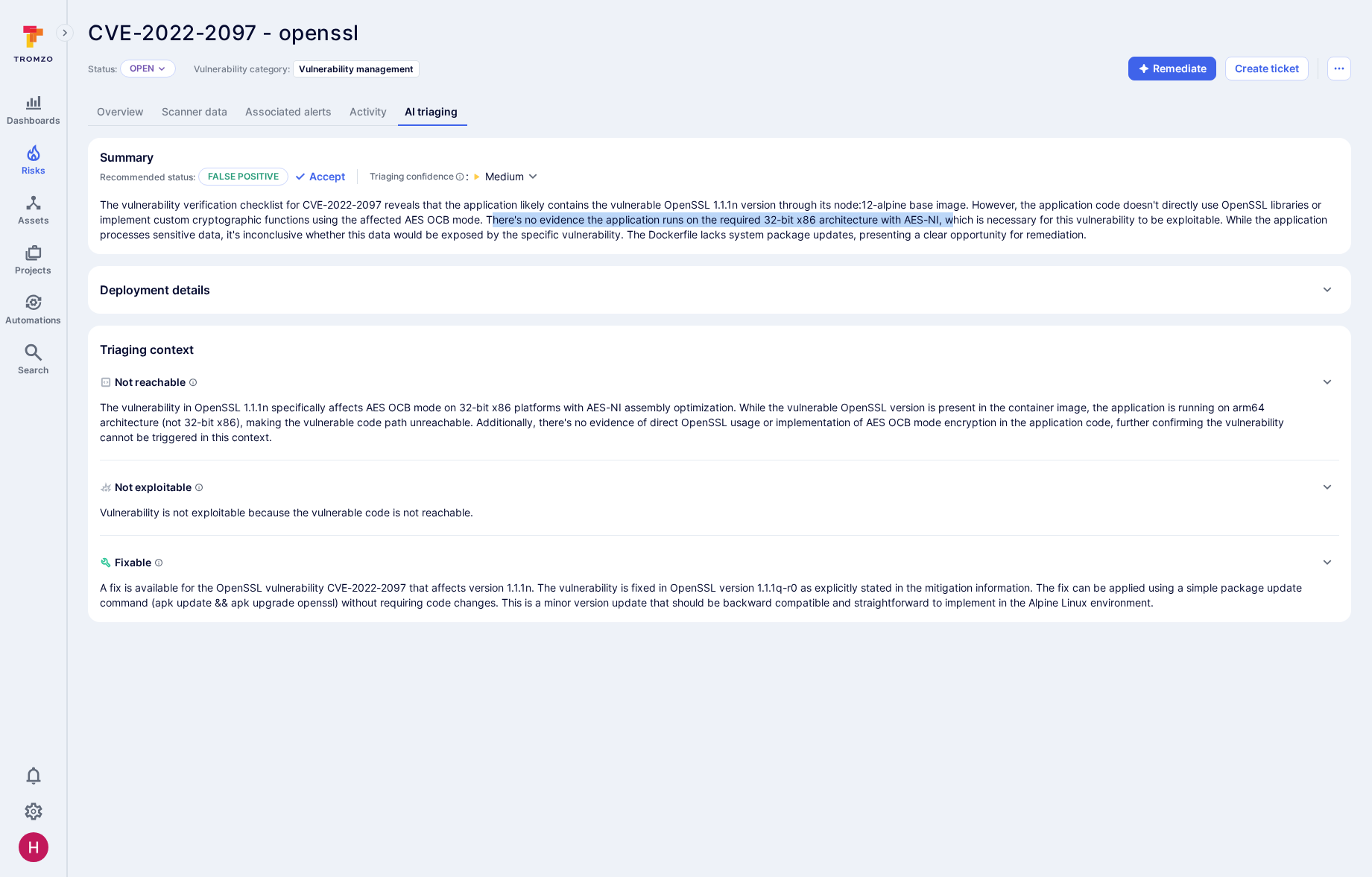 drag, startPoint x: 494, startPoint y: 221, endPoint x: 964, endPoint y: 218, distance: 470.00957 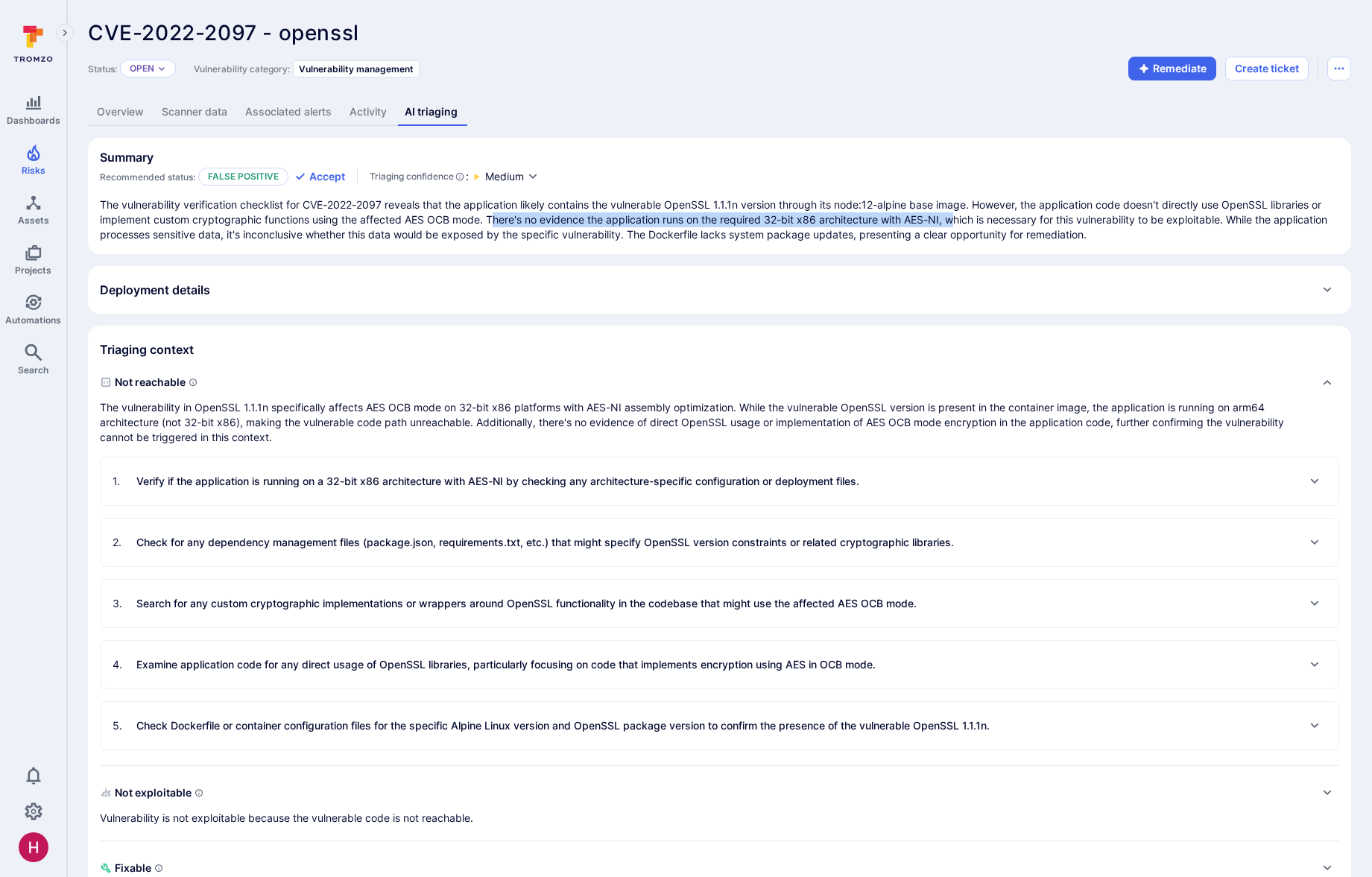 click on "Verify if the application is running on a 32-bit x86 architecture with AES-NI by checking any architecture-specific configuration or deployment files." at bounding box center [498, 481] 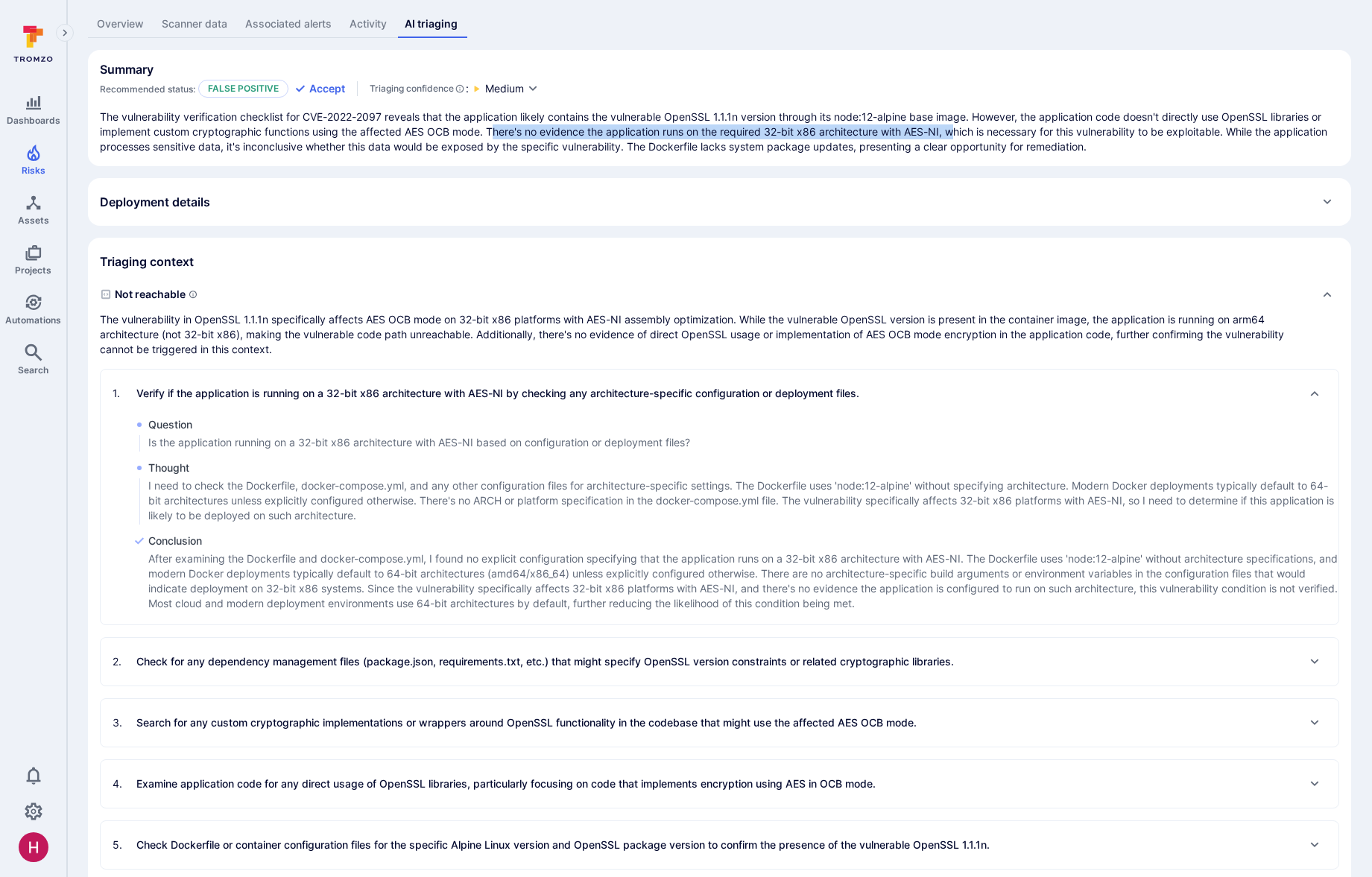 scroll, scrollTop: 89, scrollLeft: 0, axis: vertical 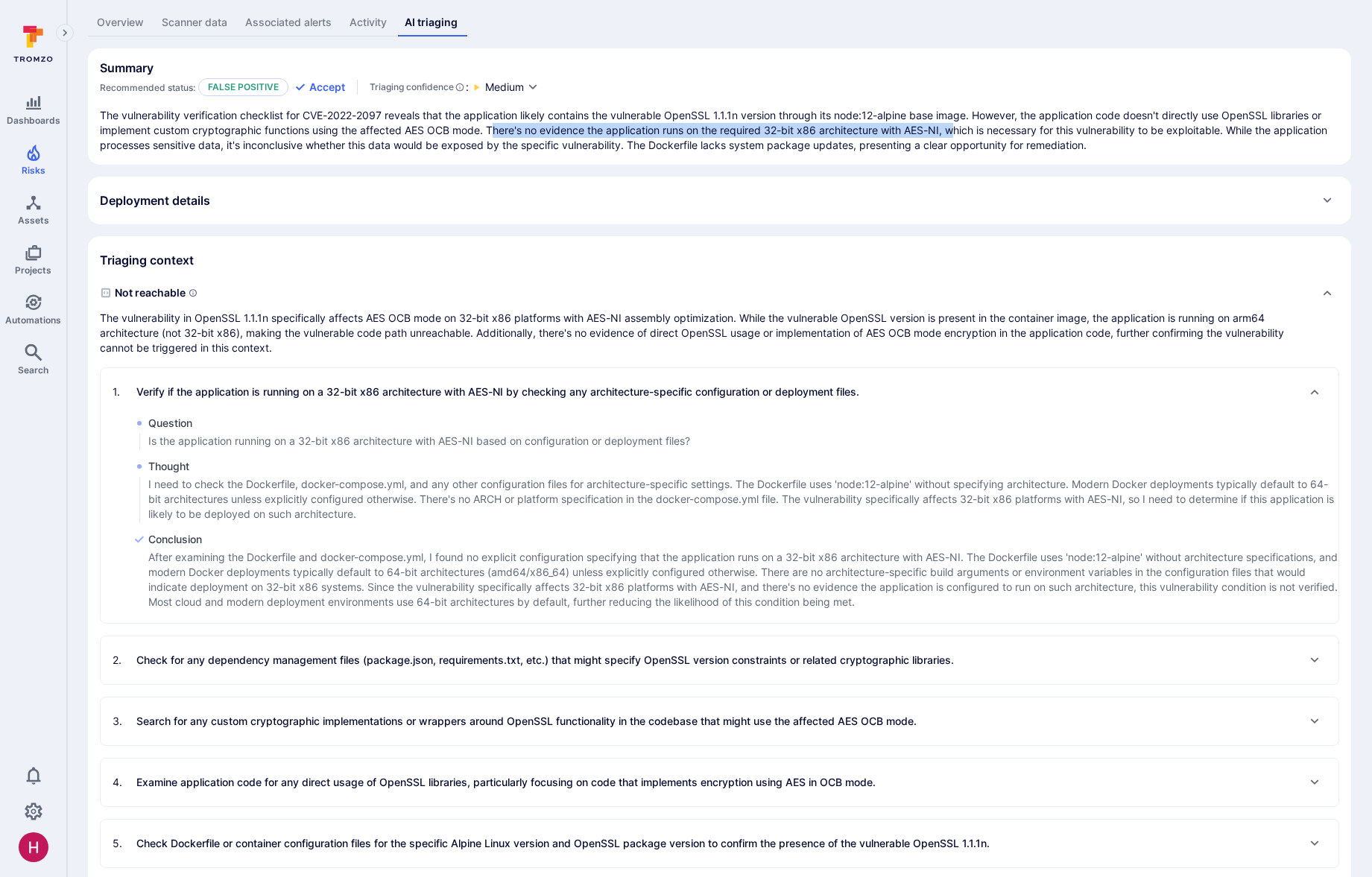 click on "Check for any dependency management files (package.json, requirements.txt, etc.) that might specify OpenSSL version constraints or related cryptographic libraries." at bounding box center [545, 660] 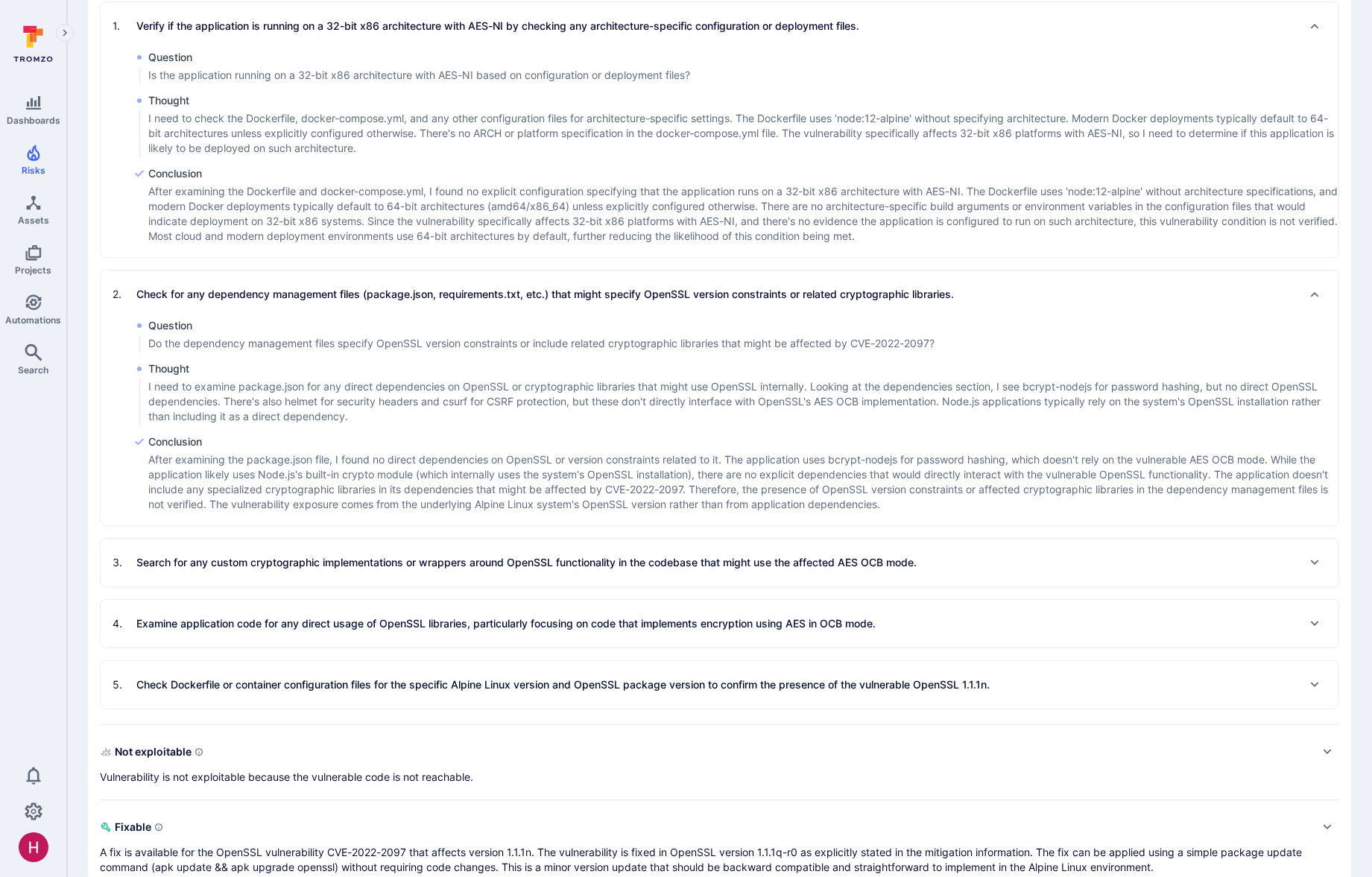 scroll, scrollTop: 486, scrollLeft: 0, axis: vertical 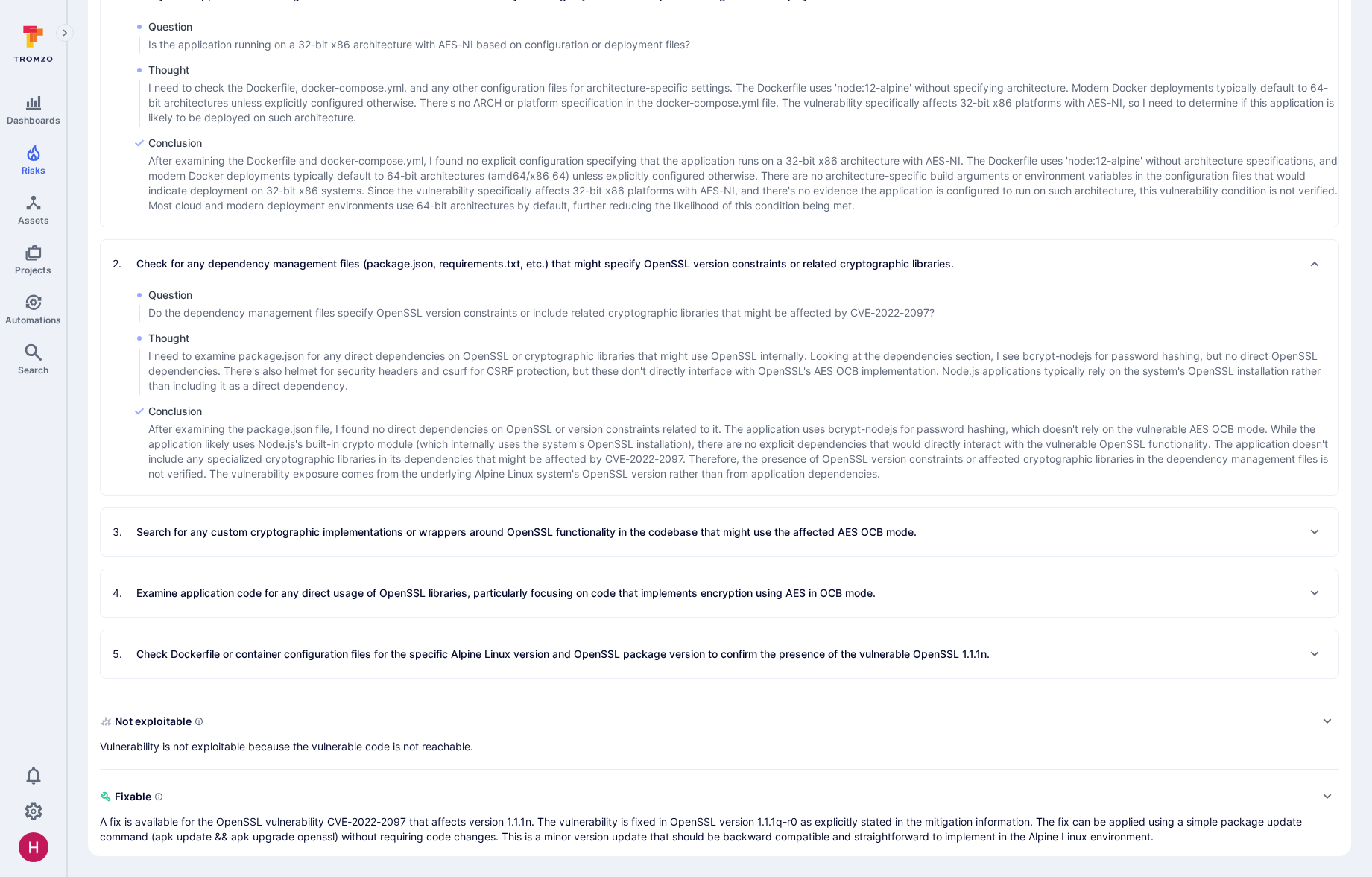 click on "5 . Check Dockerfile or container configuration files for the specific Alpine Linux version and OpenSSL package version to confirm the presence of the vulnerable OpenSSL 1.1.1n." at bounding box center [719, 654] 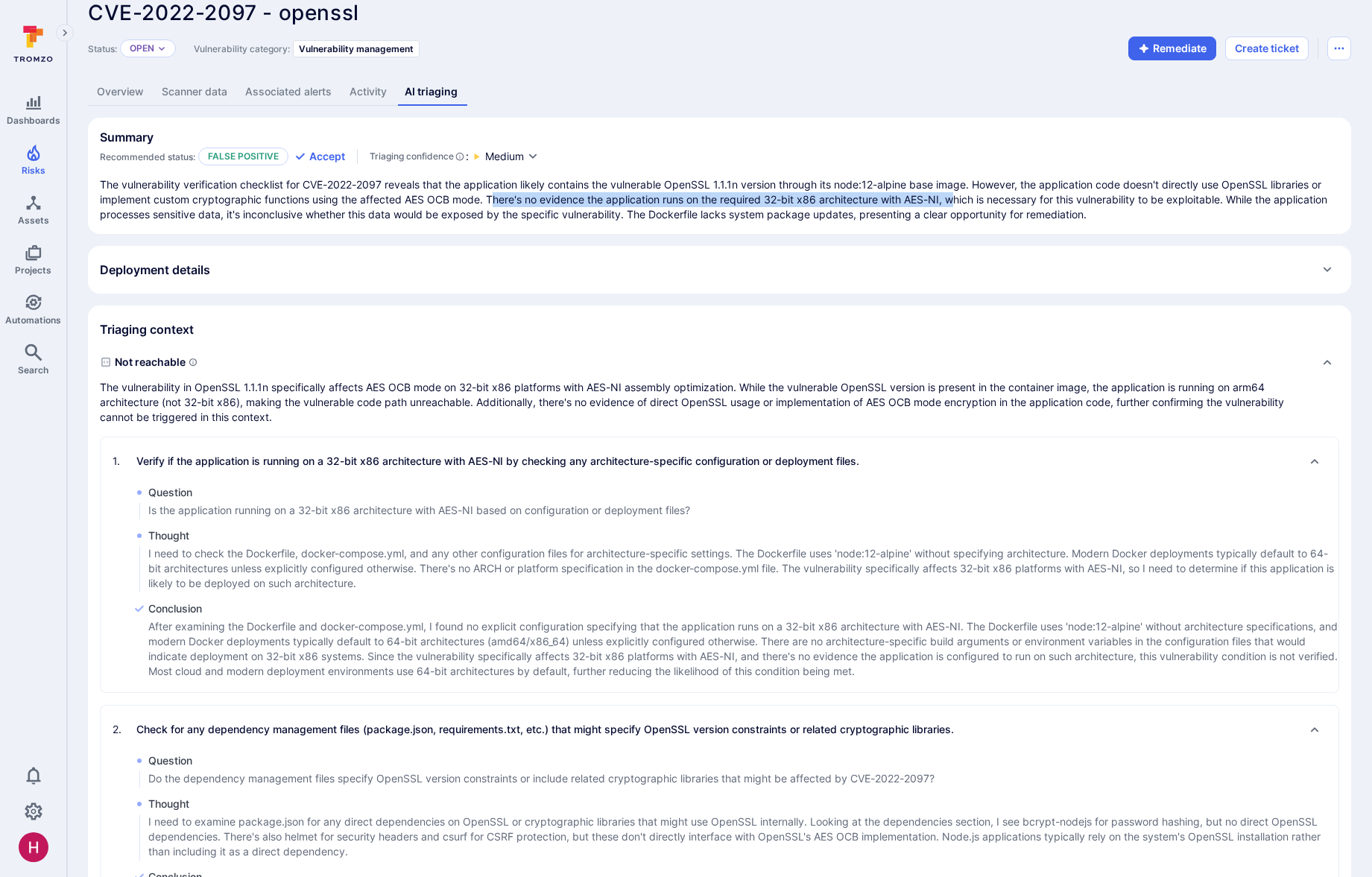 scroll, scrollTop: 0, scrollLeft: 0, axis: both 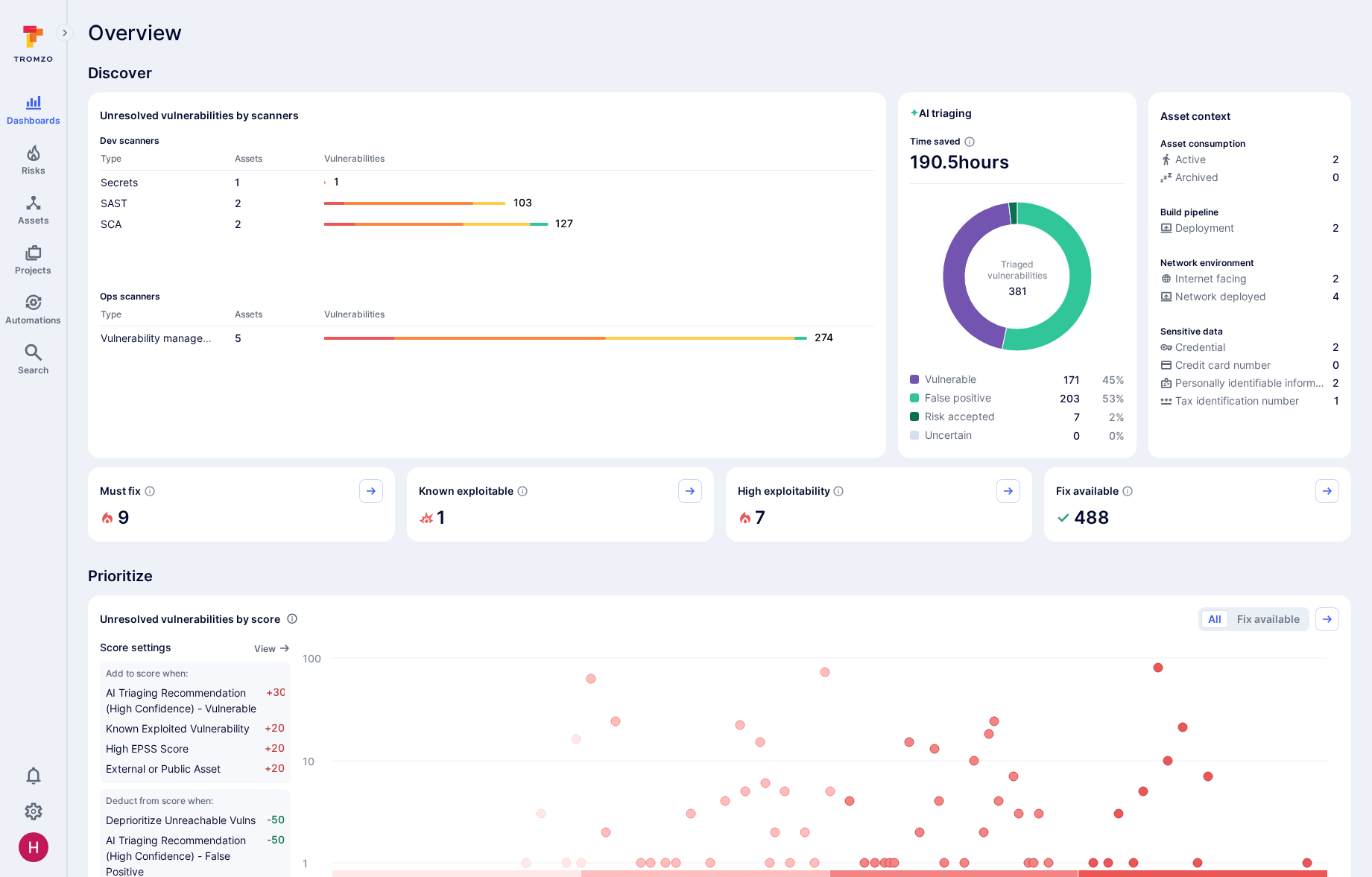 click on "Overview" at bounding box center (719, 33) 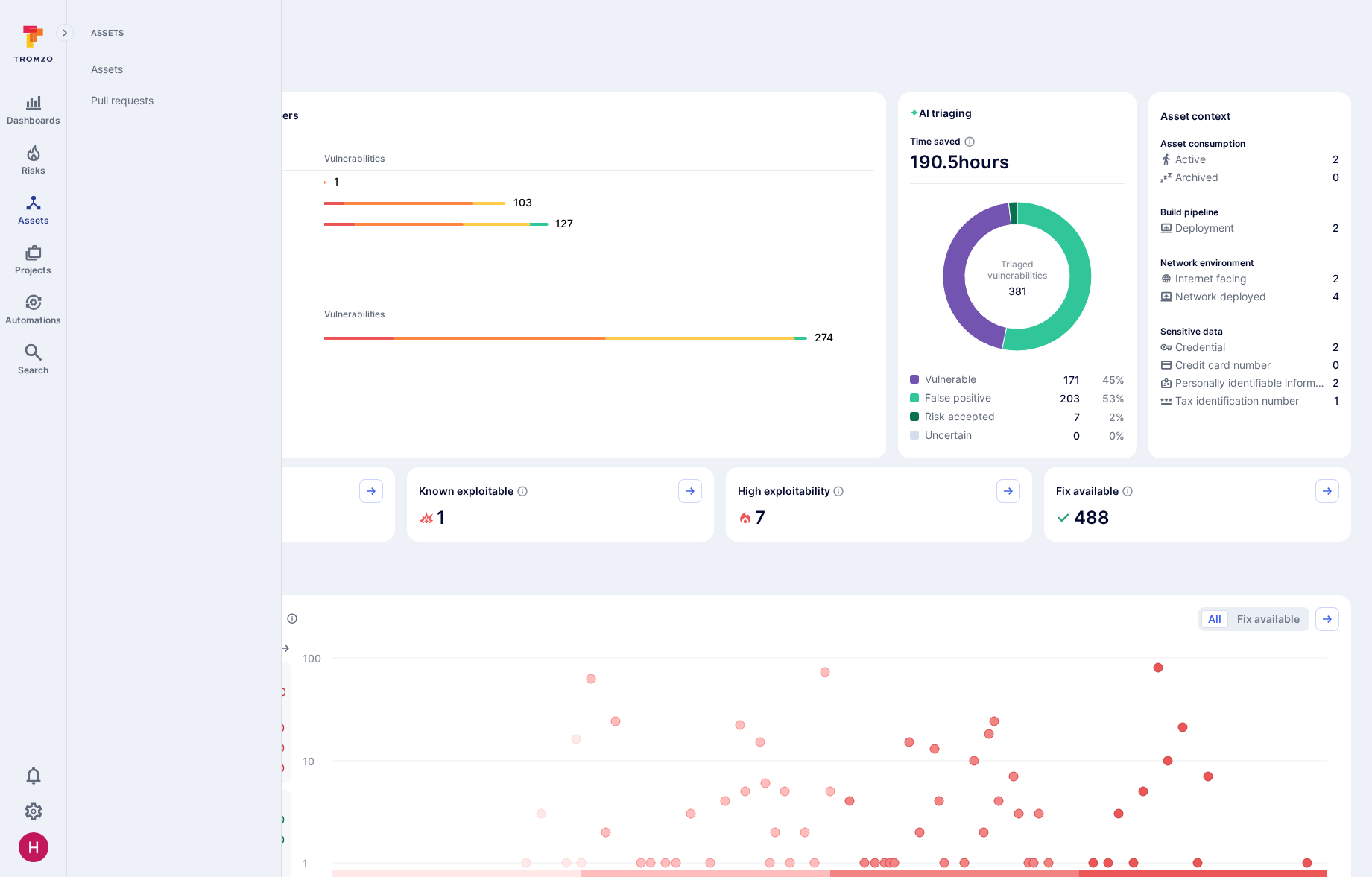 click 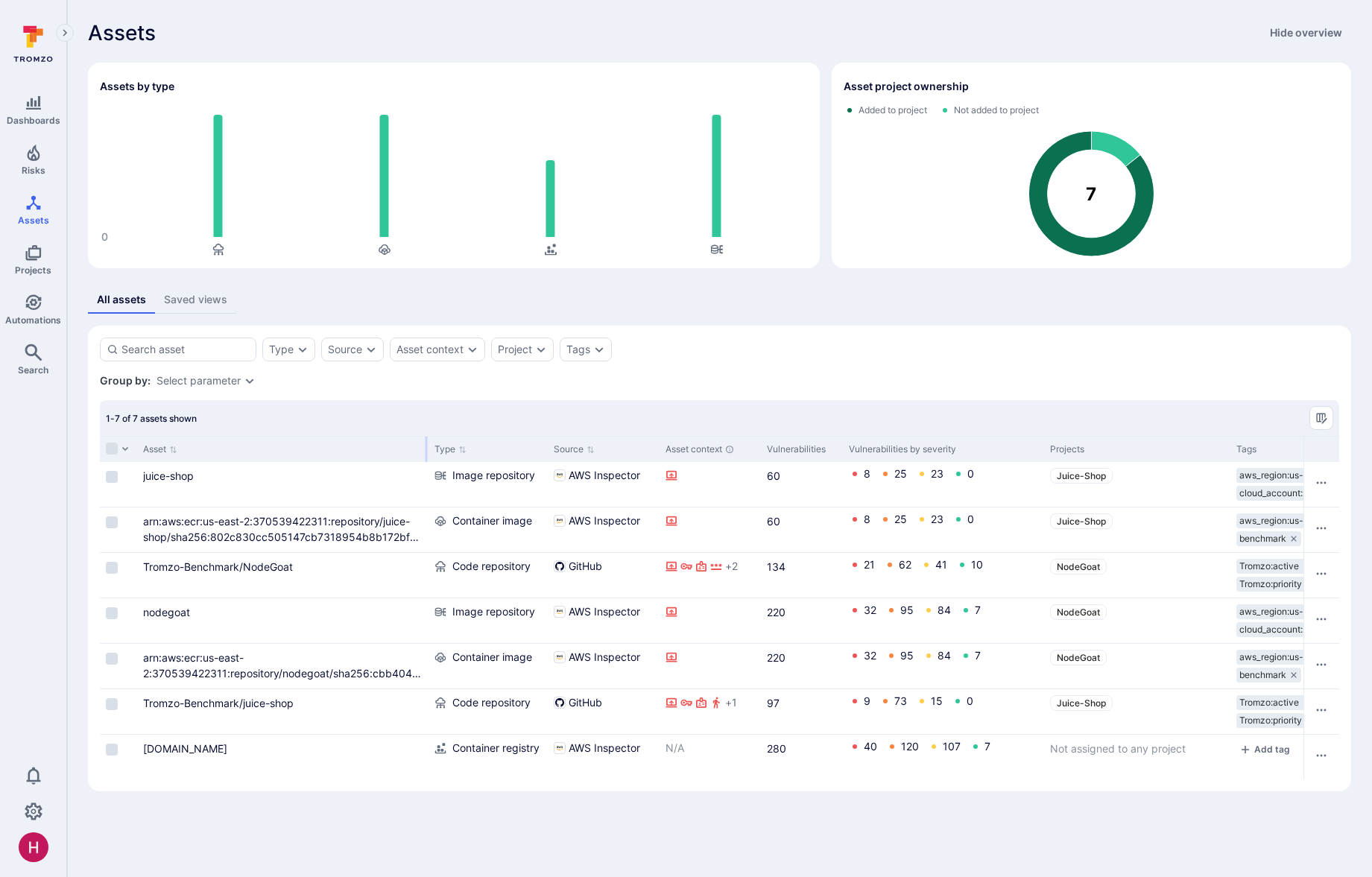 drag, startPoint x: 297, startPoint y: 447, endPoint x: 425, endPoint y: 446, distance: 128.00391 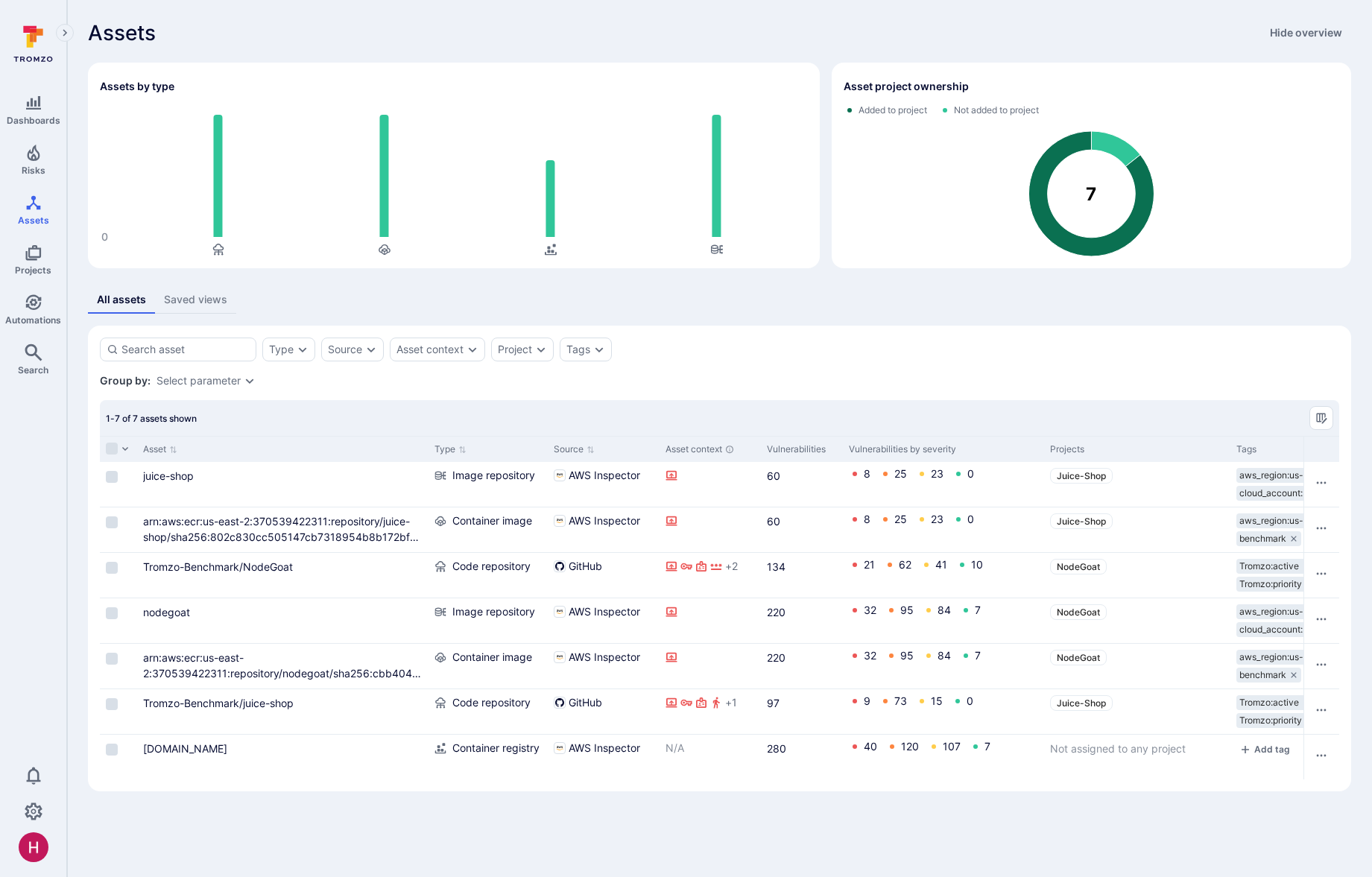 click on "Type" at bounding box center [488, 449] 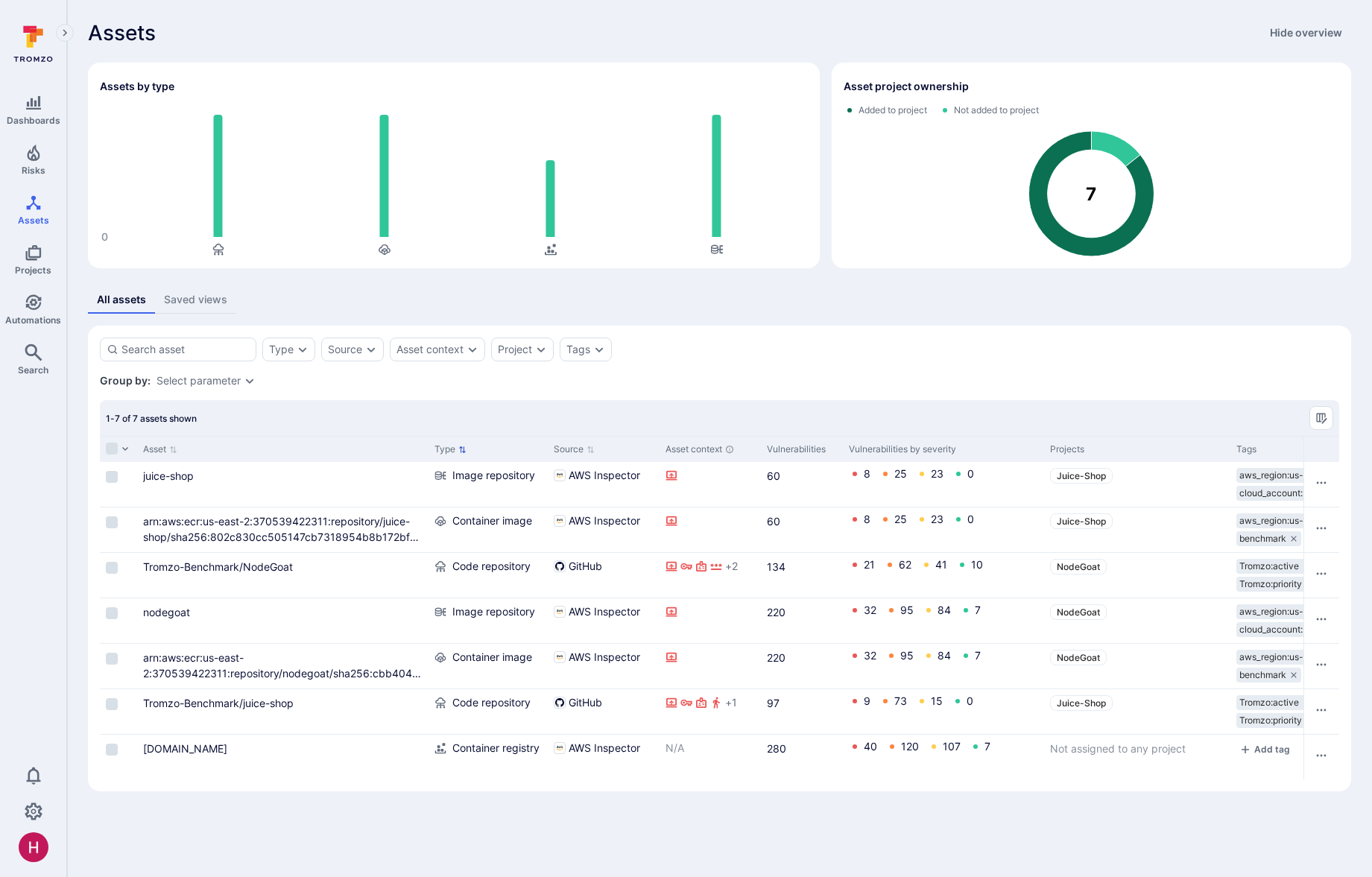 click 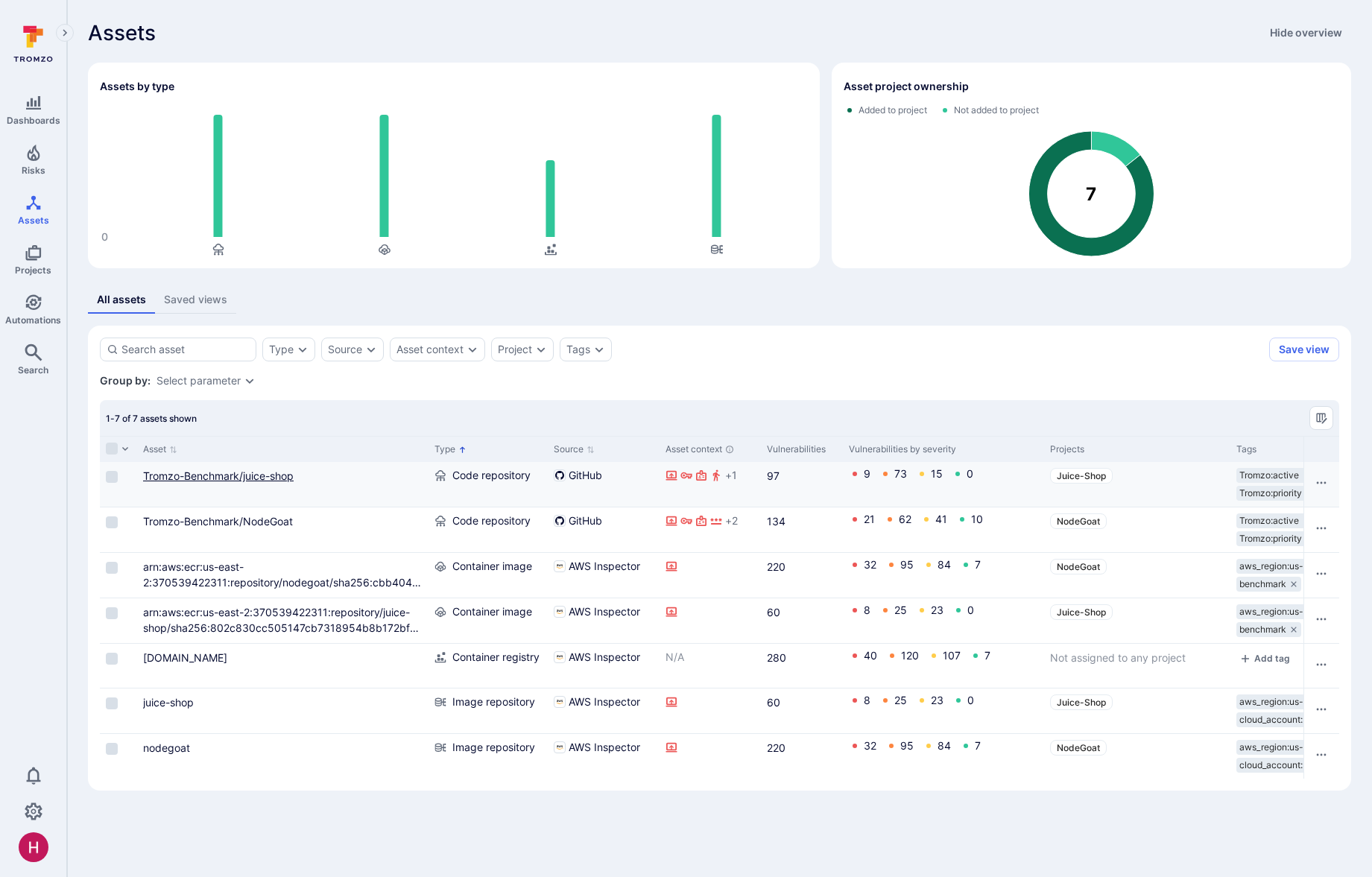 click on "Tromzo-Benchmark/juice-shop" at bounding box center [218, 475] 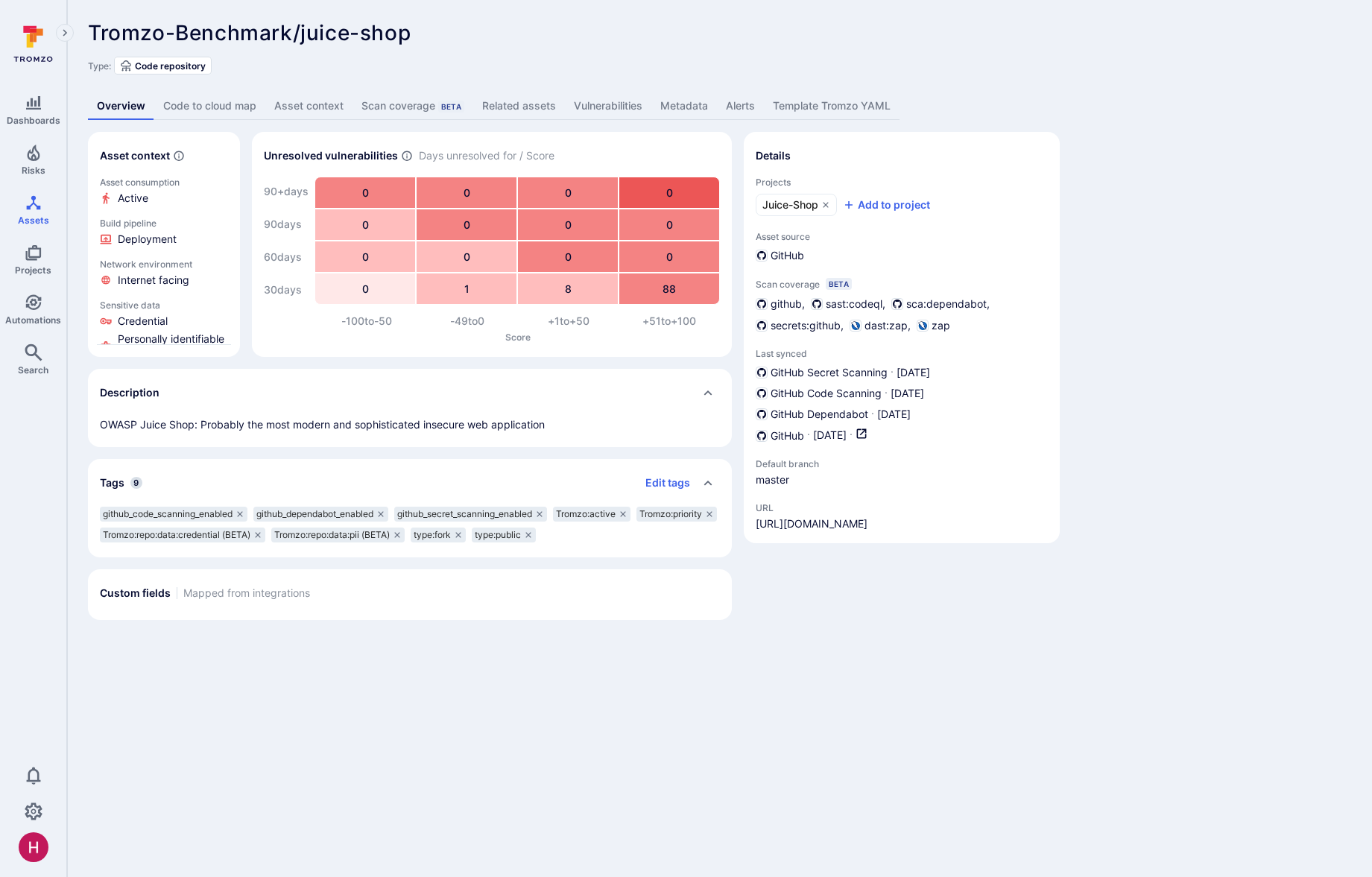 click on "Code to cloud map" at bounding box center [209, 106] 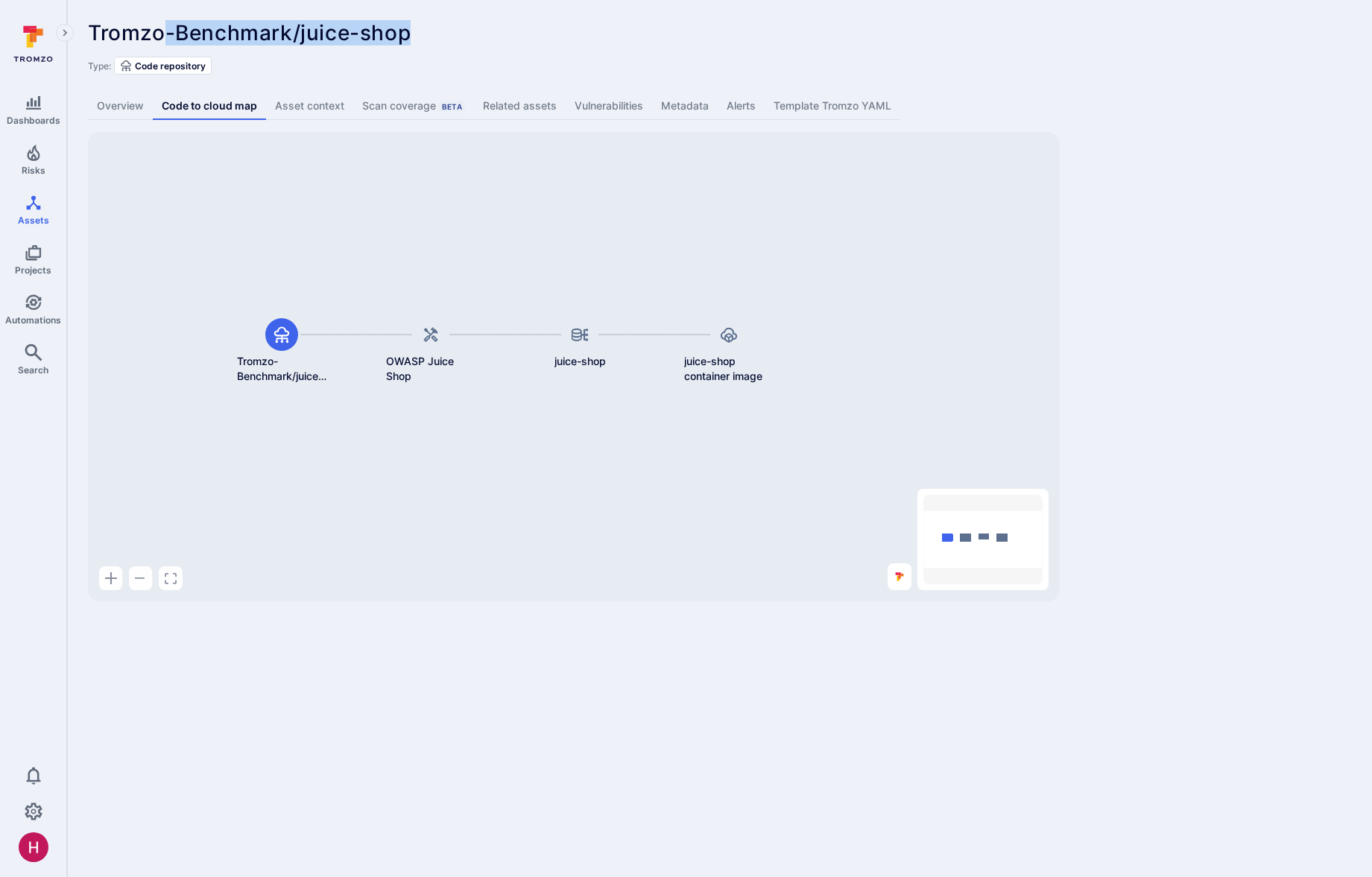 drag, startPoint x: 165, startPoint y: 25, endPoint x: 407, endPoint y: 34, distance: 242.1673 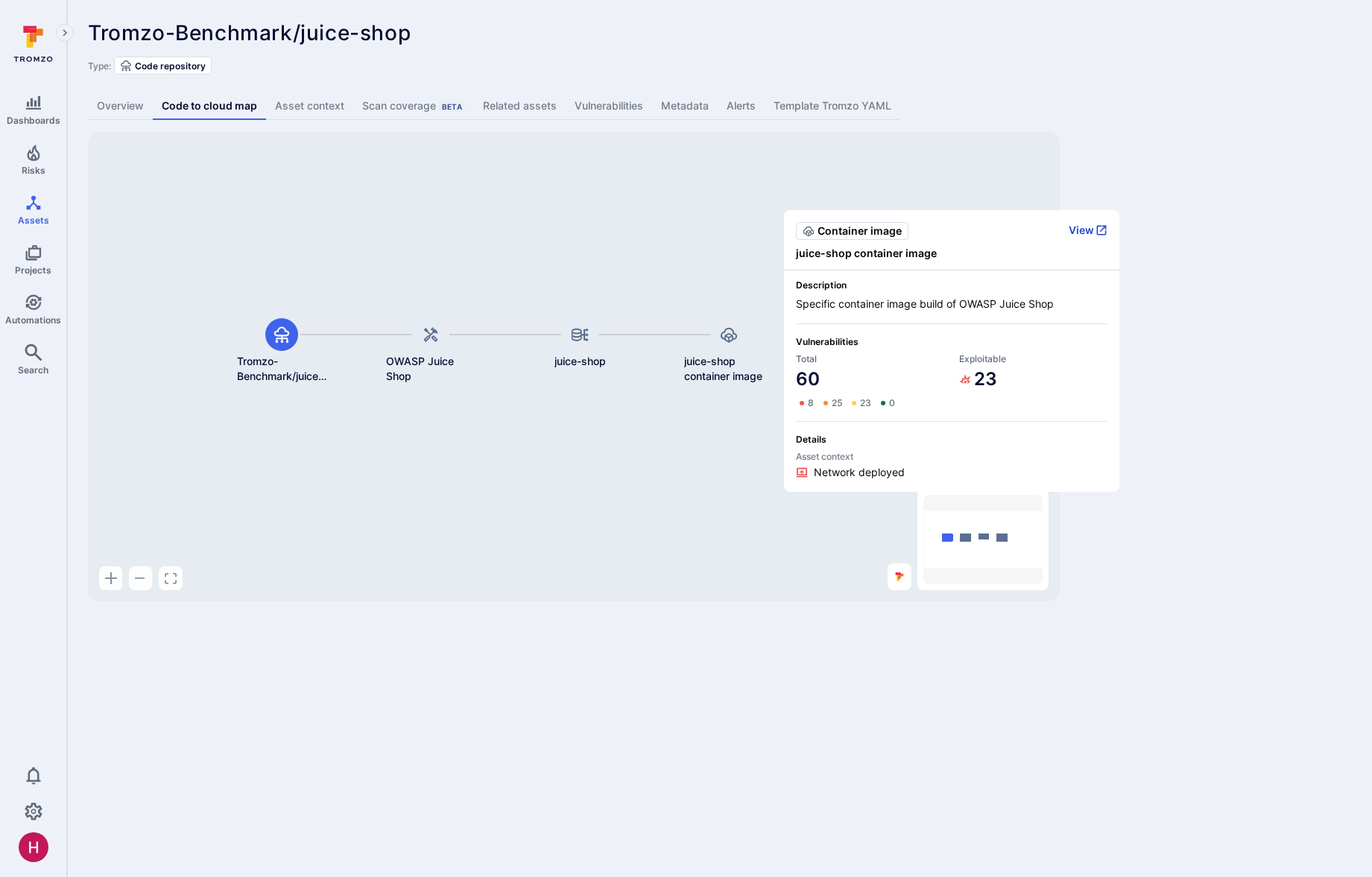 click on "View" at bounding box center (1088, 230) 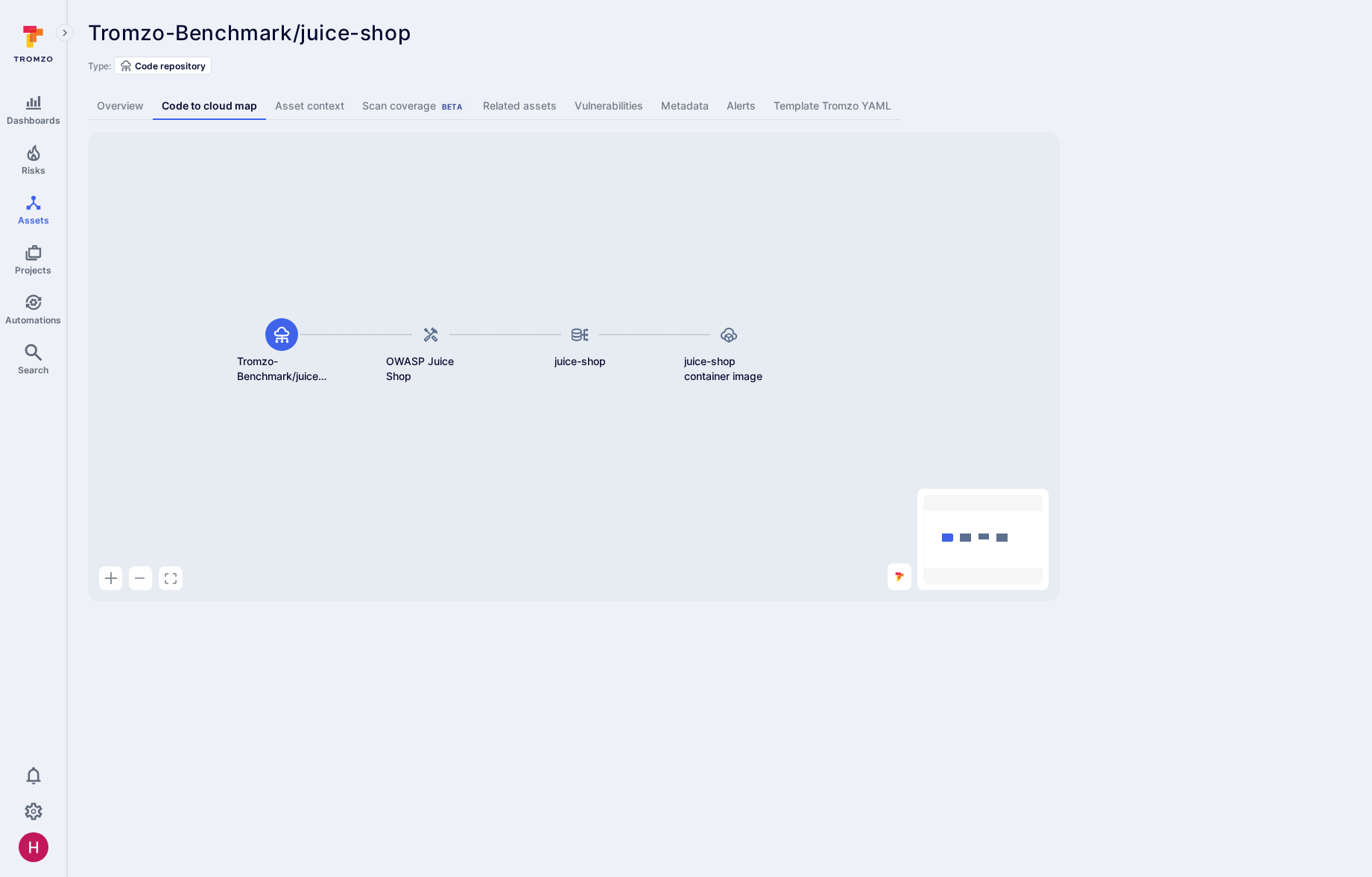 click on "Vulnerabilities" at bounding box center [609, 106] 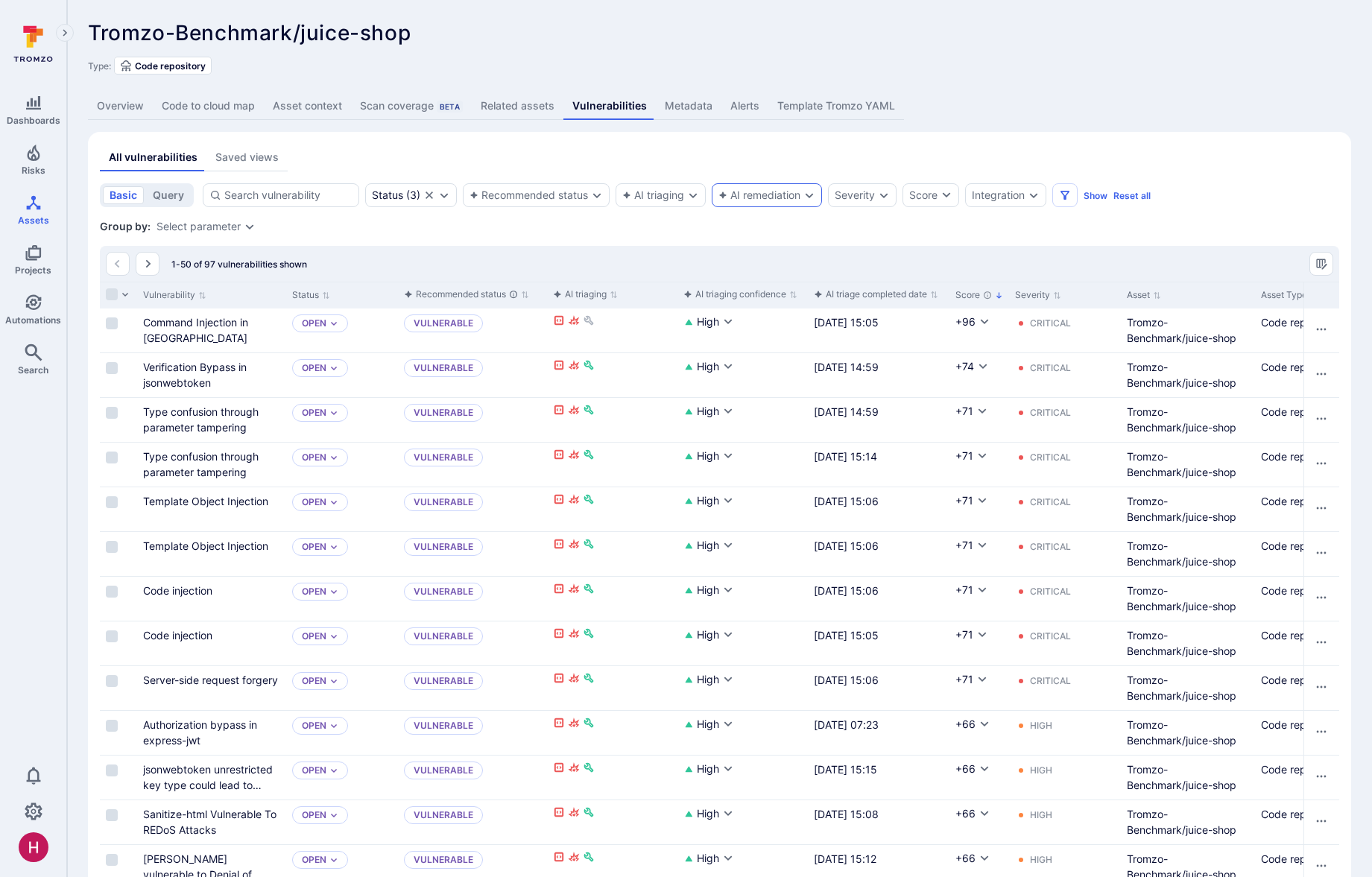 click on "AI remediation" at bounding box center [759, 195] 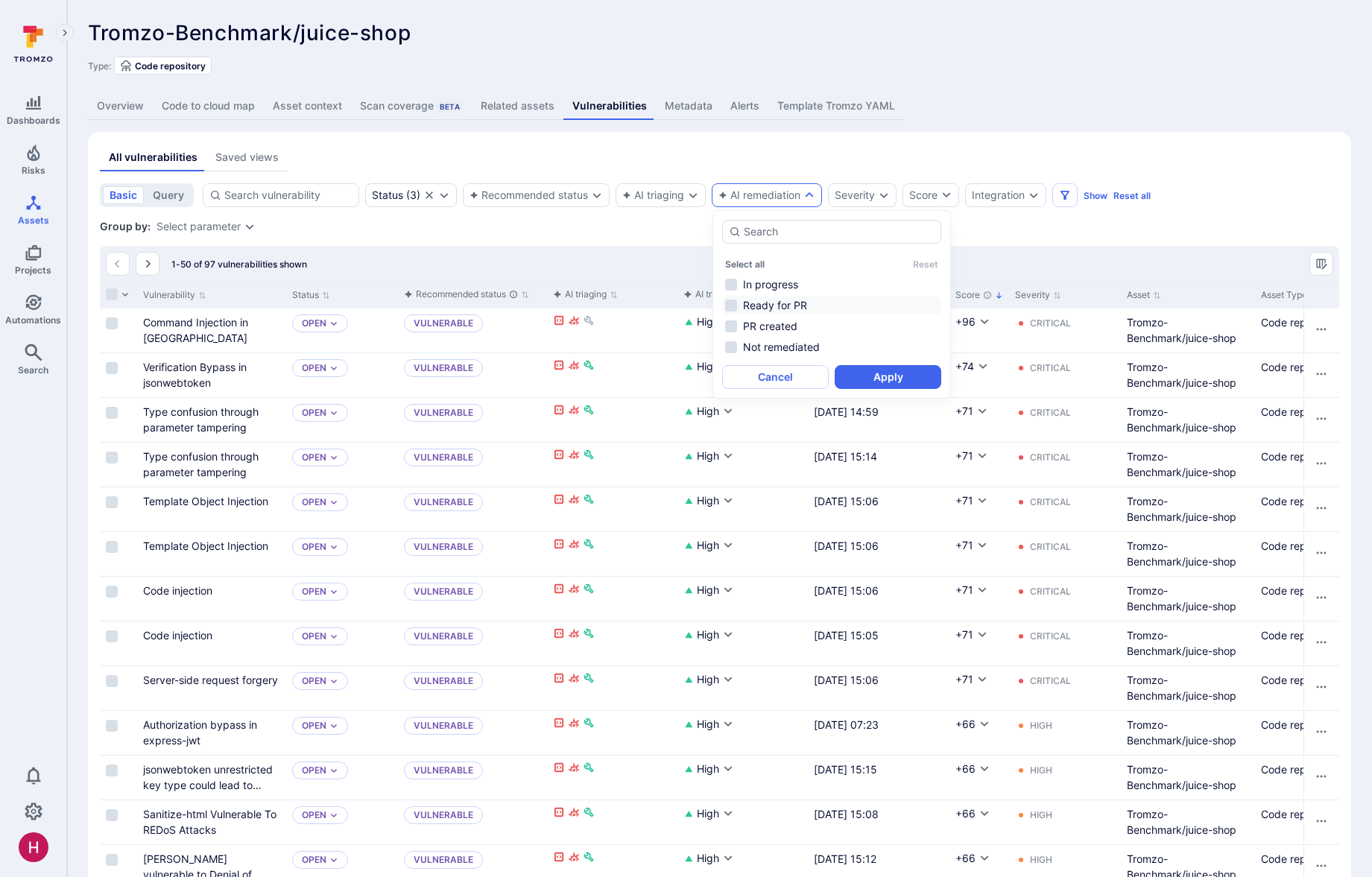 click on "Ready for PR" at bounding box center [832, 305] 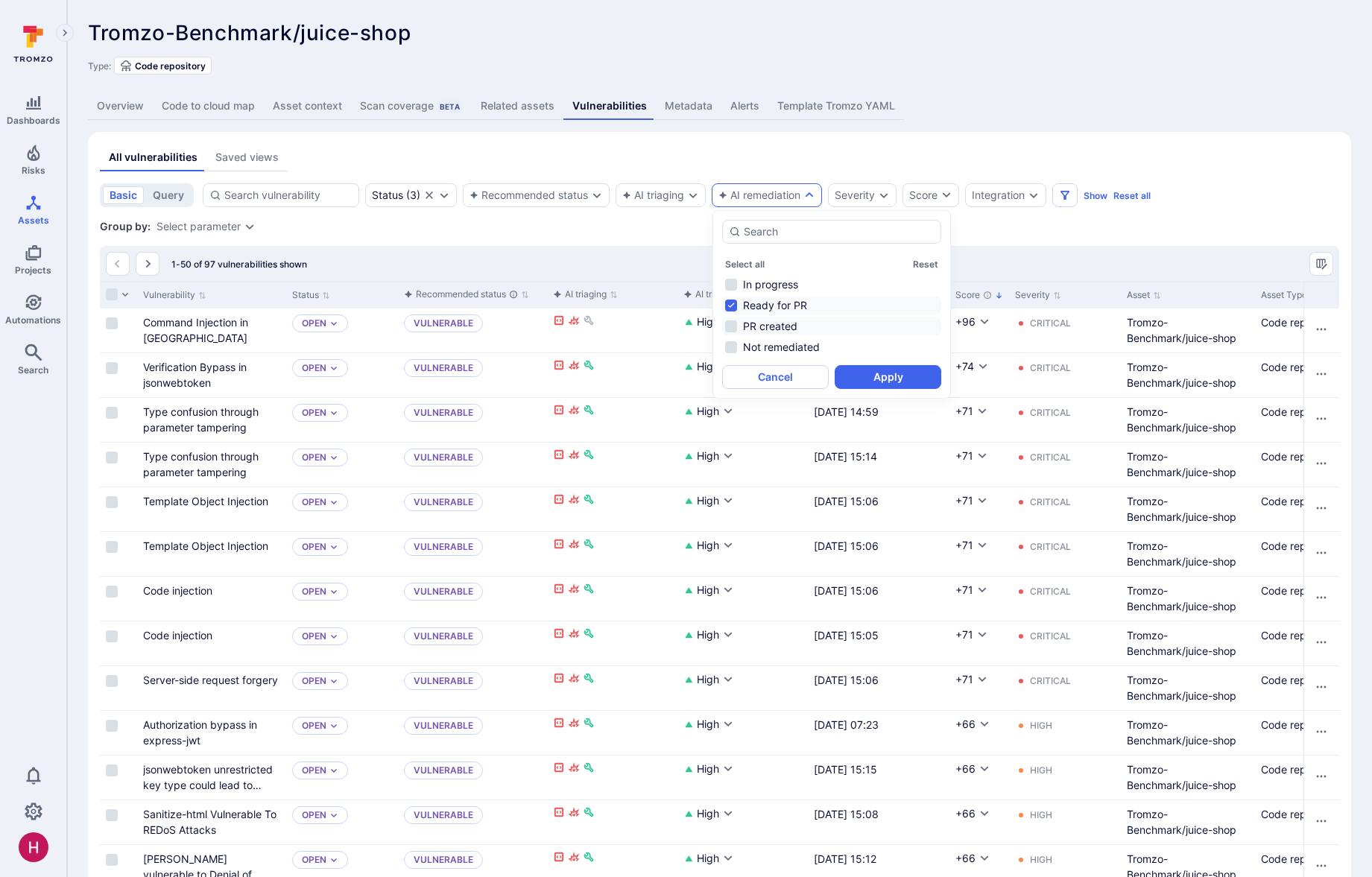 click on "PR created" at bounding box center (832, 326) 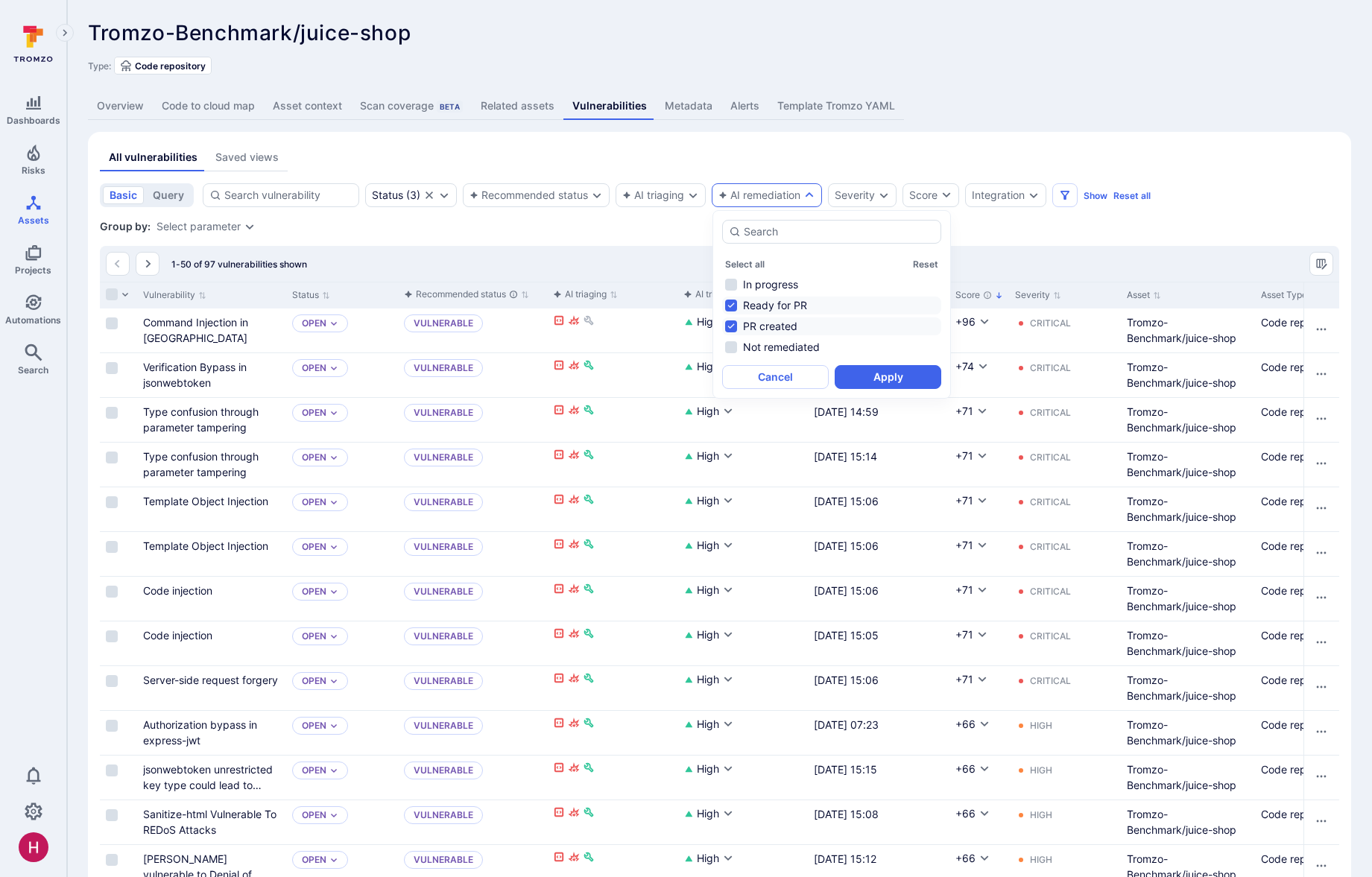click on "Apply" at bounding box center (888, 377) 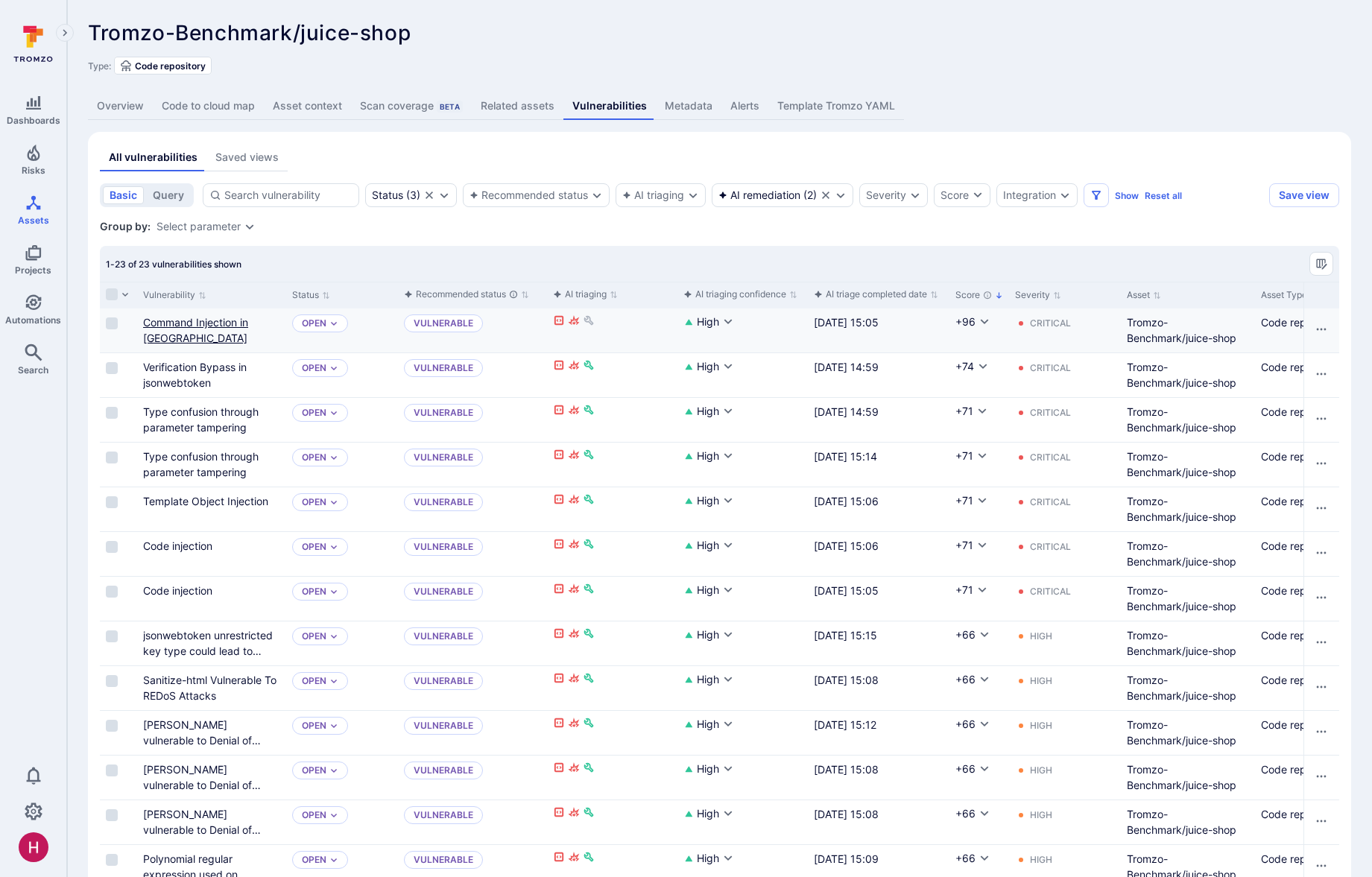 click on "Command Injection in [GEOGRAPHIC_DATA]" at bounding box center [195, 330] 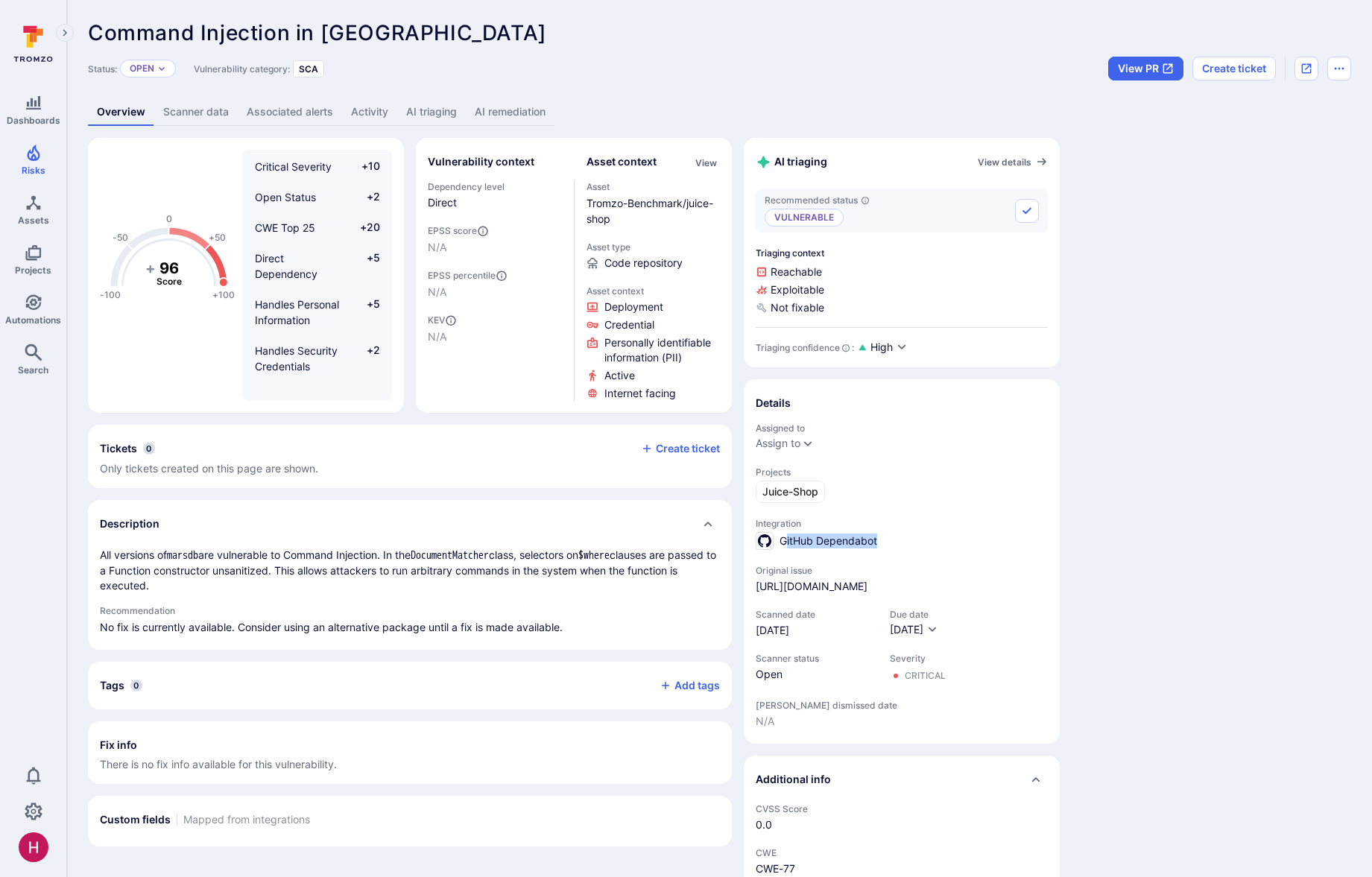 drag, startPoint x: 826, startPoint y: 542, endPoint x: 884, endPoint y: 542, distance: 58 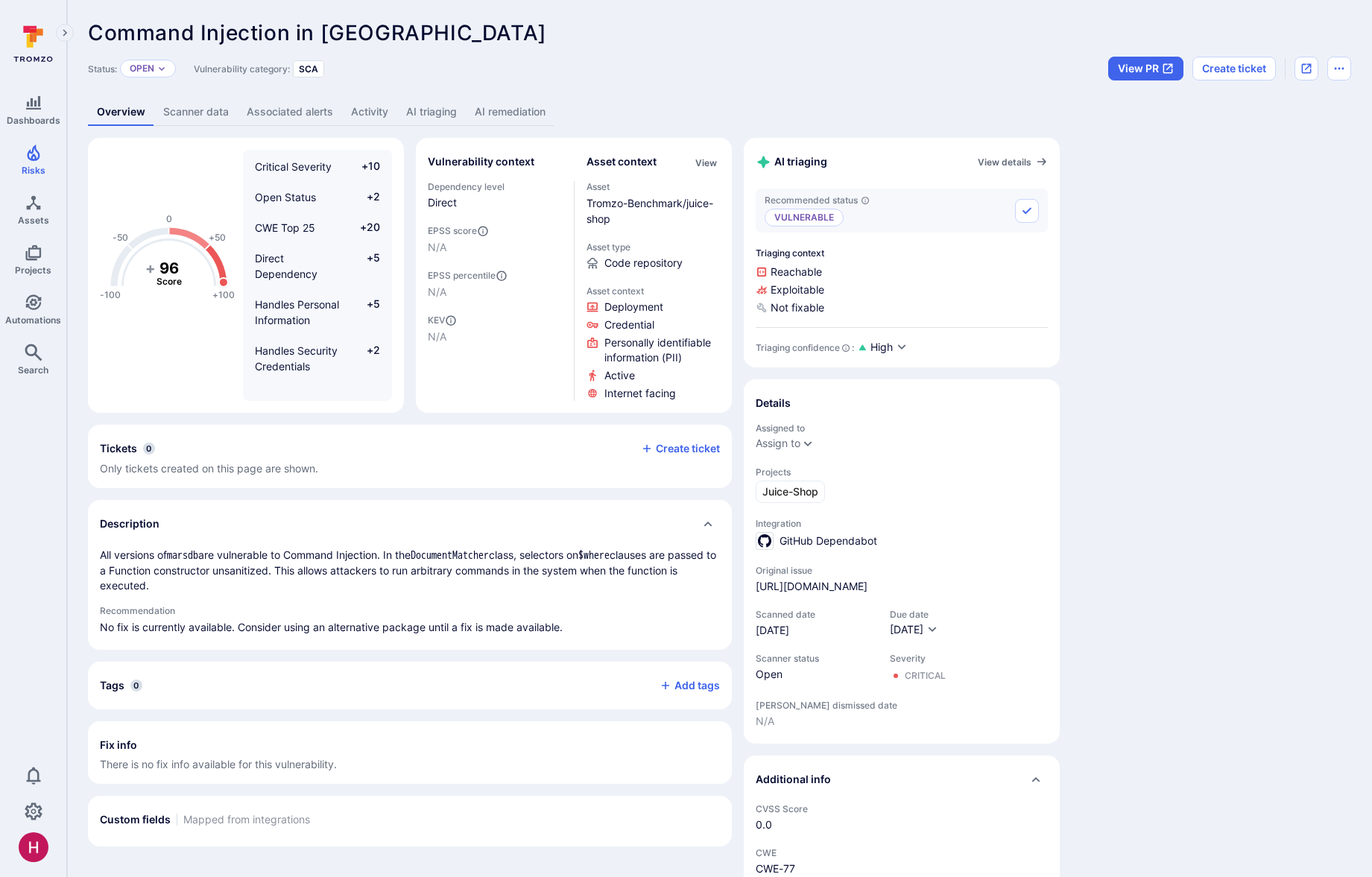 click on "All versions of  marsdb  are vulnerable to Command Injection. In the  DocumentMatcher  class, selectors on  $where  clauses are passed to a Function constructor unsanitized. This allows attackers to run arbitrary commands in the system when the function is executed." at bounding box center (410, 570) 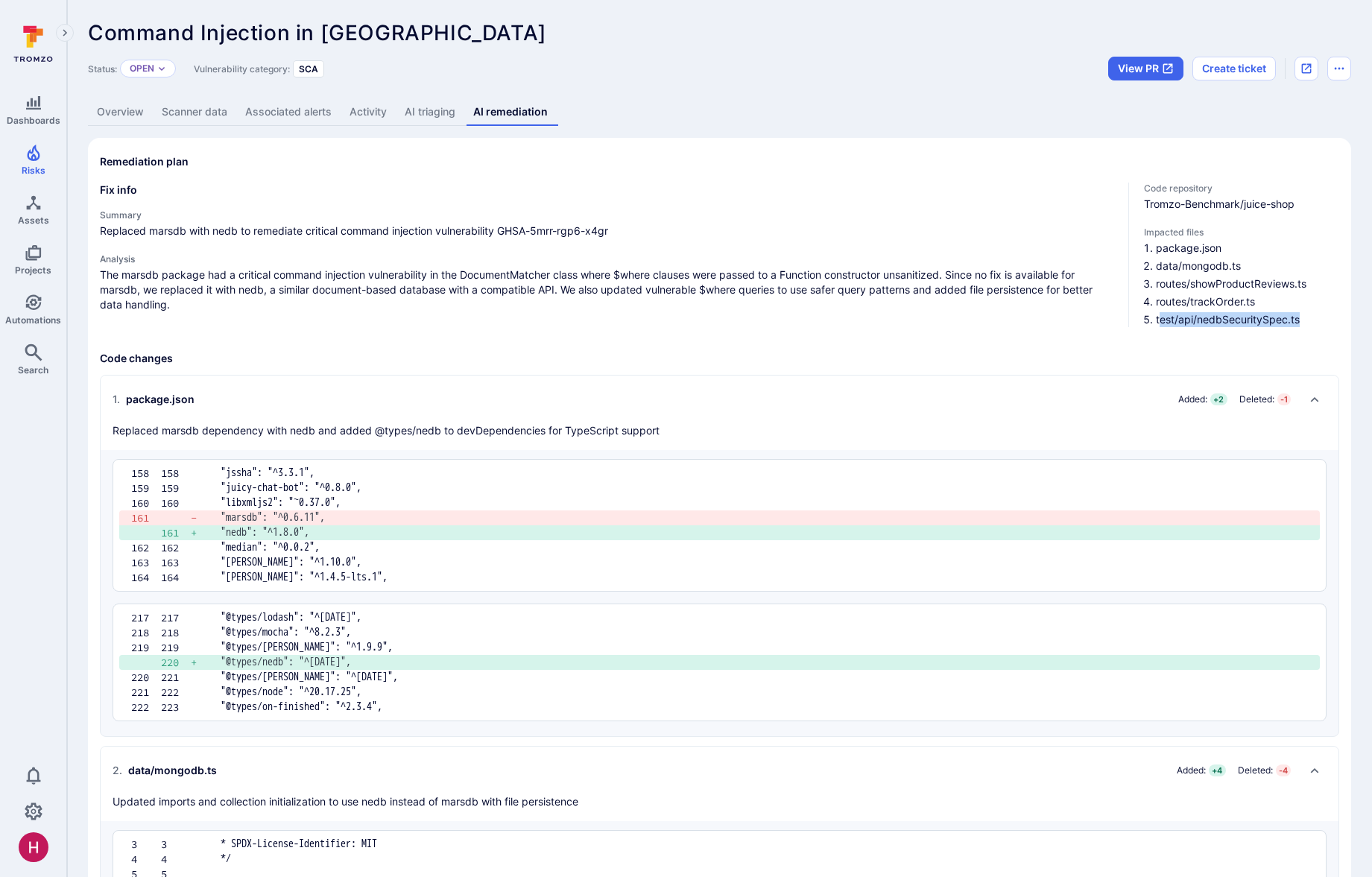drag, startPoint x: 1167, startPoint y: 320, endPoint x: 1309, endPoint y: 314, distance: 142.1267 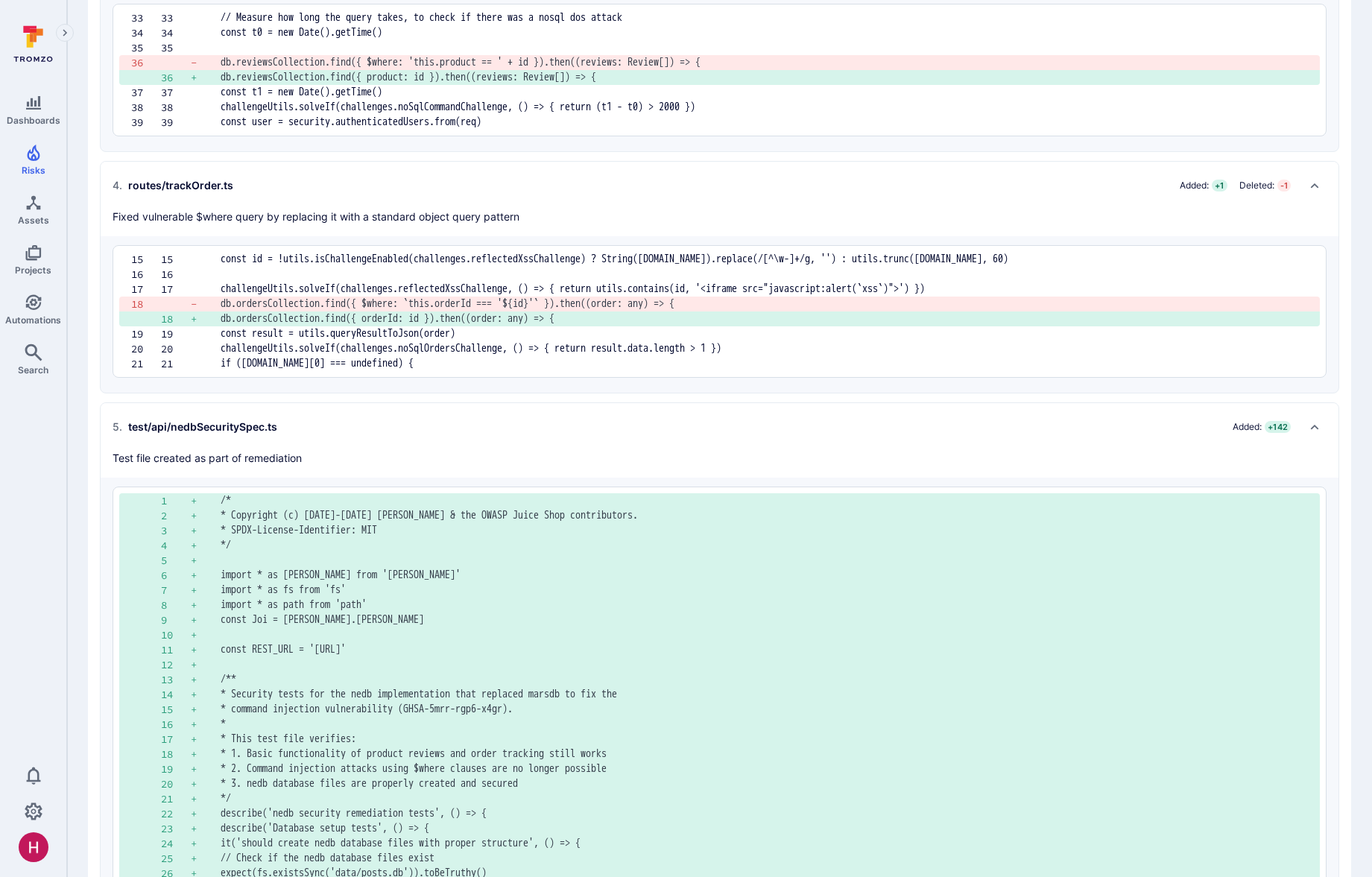 scroll, scrollTop: 1200, scrollLeft: 0, axis: vertical 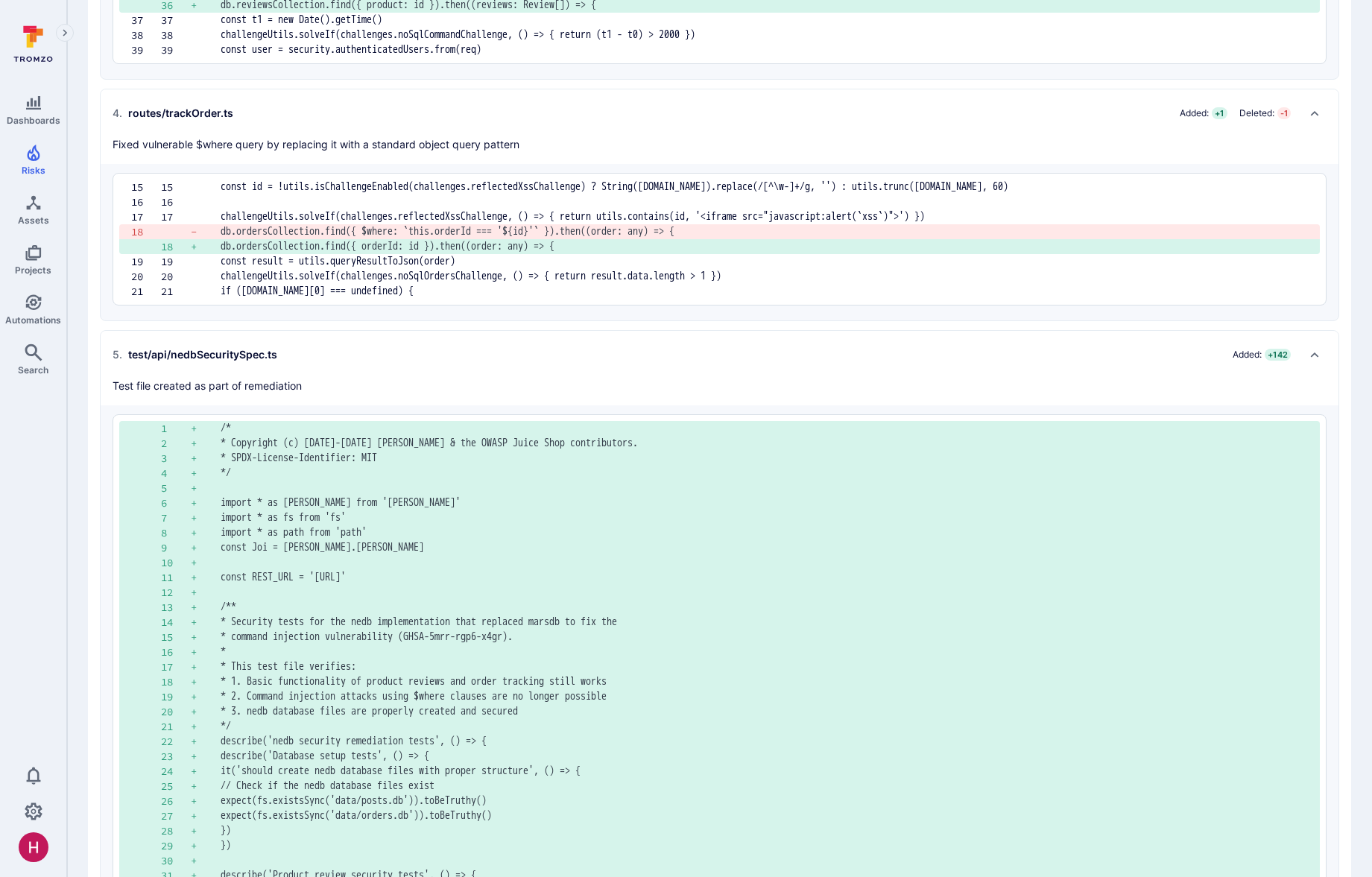 drag, startPoint x: 124, startPoint y: 385, endPoint x: 320, endPoint y: 442, distance: 204.12006 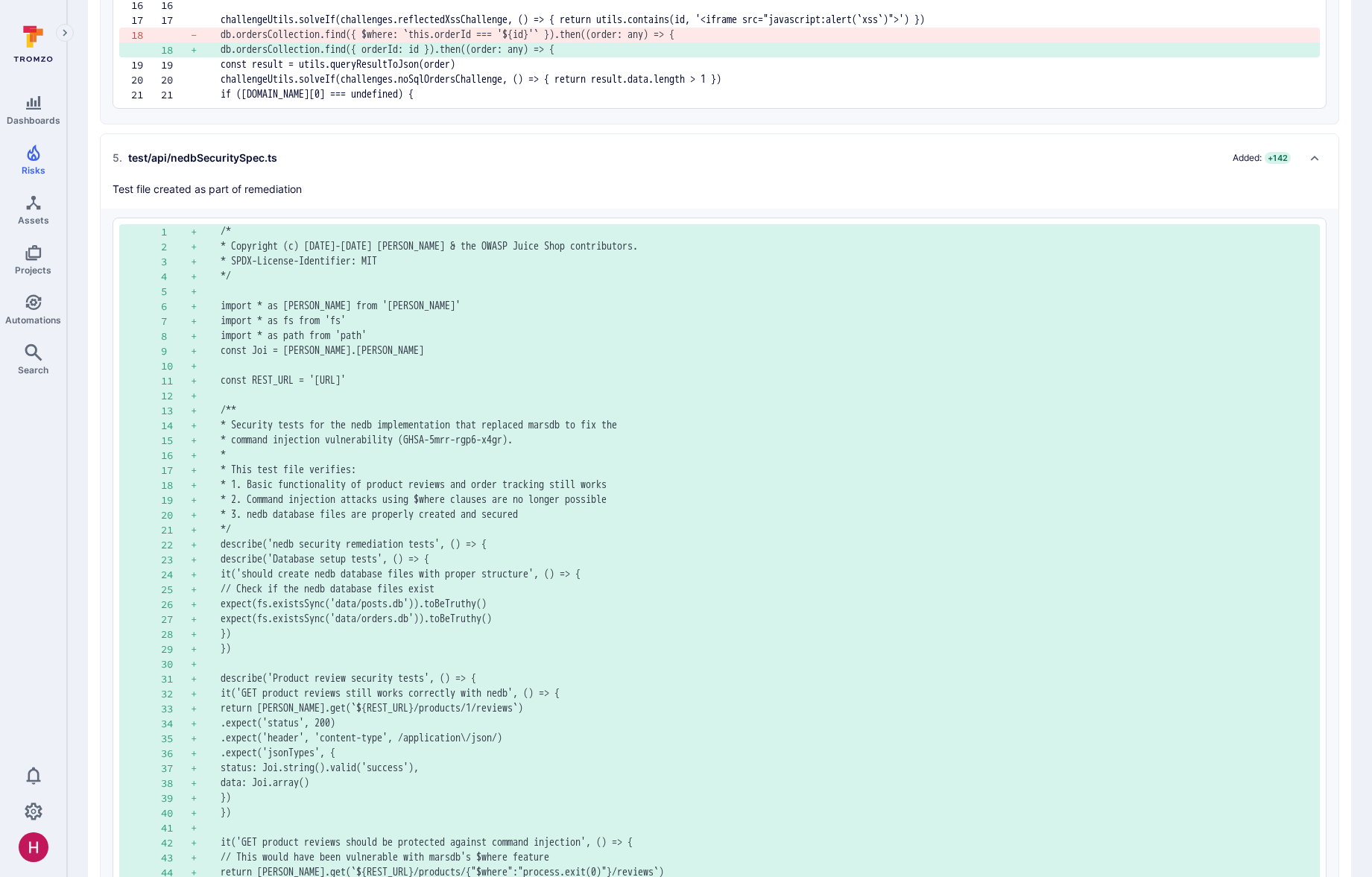 scroll, scrollTop: 1399, scrollLeft: 0, axis: vertical 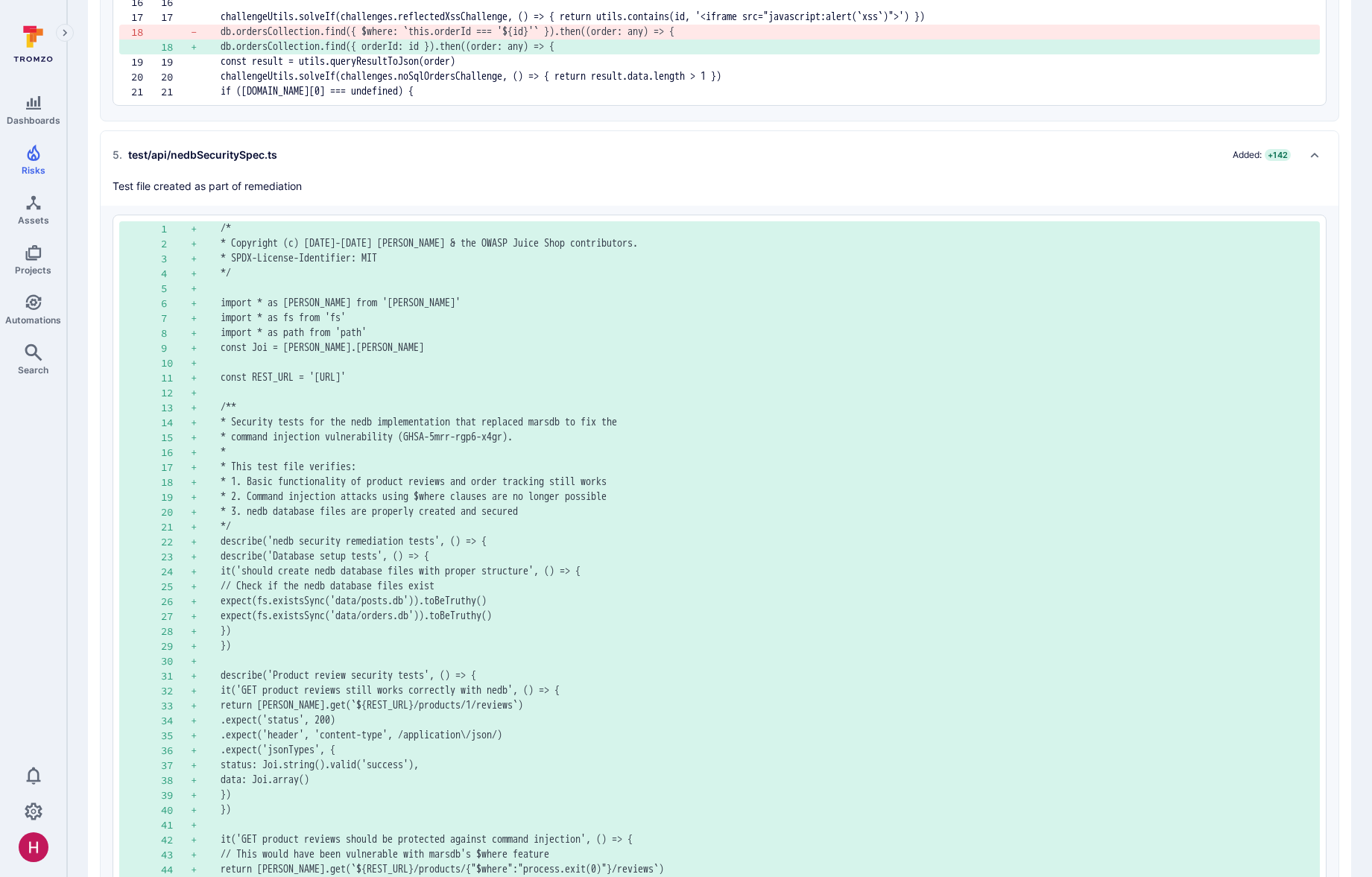 drag, startPoint x: 256, startPoint y: 484, endPoint x: 703, endPoint y: 485, distance: 447.00112 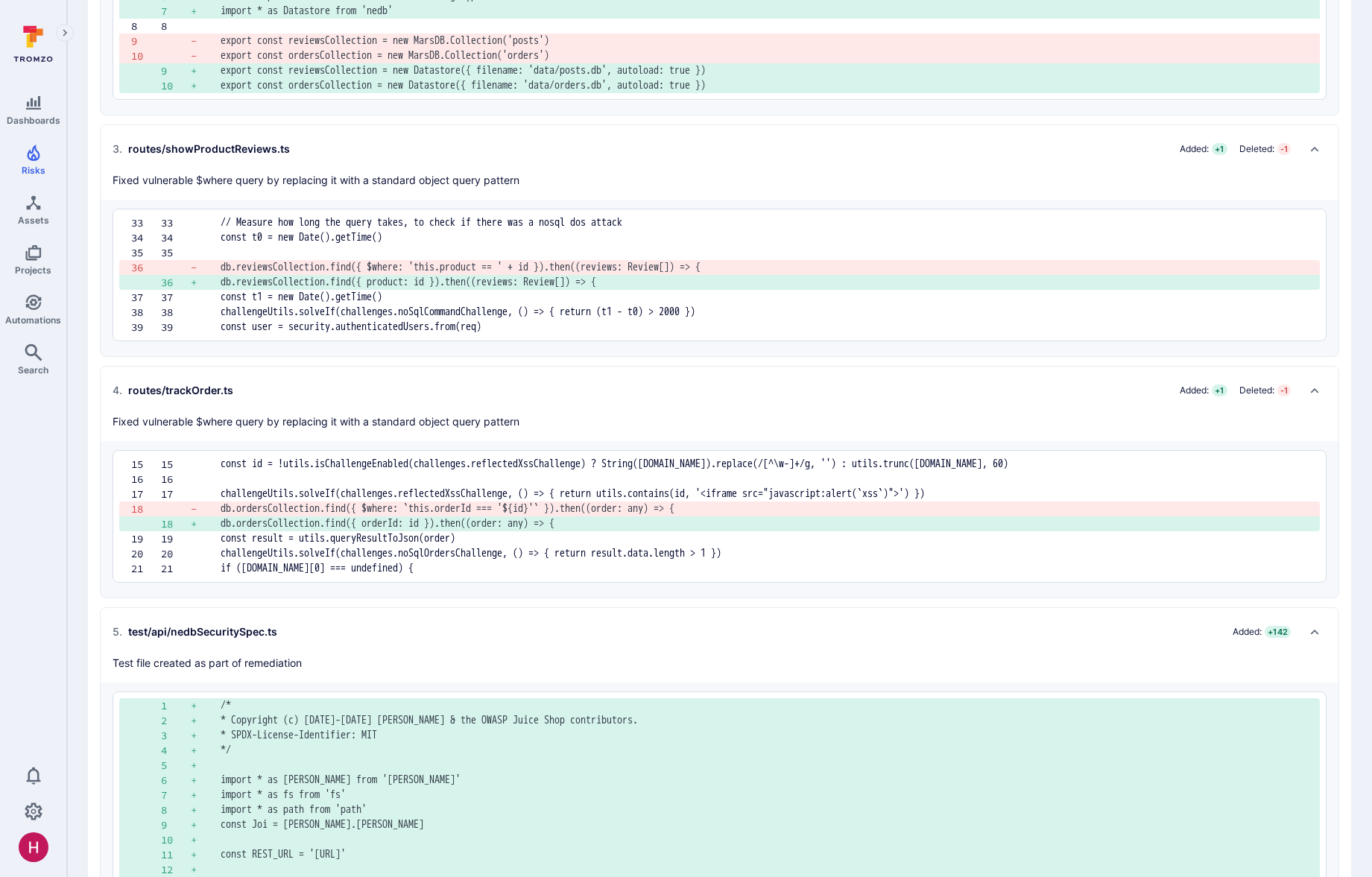 scroll, scrollTop: 0, scrollLeft: 0, axis: both 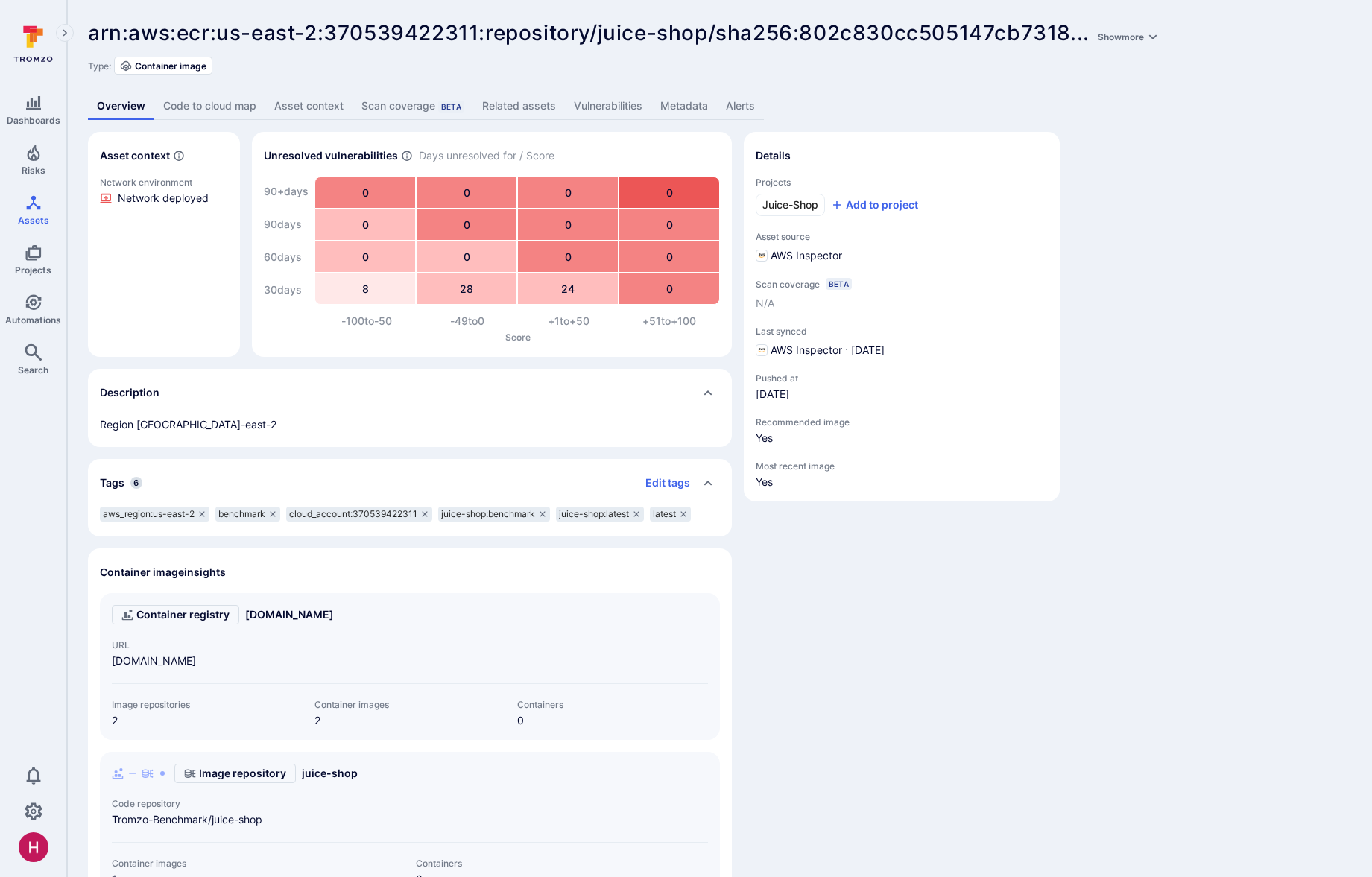 click on "Vulnerabilities" at bounding box center [608, 106] 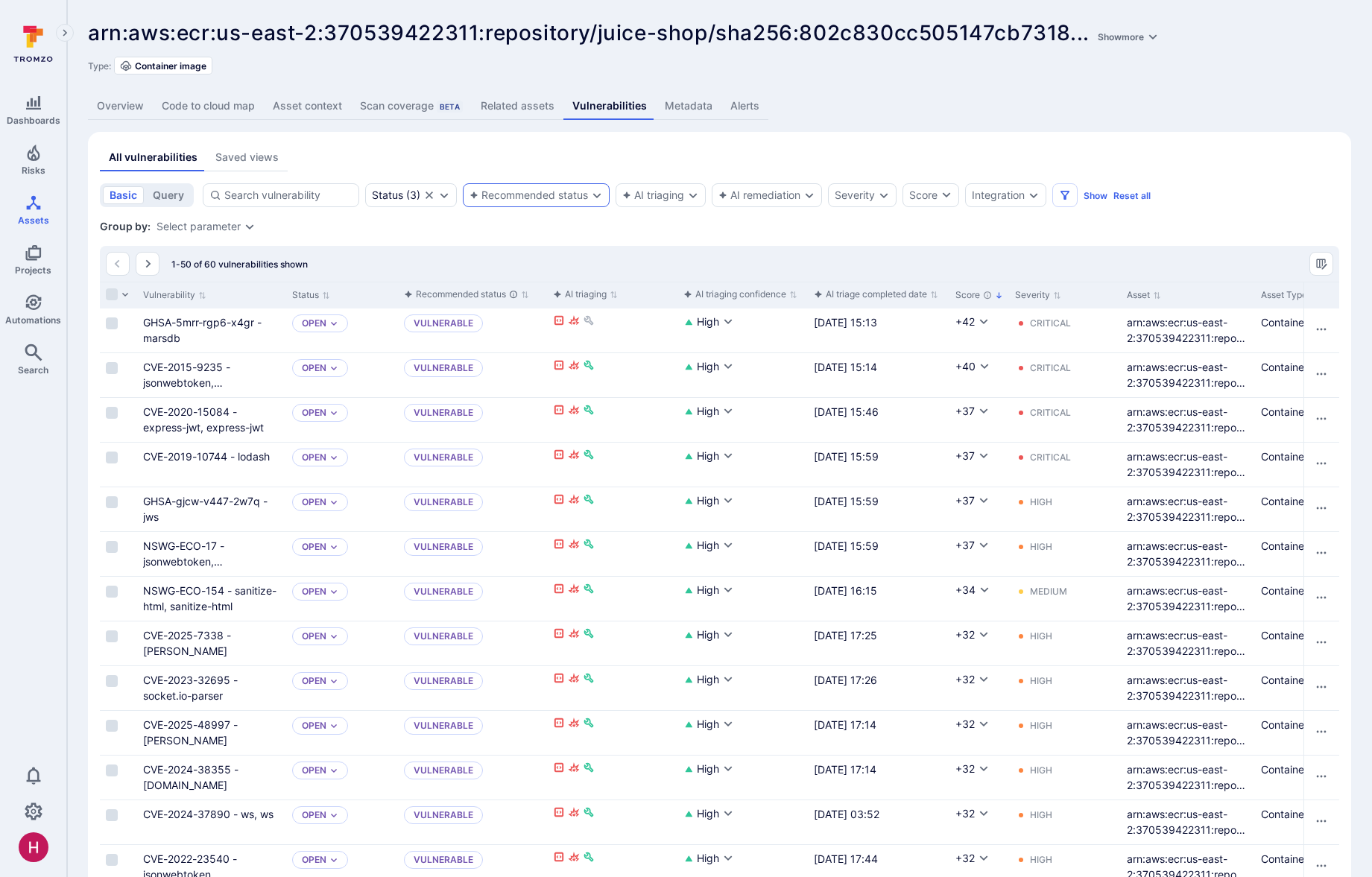 click on "Recommended status" at bounding box center [528, 195] 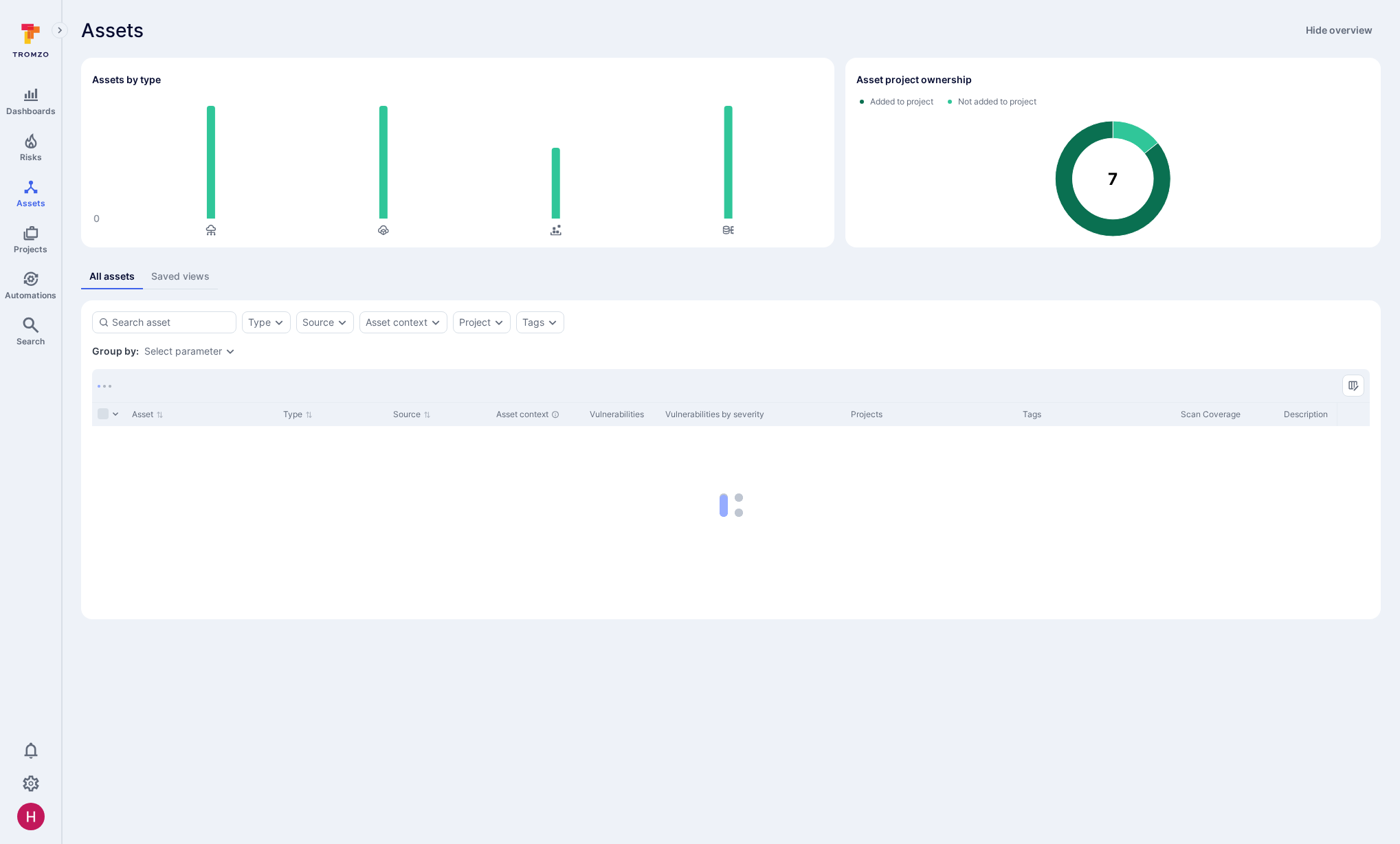 scroll, scrollTop: 0, scrollLeft: 0, axis: both 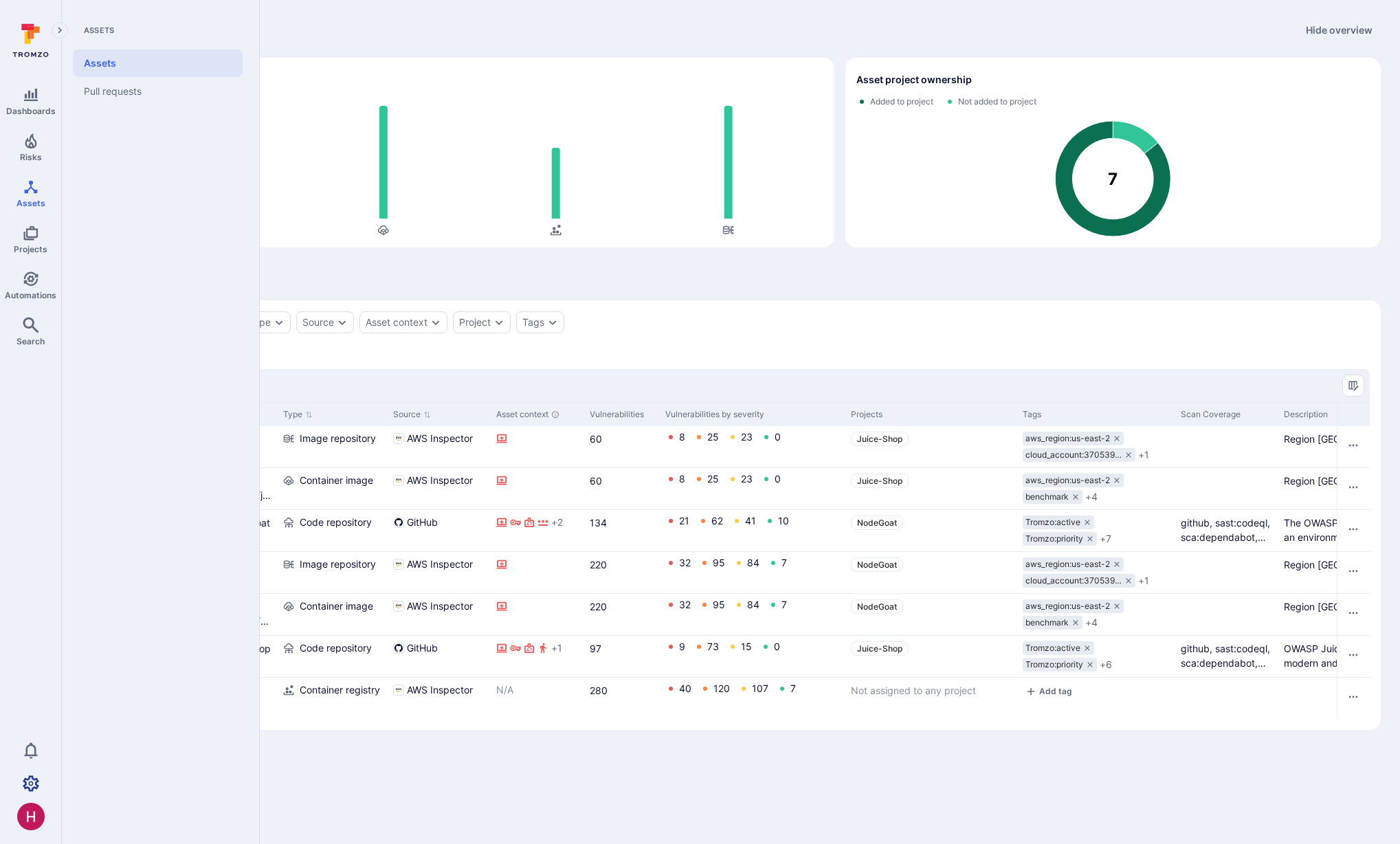 click 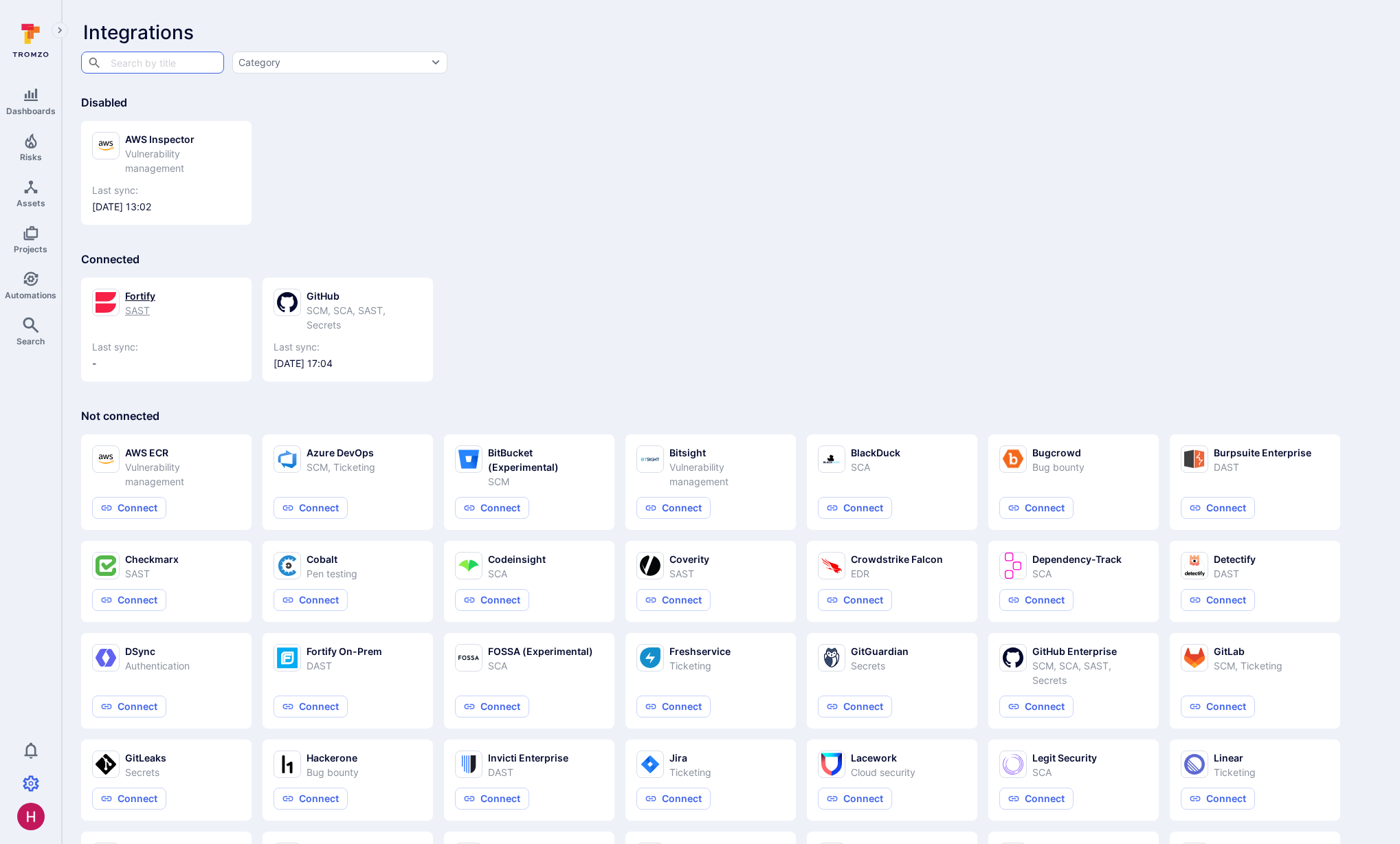 click on "Last sync:" at bounding box center (166, 347) 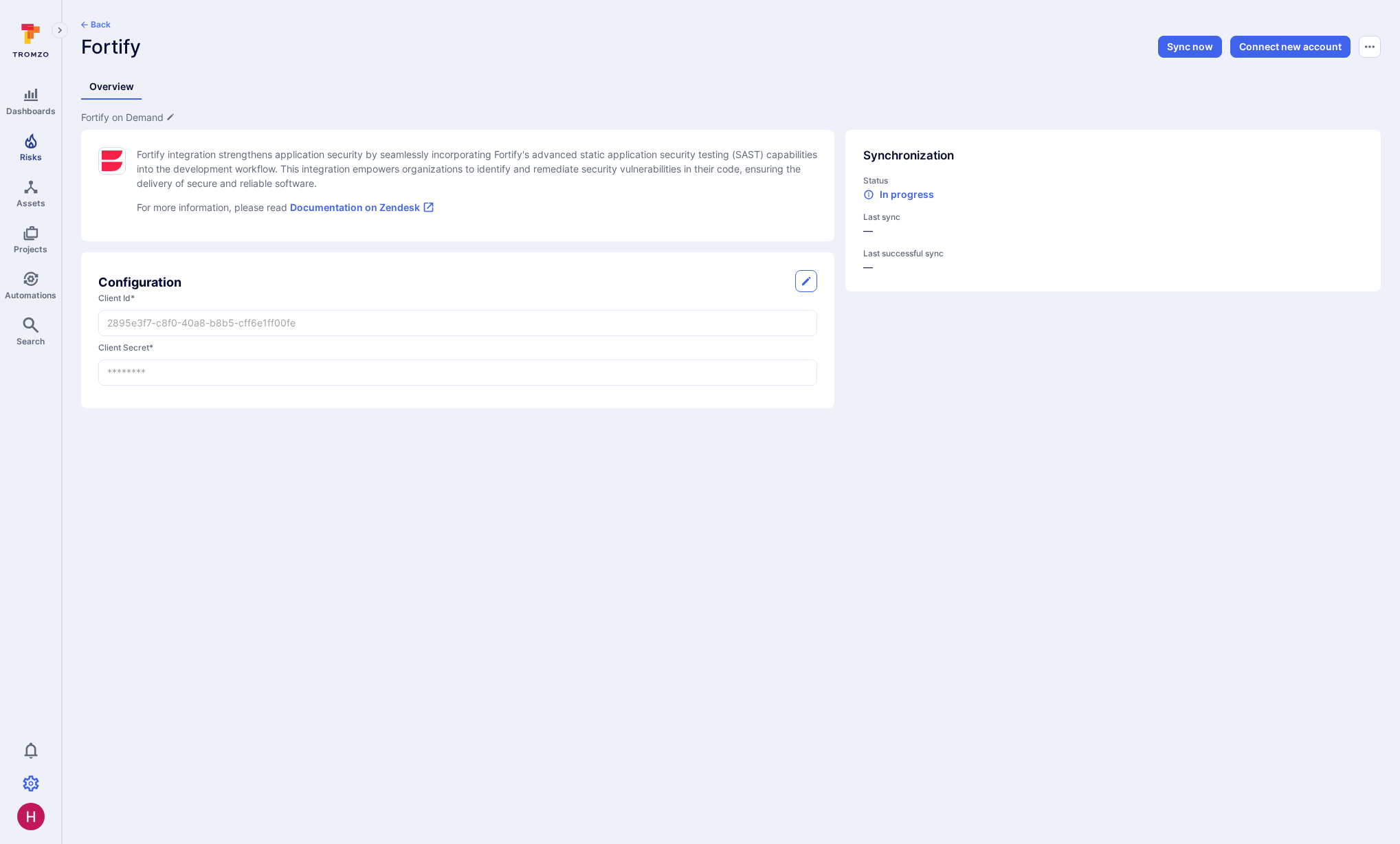 click 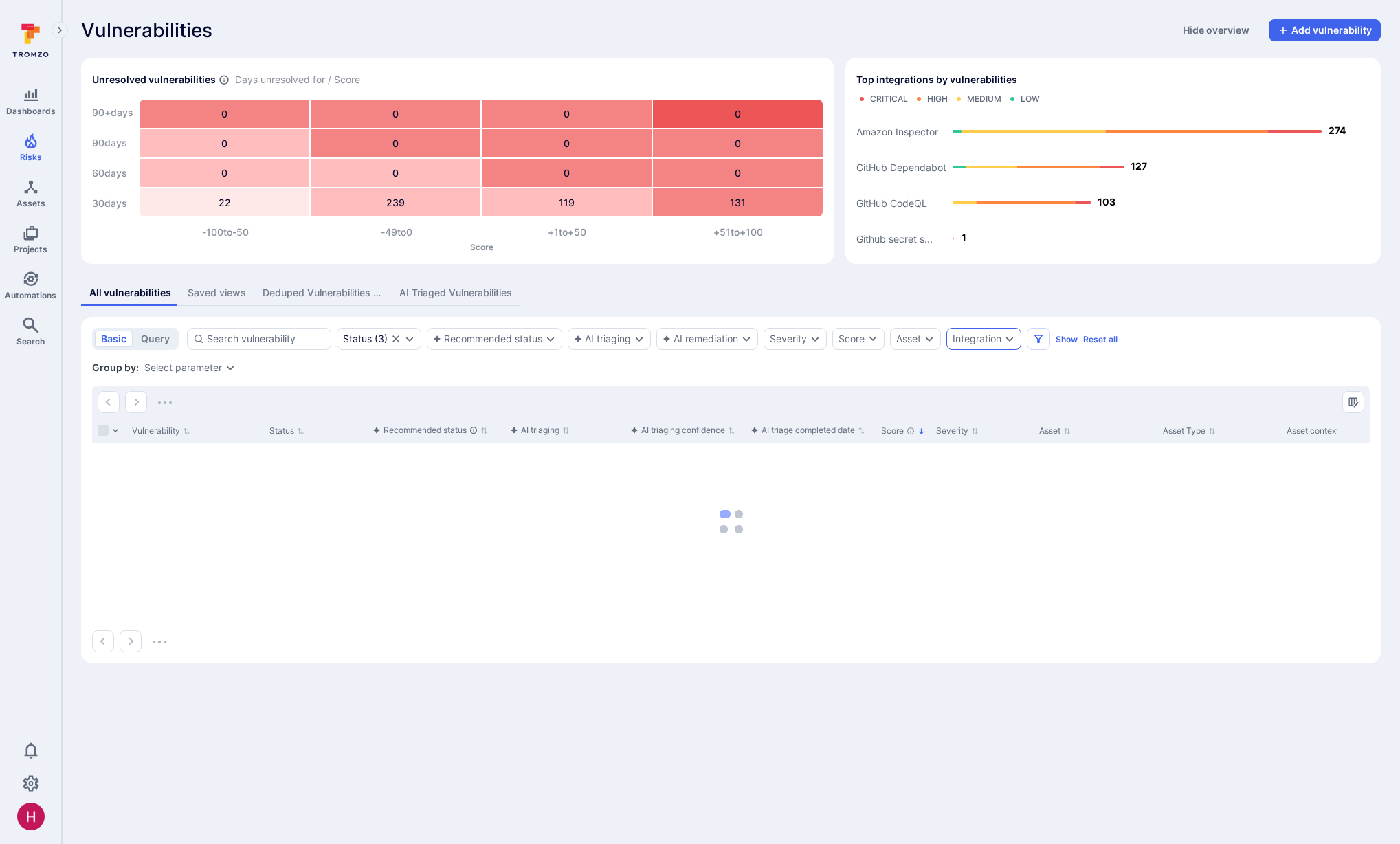 click on "Integration" at bounding box center (977, 339) 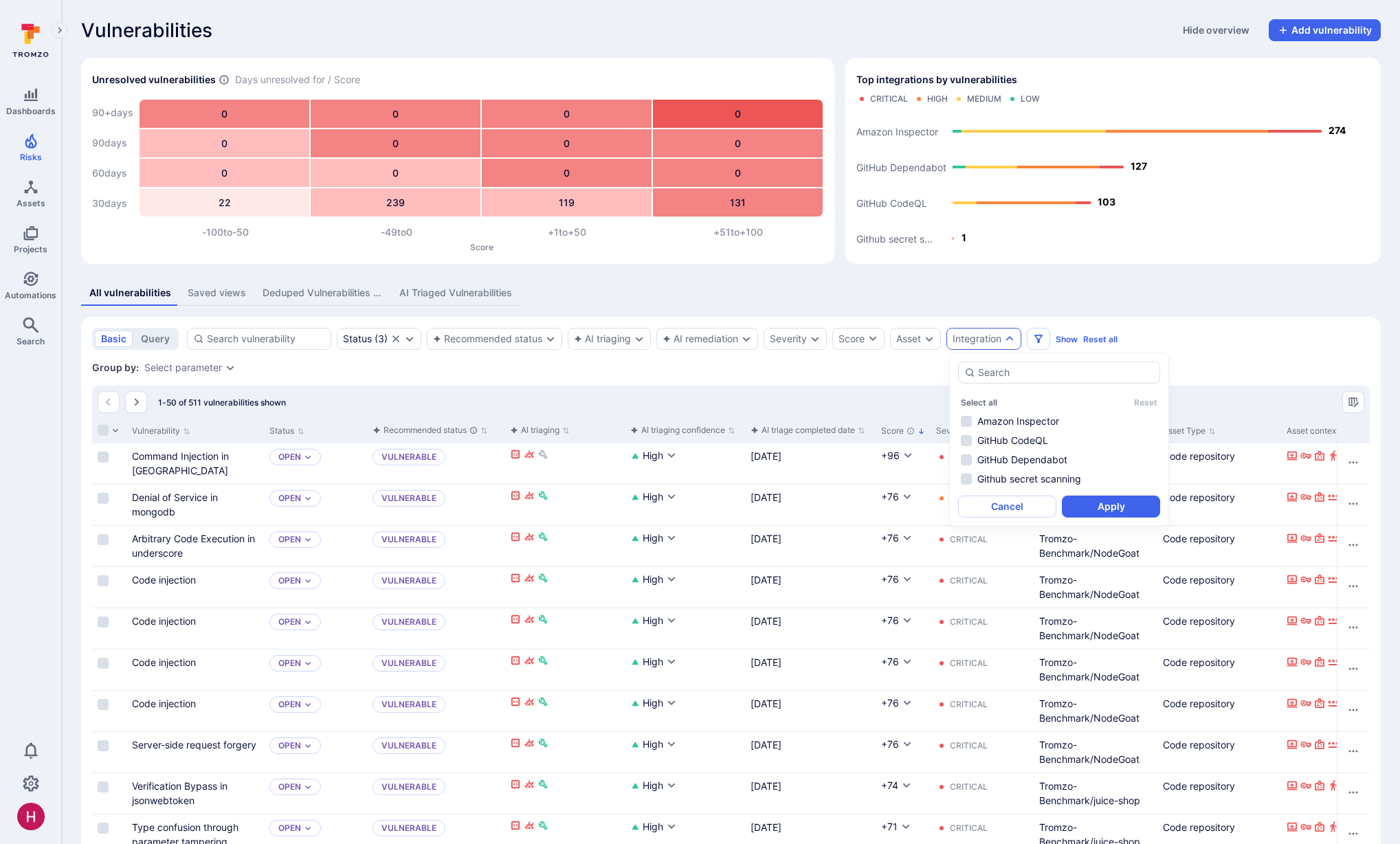 click on "basic query Status  ( 3 ) Recommended status AI triaging AI remediation Severity Score Asset Integration Show Reset all Save view Status : open triaged in process Group by: Select parameter 1-50 of 511 vulnerabilities shown Vulnerability Status Recommended status AI triaging AI triaging confidence AI triage completed date Score Severity Asset Asset Type Asset context Projects Integration Fix available Exploit available Source filename   Command Injection in marsdb Open Vulnerable High Jul 22, 2025 +96 Critical Tromzo-Benchmark/juice-shop Code repository + 1 Juice-Shop GitHub Dependabot package.json Denial of Service in mongodb Open Vulnerable High Jul 22, 2025 +76 High Tromzo-Benchmark/NodeGoat Code repository + 2 NodeGoat GitHub Dependabot package-lock.json Arbitrary Code Execution in underscore Open Vulnerable High Jul 28, 2025 +76 Critical Tromzo-Benchmark/NodeGoat Code repository + 2 NodeGoat GitHub Dependabot package-lock.json Code injection Open Vulnerable High Jul 22, 2025 +76 Critical Code repository" at bounding box center (731, 1430) 